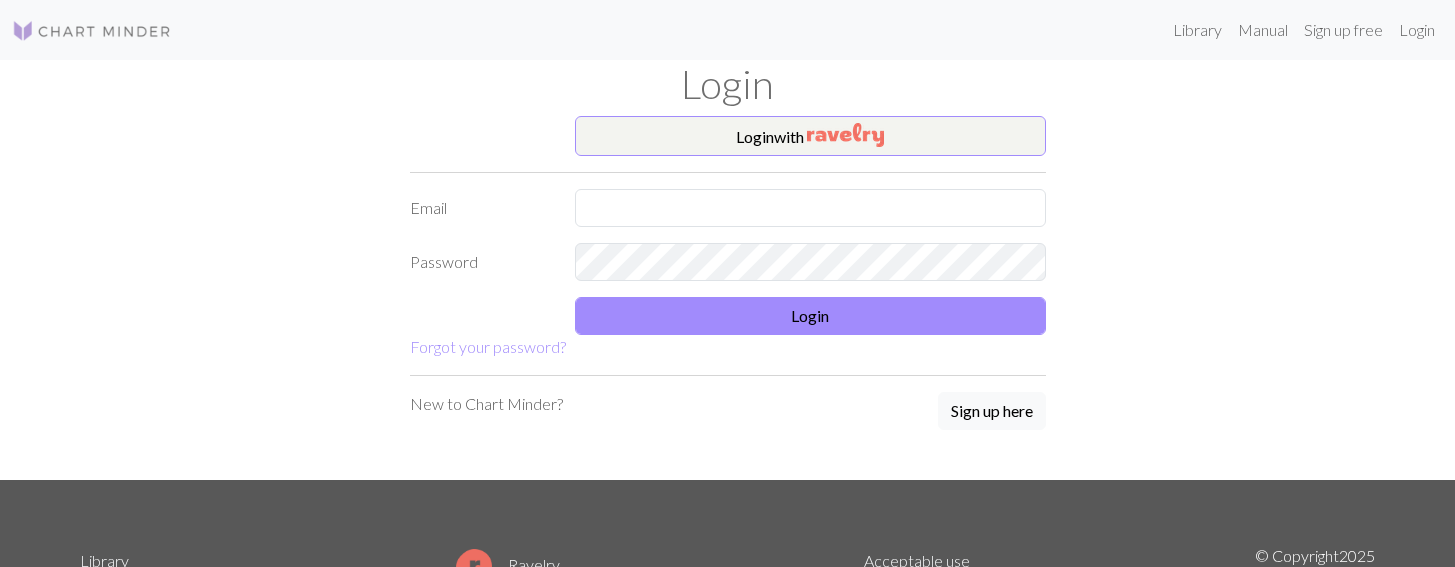 scroll, scrollTop: 0, scrollLeft: 0, axis: both 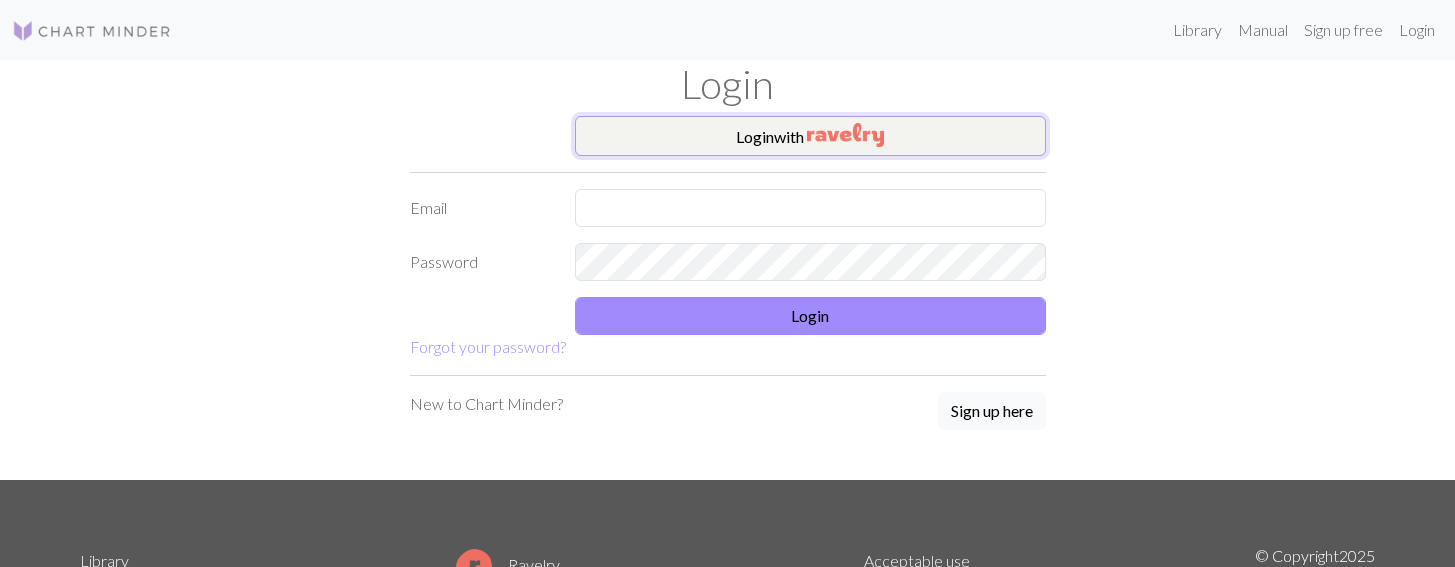 click at bounding box center (845, 135) 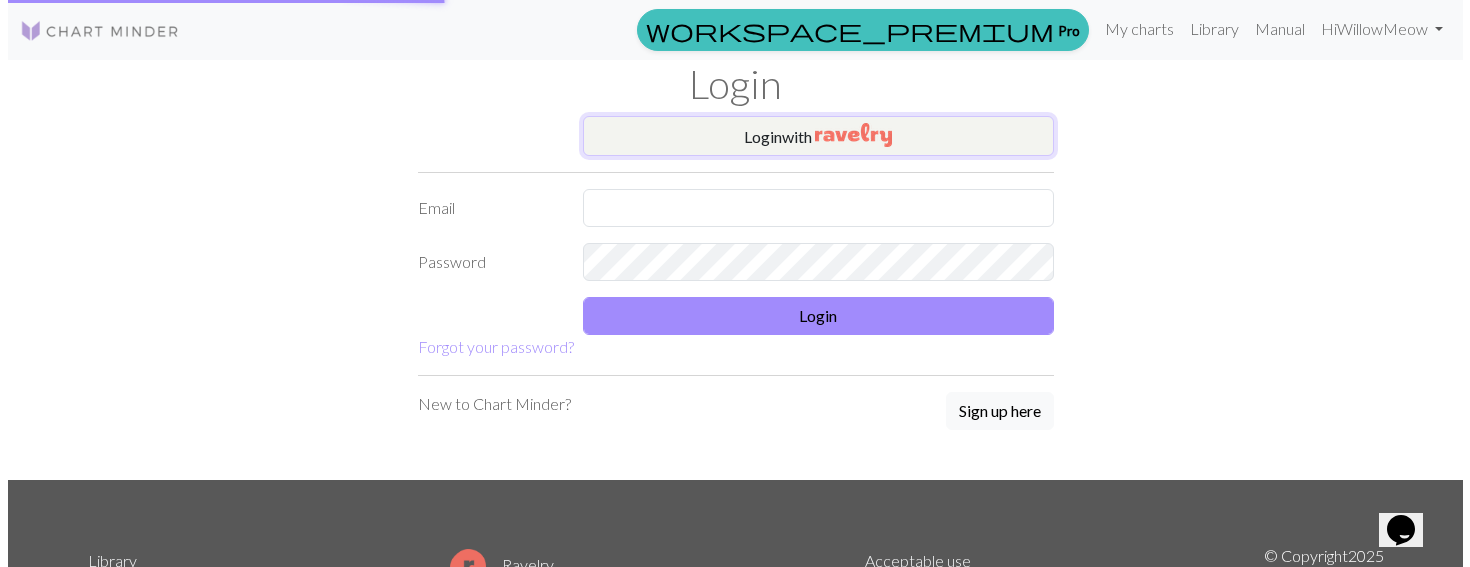 scroll, scrollTop: 0, scrollLeft: 0, axis: both 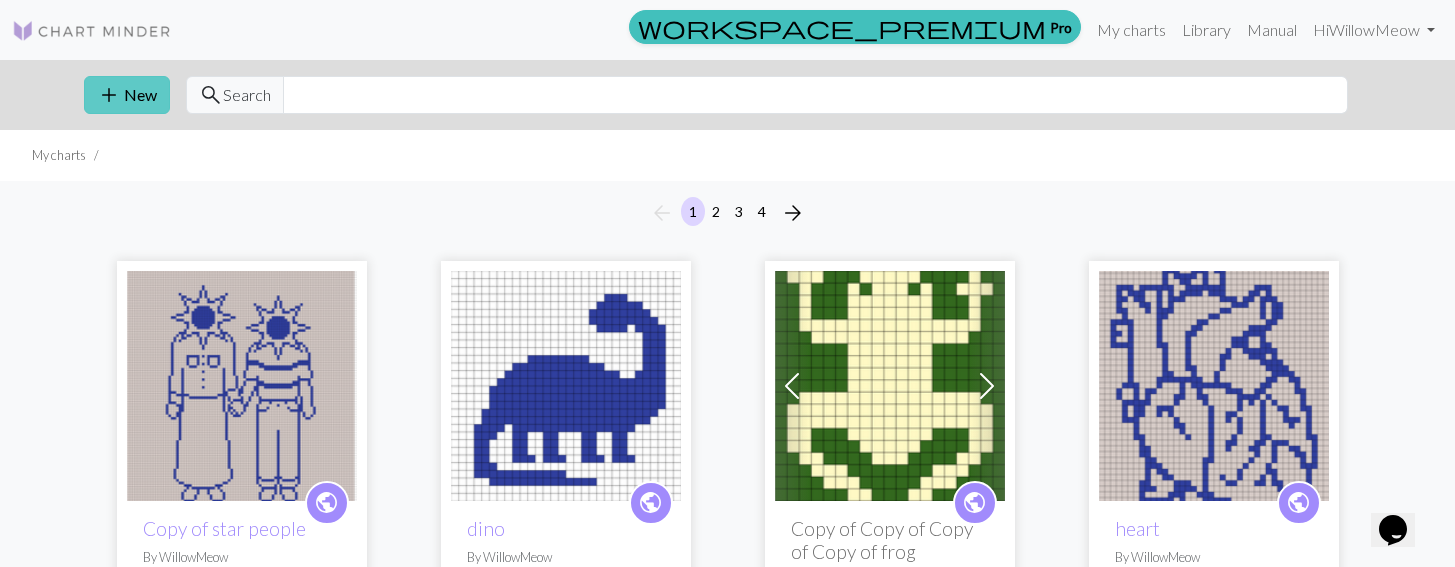 click on "add   New" at bounding box center [127, 95] 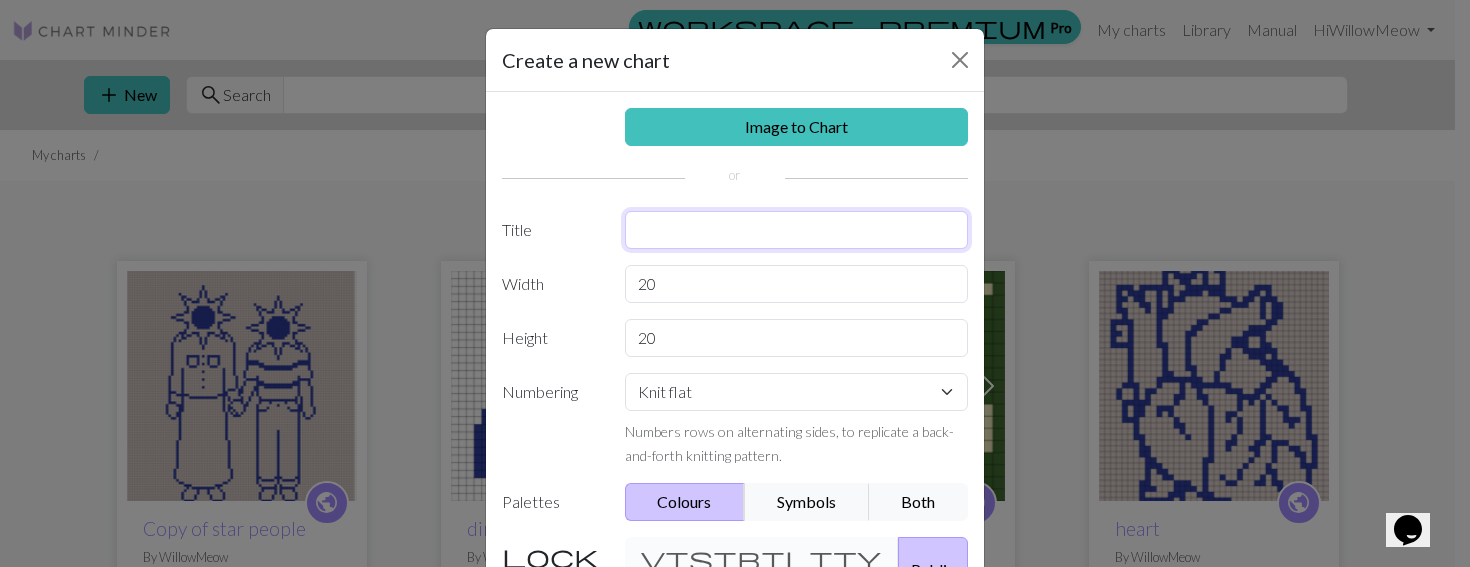 click at bounding box center (797, 230) 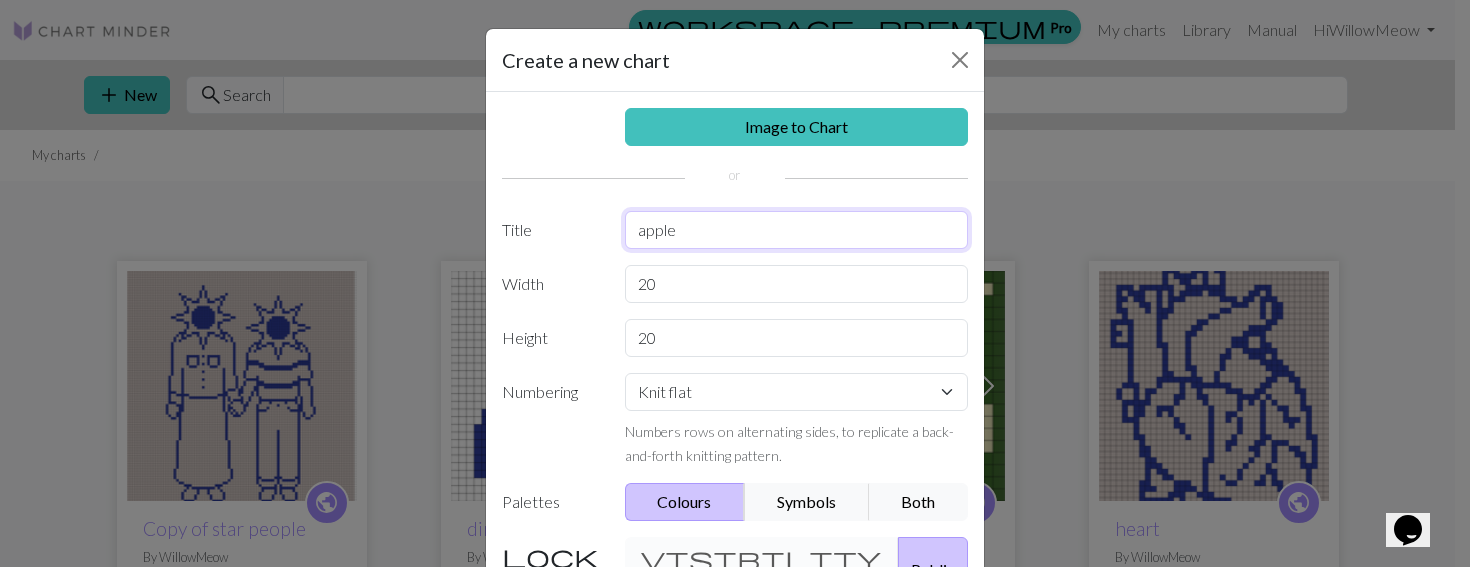 type on "apple" 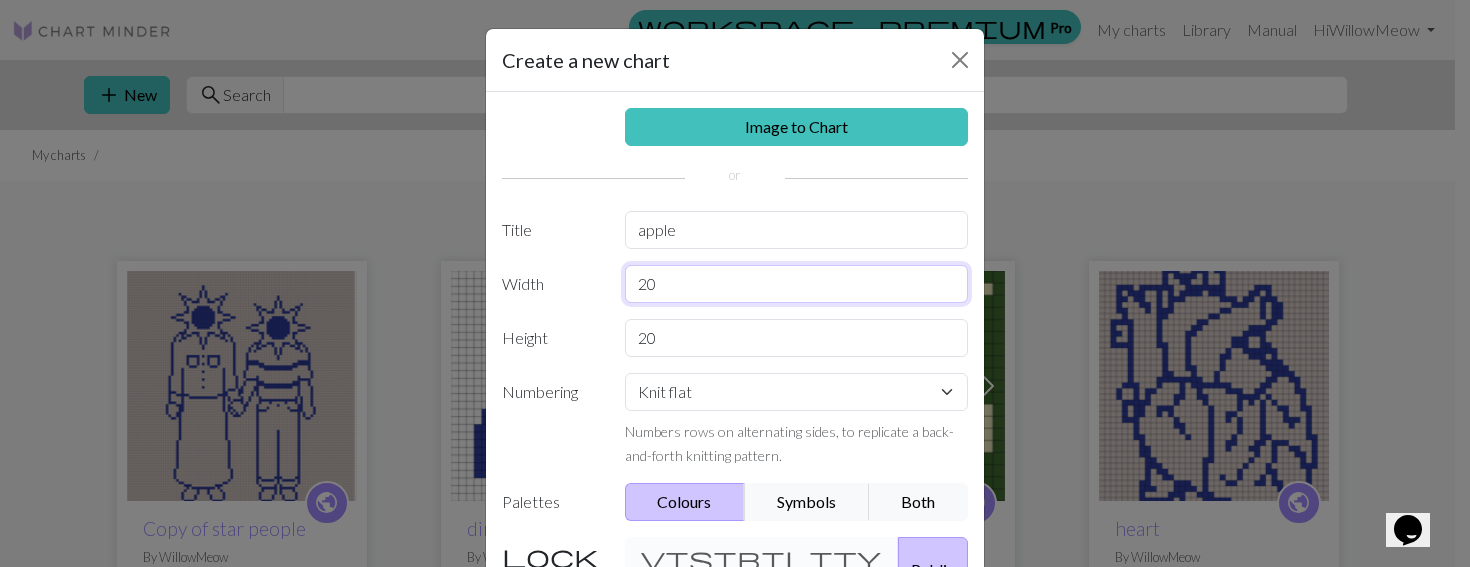 click on "20" at bounding box center [797, 284] 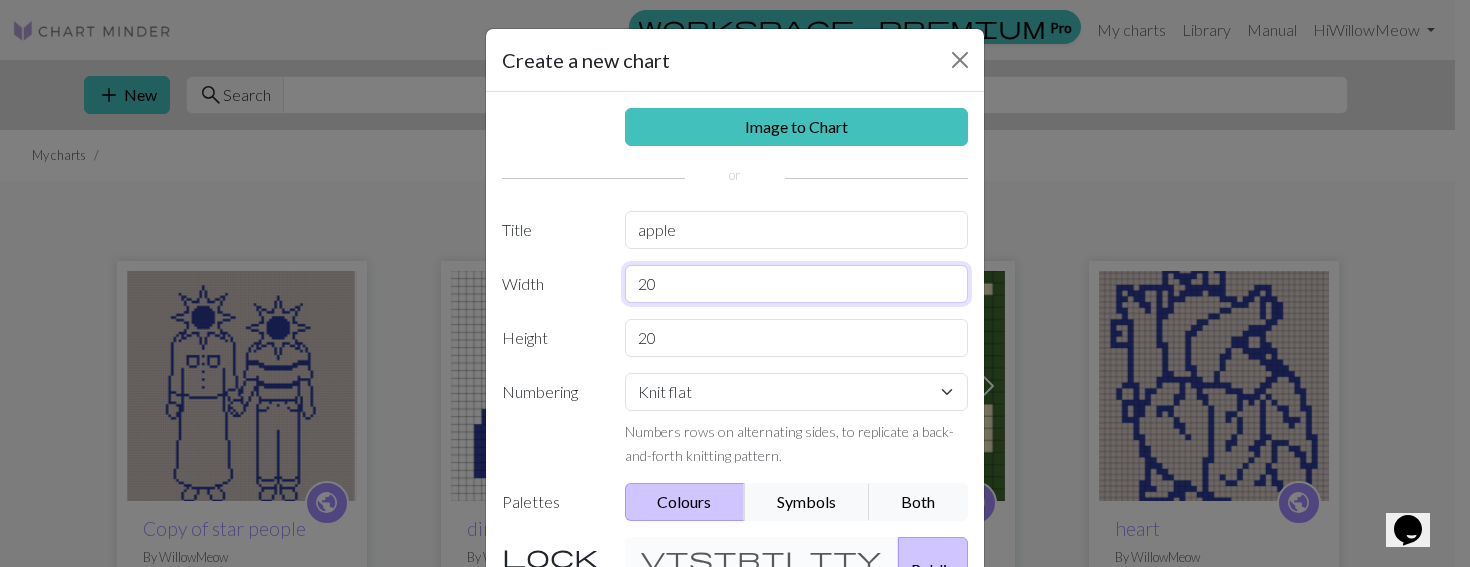 type on "2" 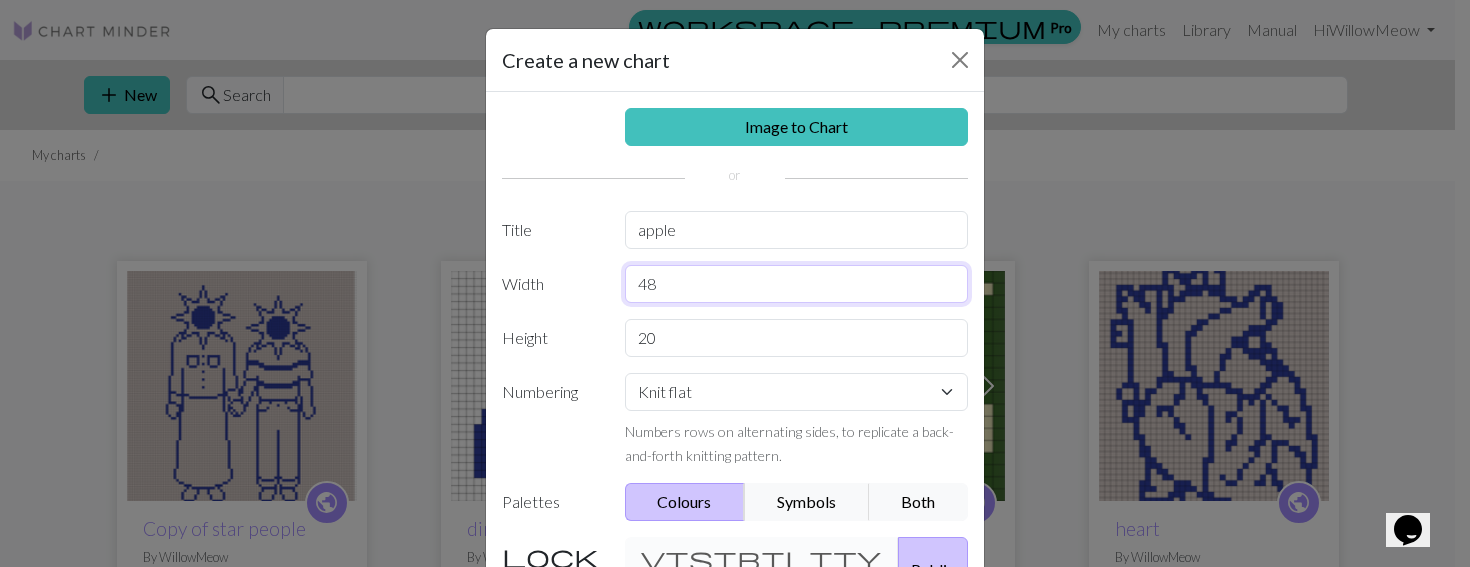 type on "48" 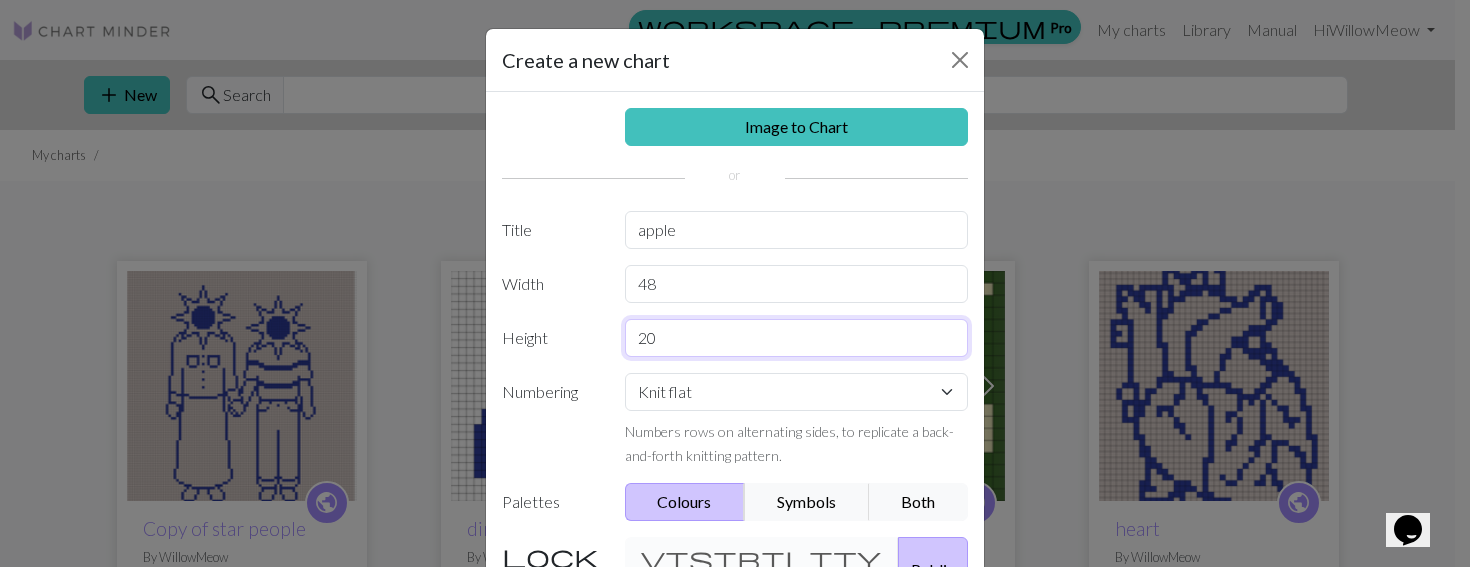 click on "20" at bounding box center (797, 338) 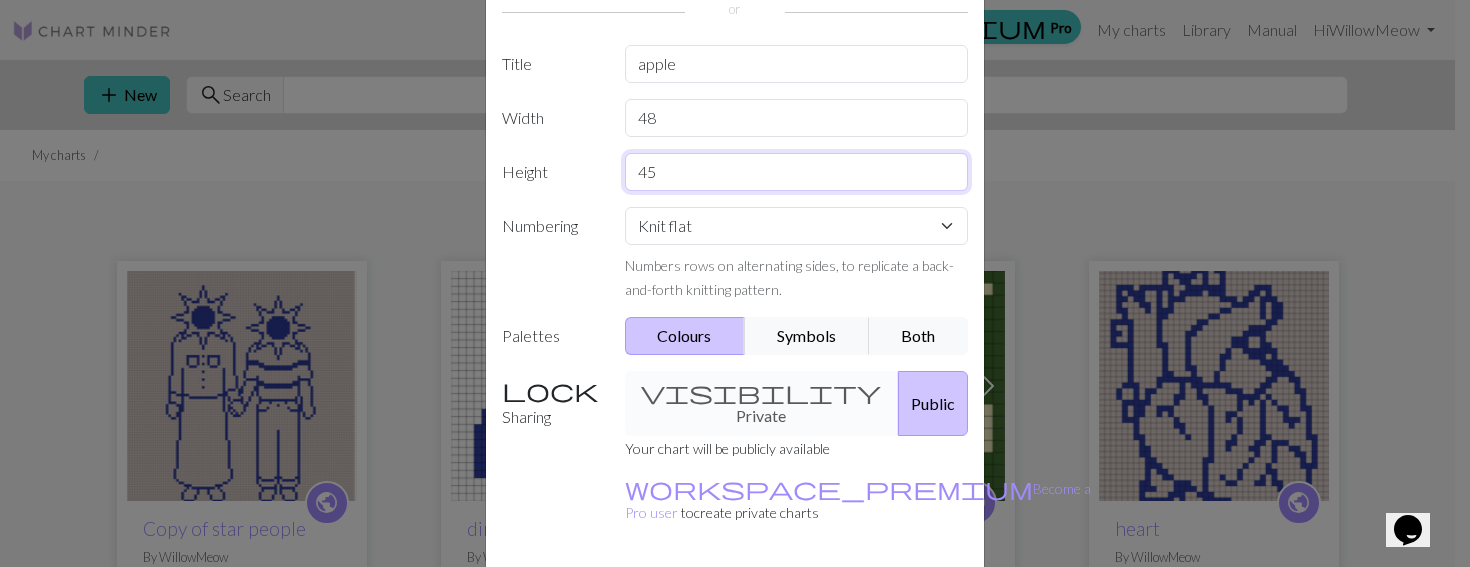 scroll, scrollTop: 222, scrollLeft: 0, axis: vertical 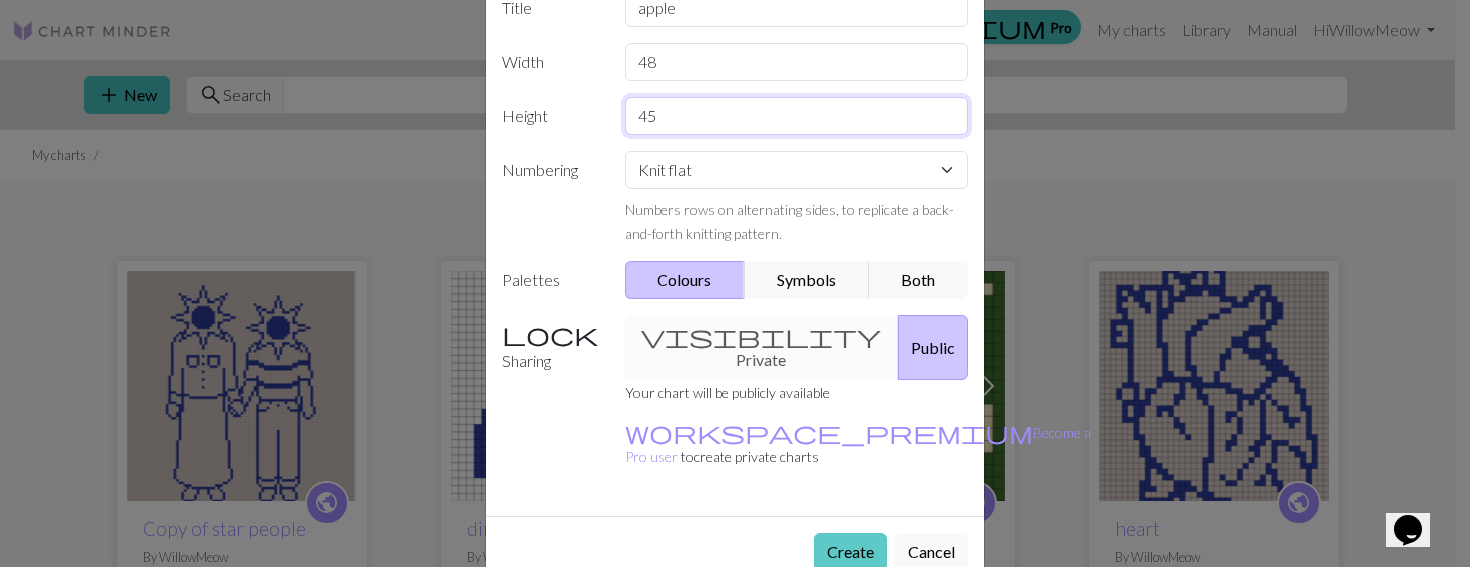 type on "45" 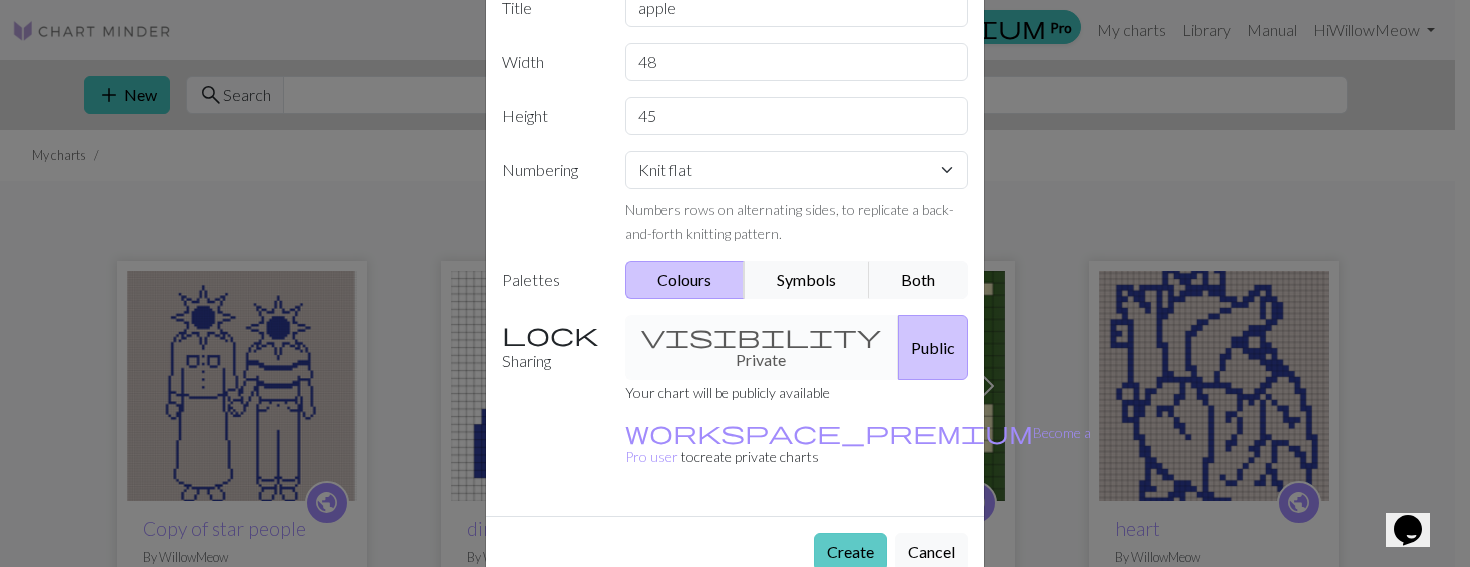 click on "Create" at bounding box center [850, 552] 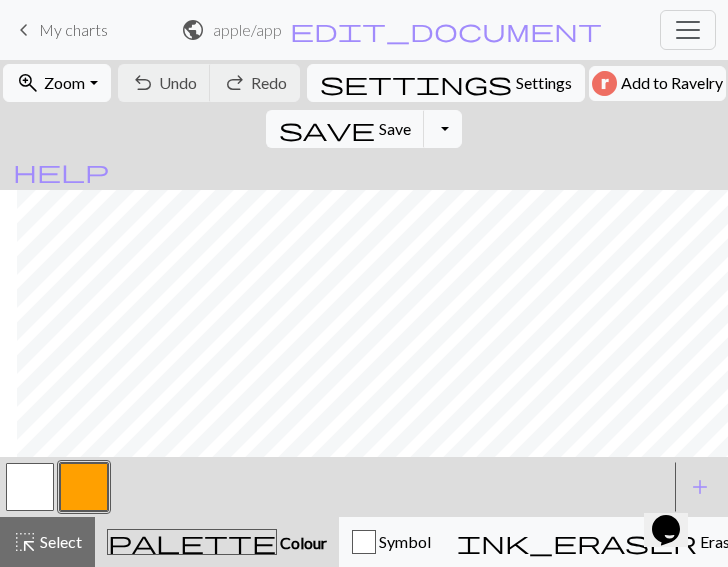 scroll, scrollTop: 692, scrollLeft: 612, axis: both 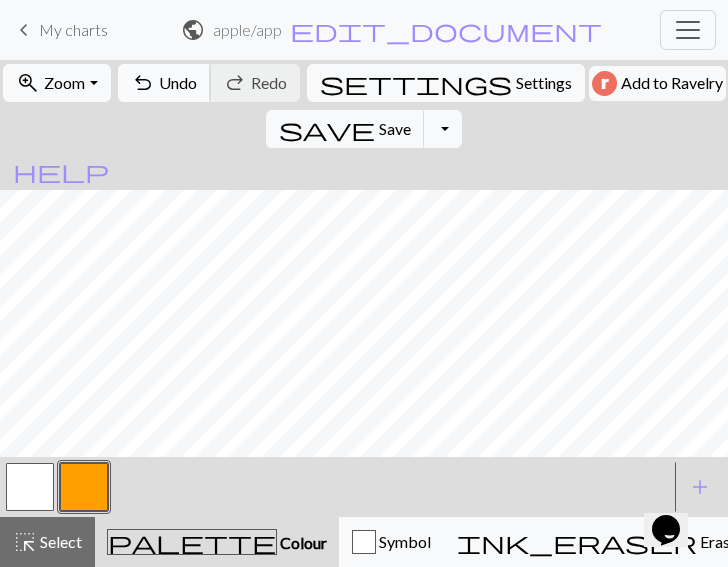 click on "undo" at bounding box center (143, 83) 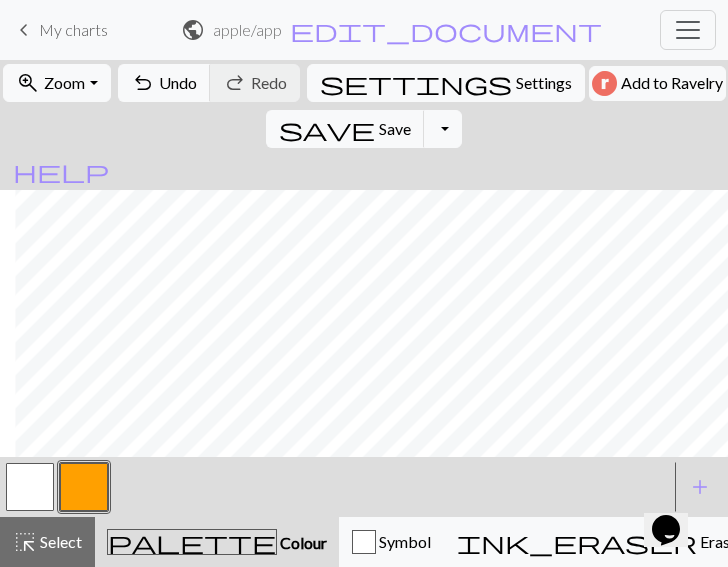 scroll, scrollTop: 0, scrollLeft: 670, axis: horizontal 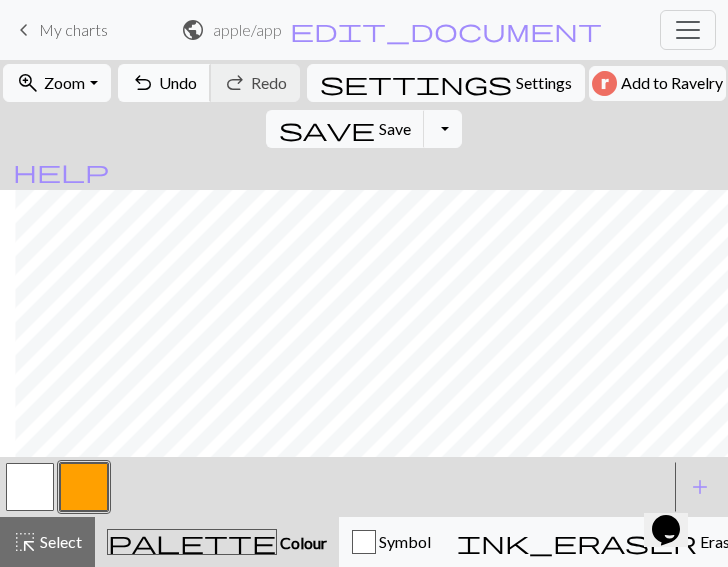 click on "undo" at bounding box center [143, 83] 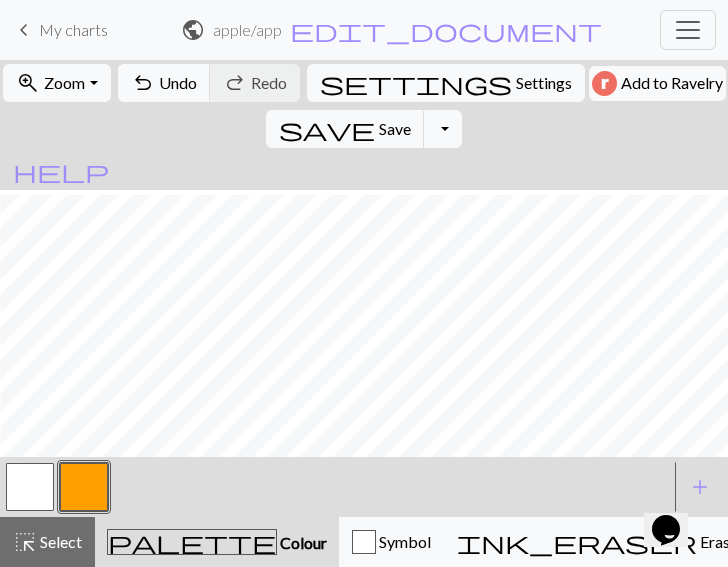 scroll, scrollTop: 380, scrollLeft: 441, axis: both 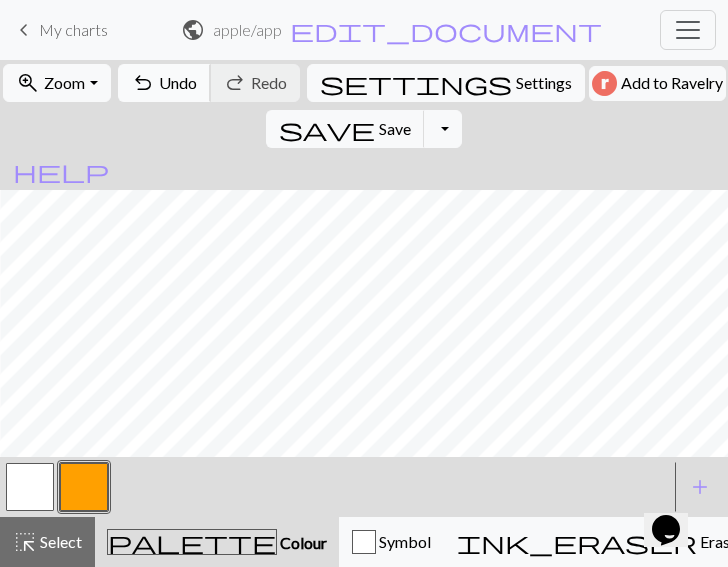 click on "Undo" at bounding box center [178, 82] 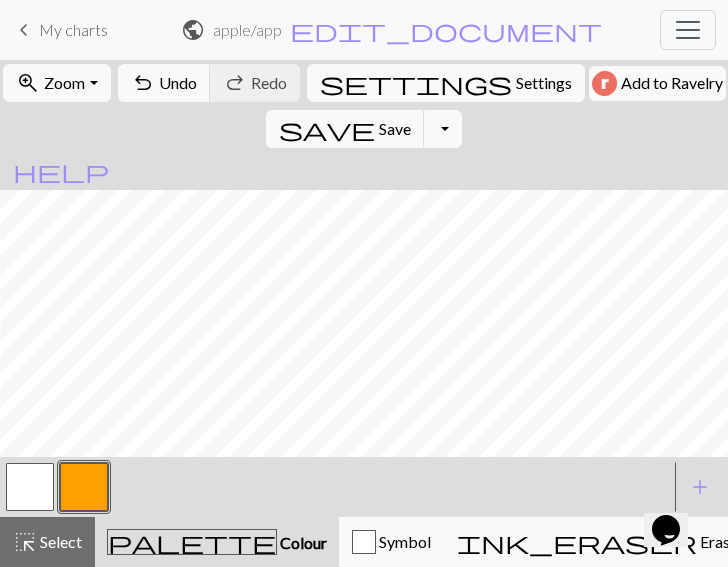 scroll, scrollTop: 247, scrollLeft: 313, axis: both 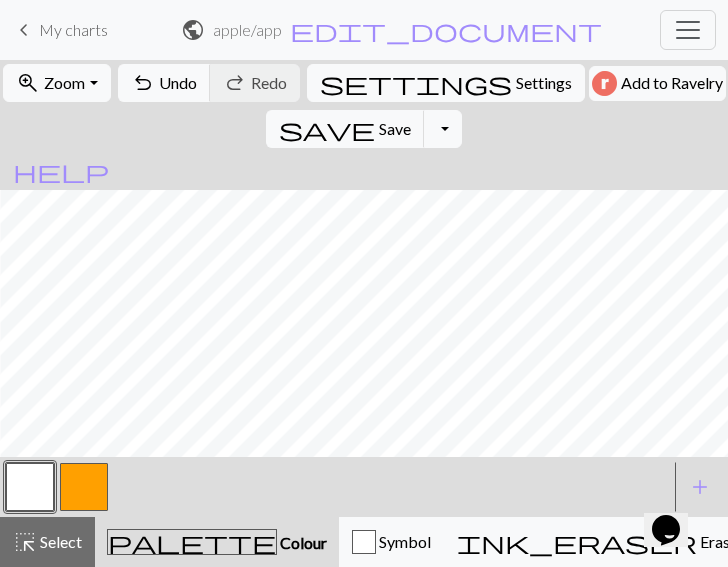 click at bounding box center [84, 487] 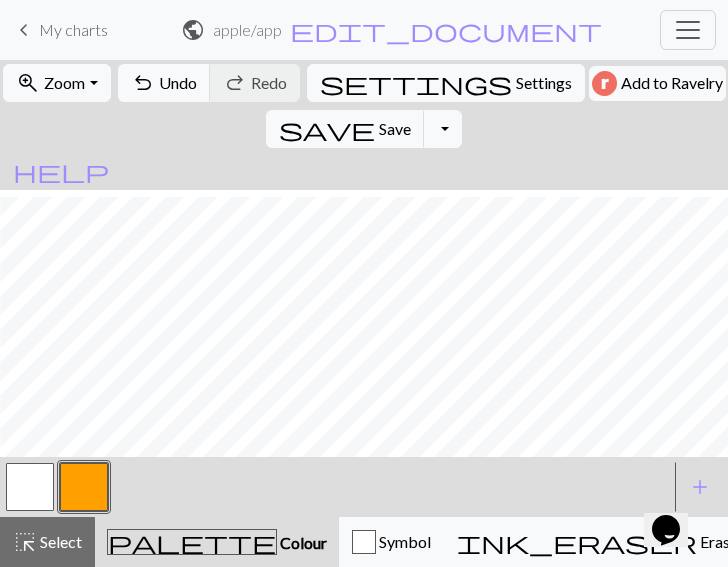 scroll, scrollTop: 263, scrollLeft: 313, axis: both 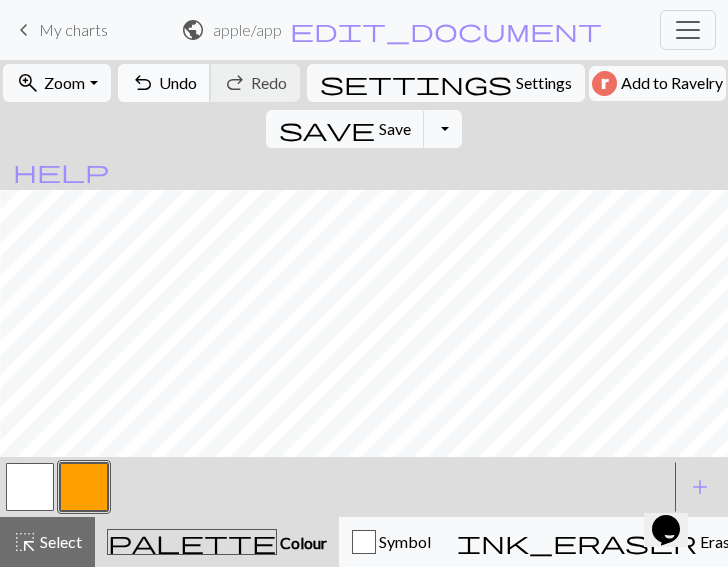 click on "Undo" at bounding box center [178, 82] 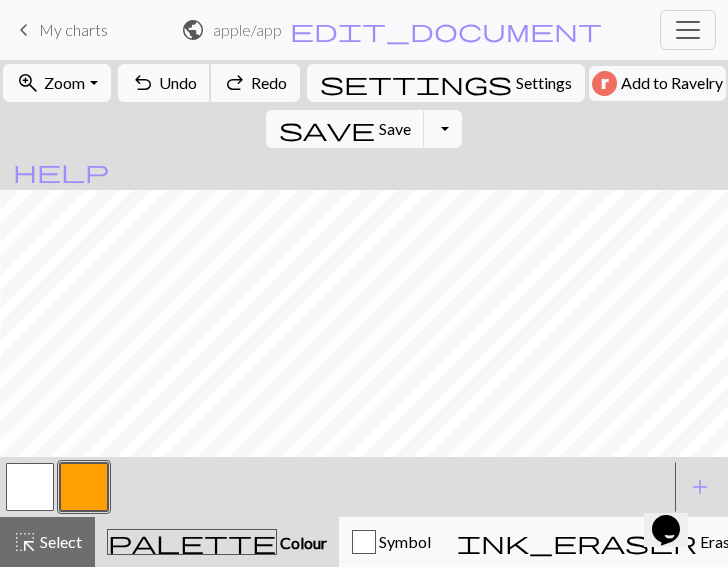 click on "Undo" at bounding box center (178, 82) 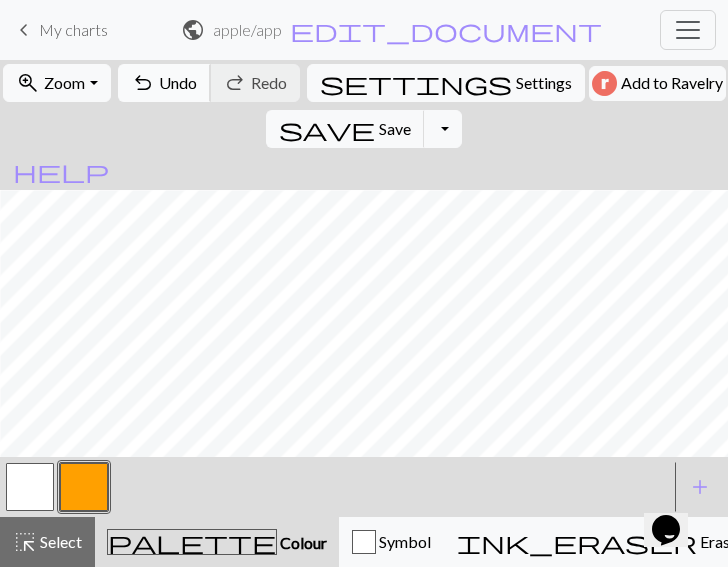 click on "undo Undo Undo" at bounding box center [164, 83] 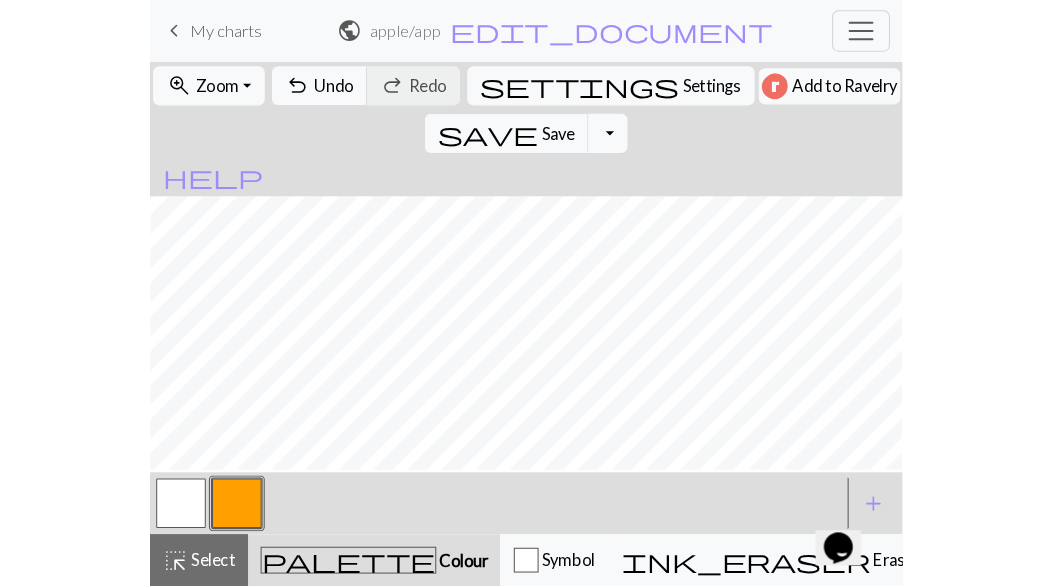 scroll, scrollTop: 118, scrollLeft: 0, axis: vertical 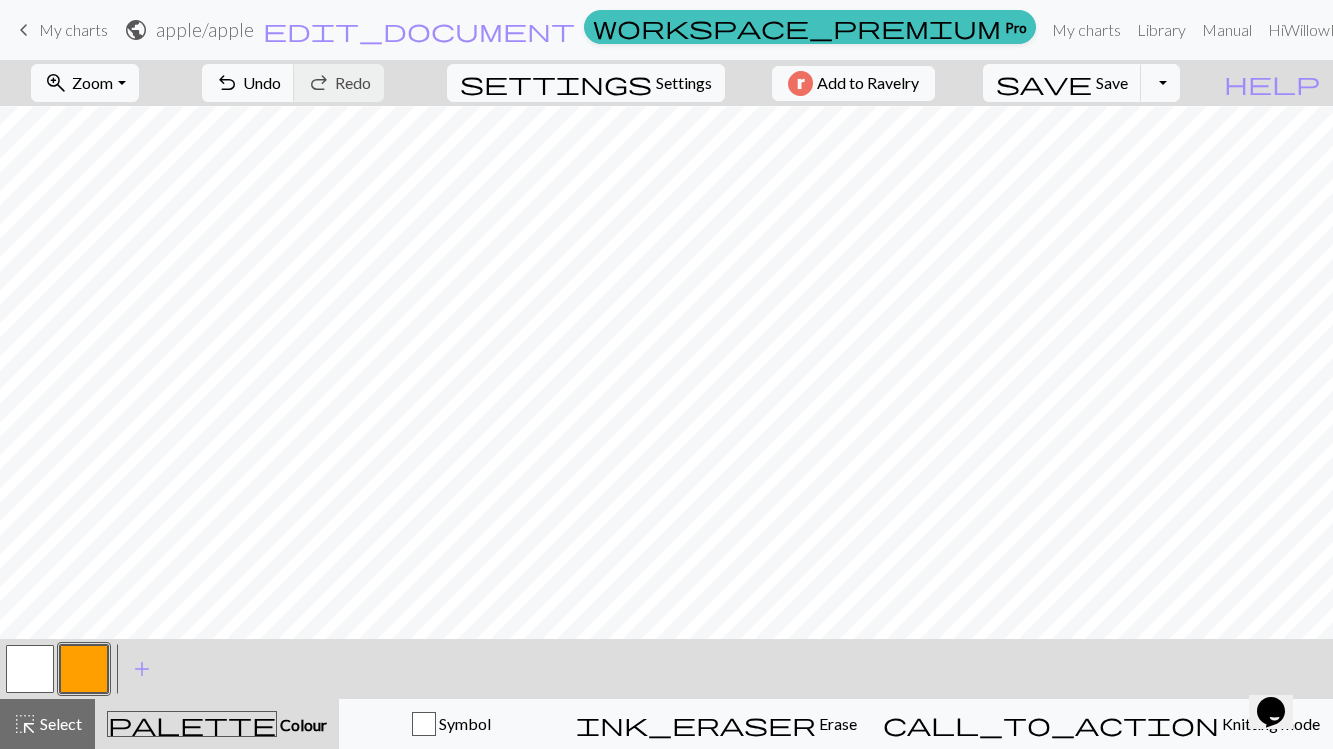 click at bounding box center (30, 669) 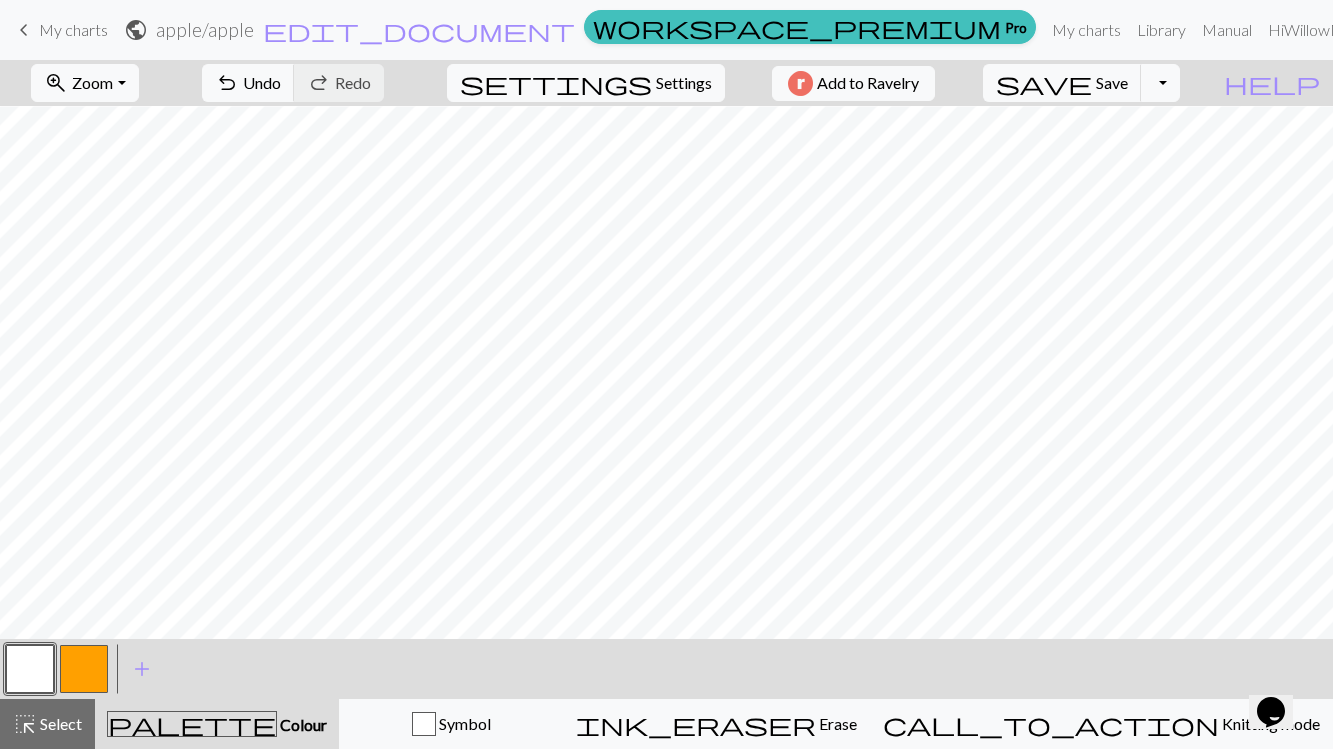 click at bounding box center [84, 669] 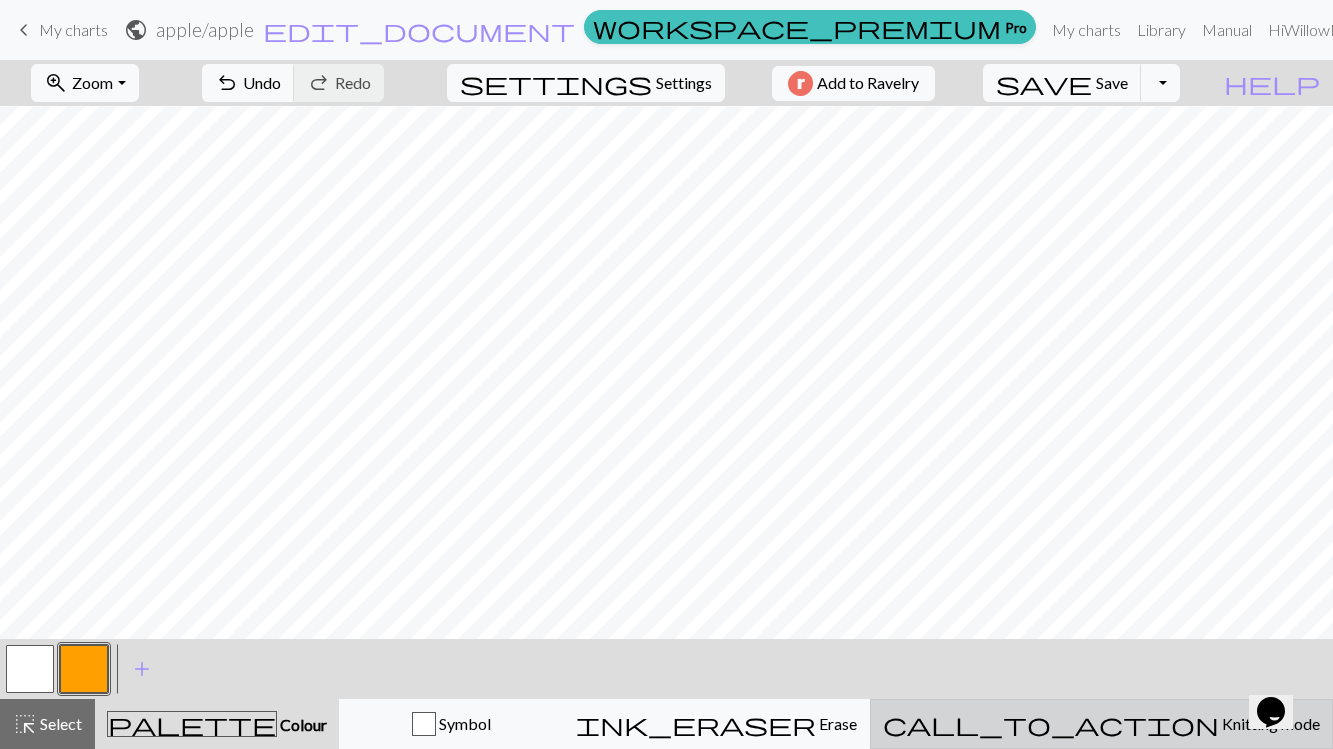 click on "call_to_action   Knitting mode   Knitting mode" at bounding box center [1101, 724] 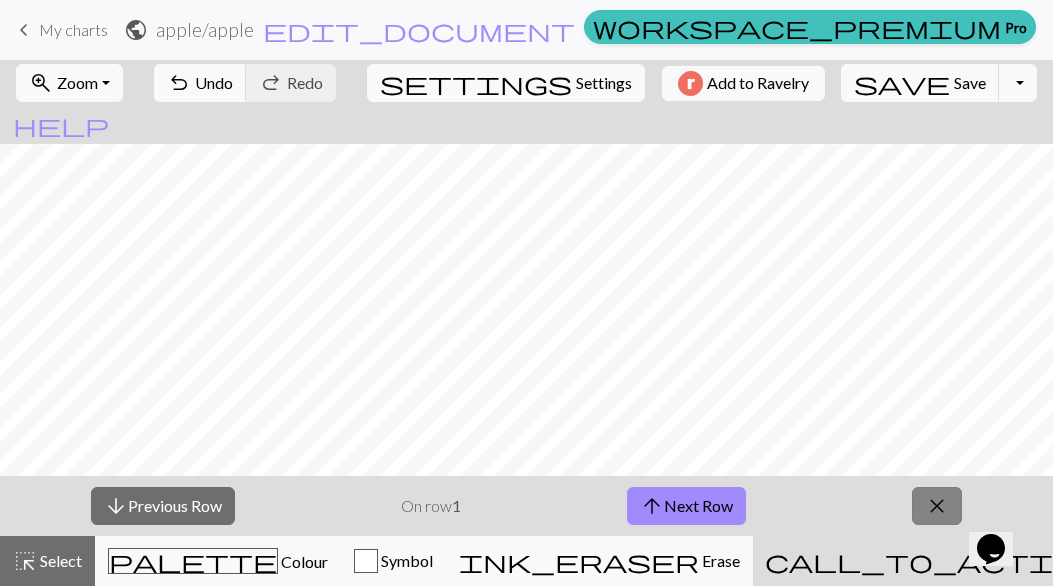 click on "close" at bounding box center [937, 506] 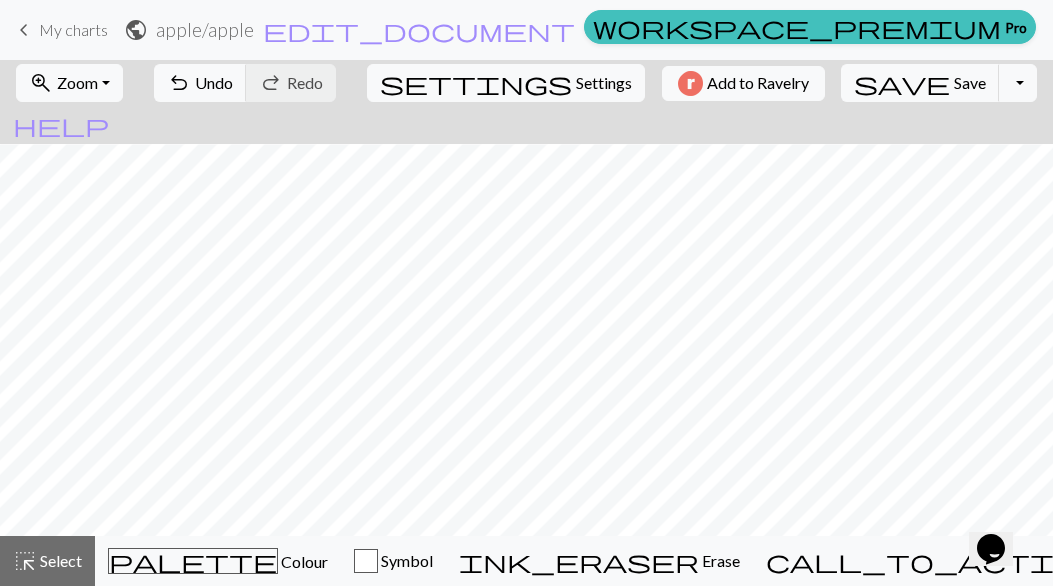 scroll, scrollTop: 236, scrollLeft: 0, axis: vertical 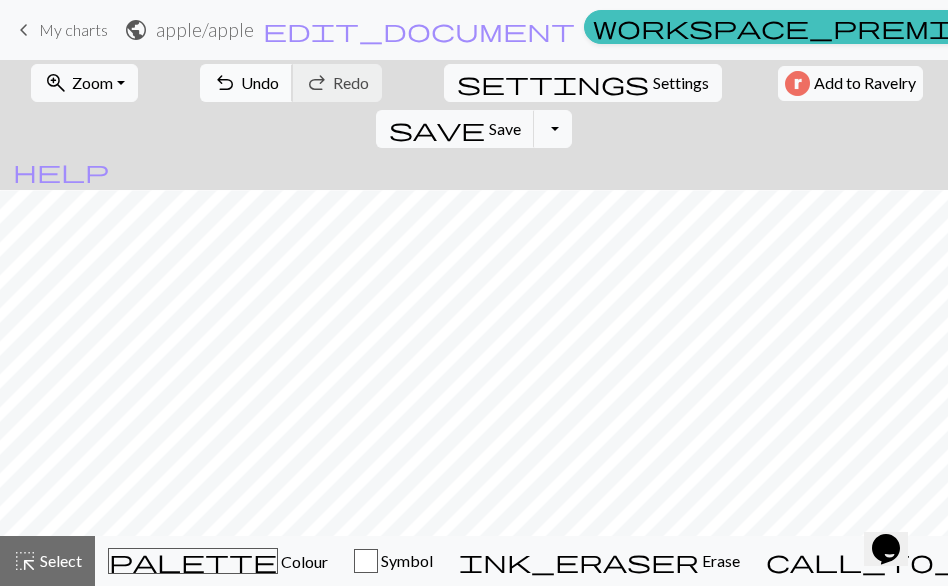 click on "Undo" at bounding box center [260, 82] 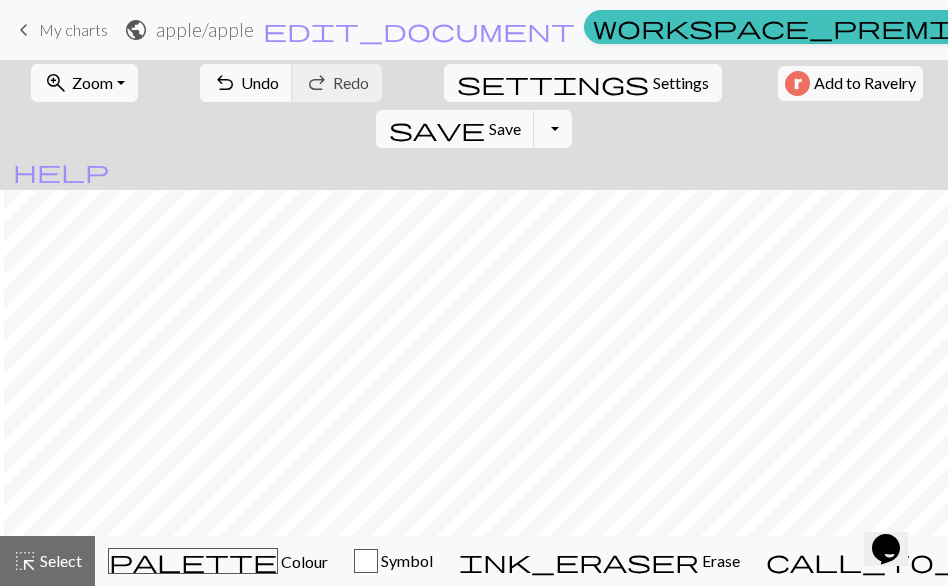 scroll, scrollTop: 236, scrollLeft: 6, axis: both 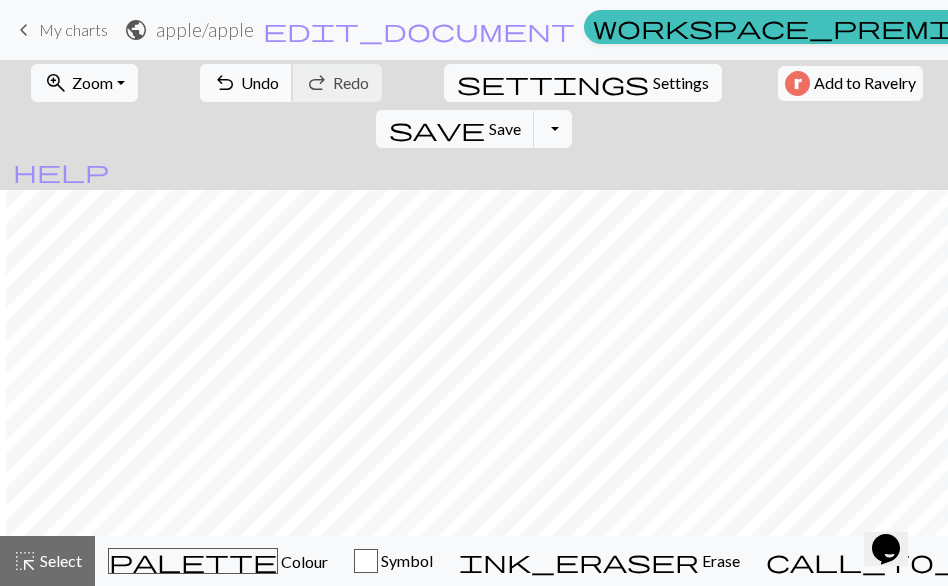 click on "undo Undo Undo" at bounding box center [246, 83] 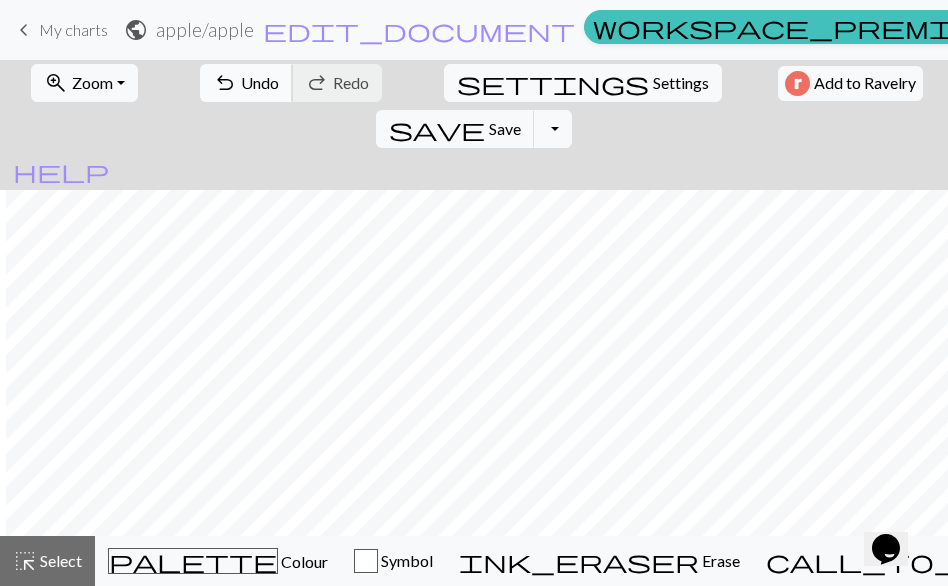 scroll, scrollTop: 0, scrollLeft: 6, axis: horizontal 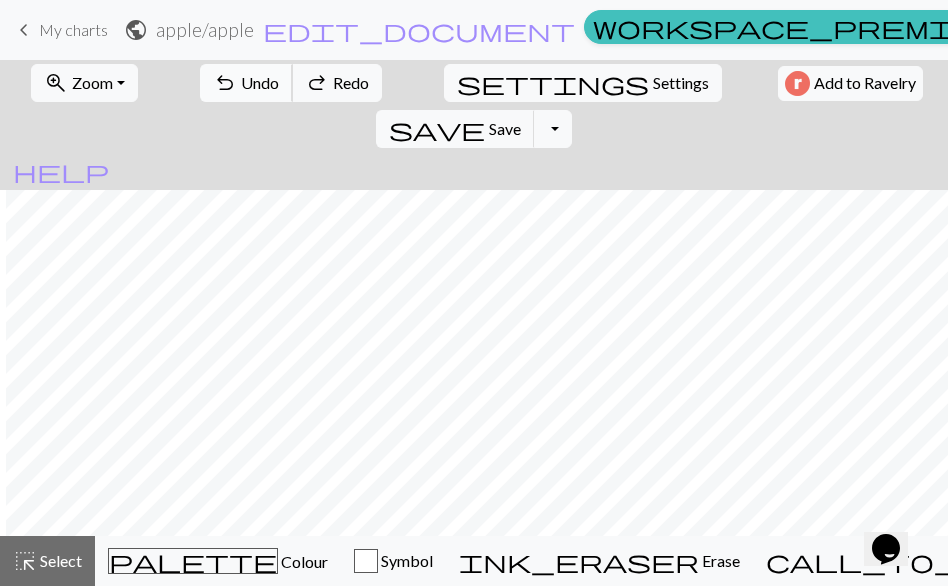 click on "Undo" at bounding box center (260, 82) 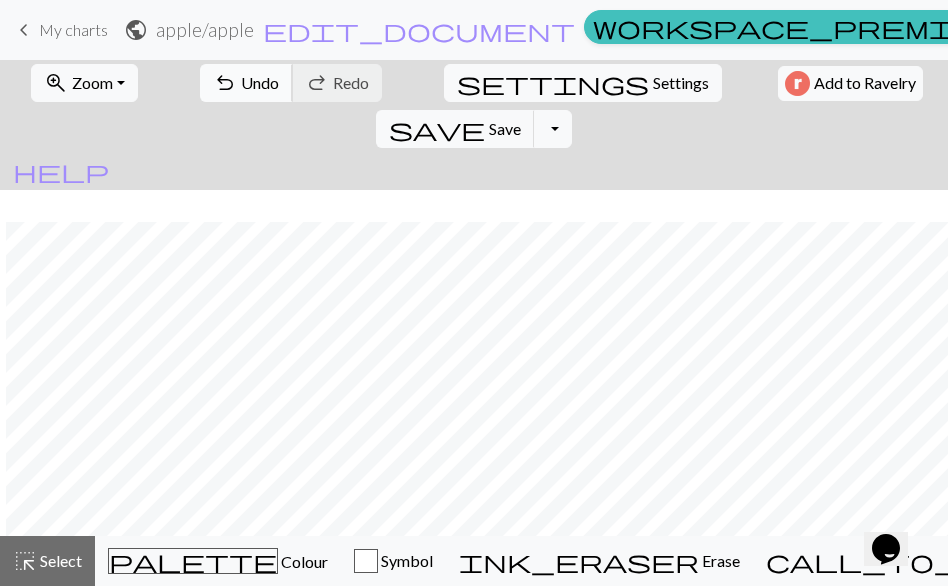 scroll, scrollTop: 34, scrollLeft: 6, axis: both 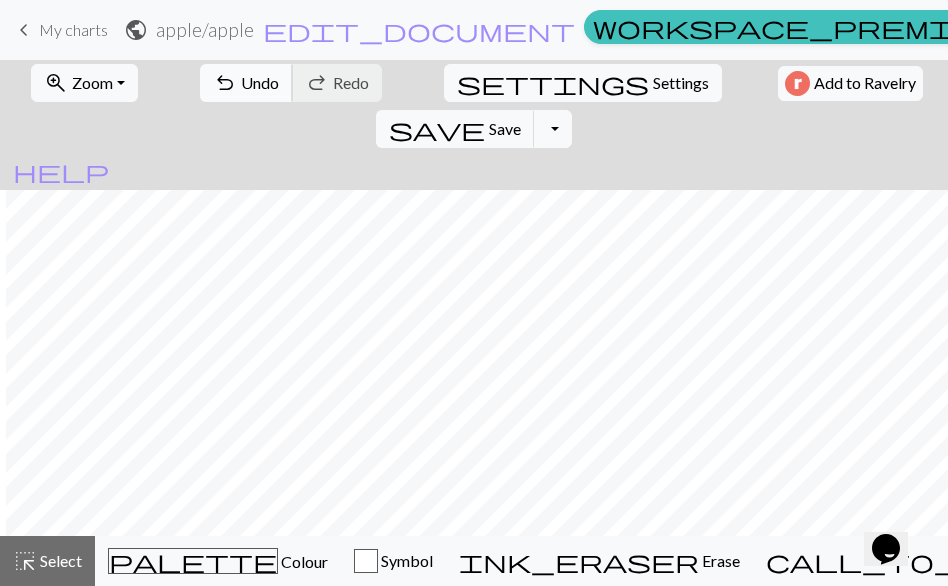 click on "Undo" at bounding box center (260, 82) 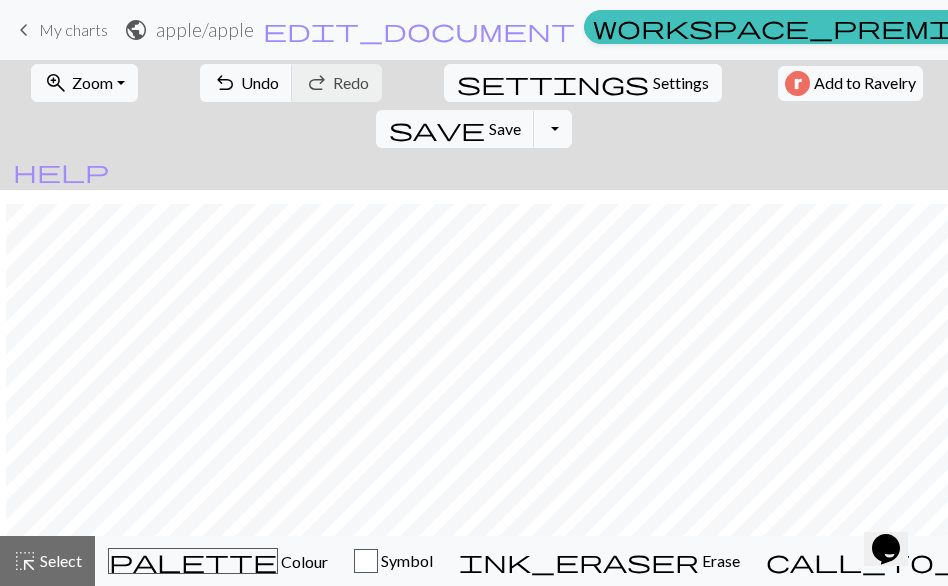 scroll, scrollTop: 236, scrollLeft: 6, axis: both 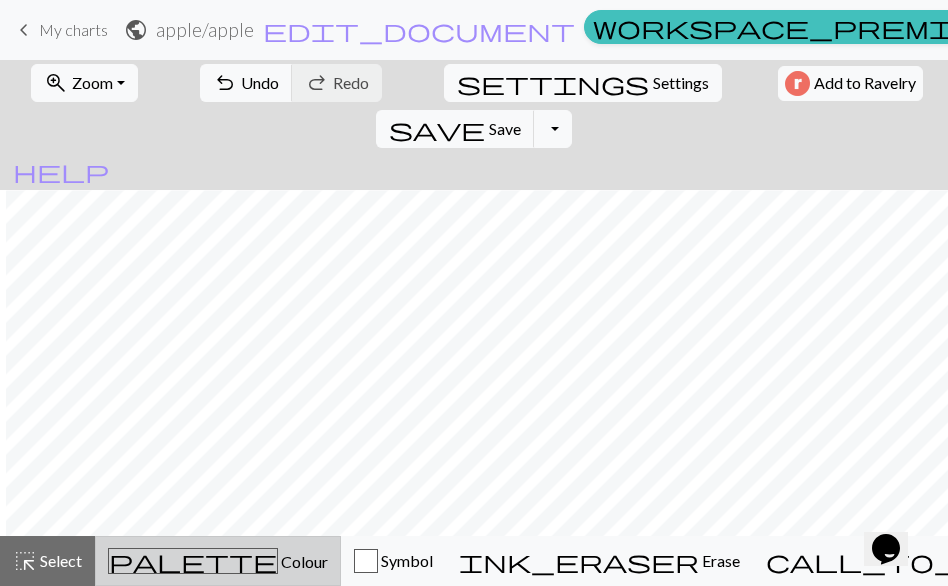 click on "Colour" at bounding box center (303, 561) 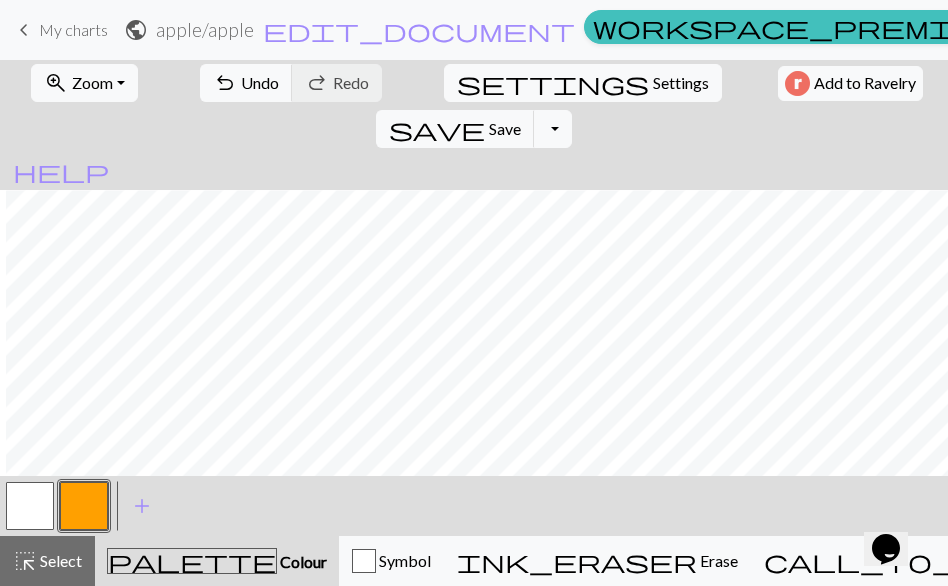click at bounding box center [30, 506] 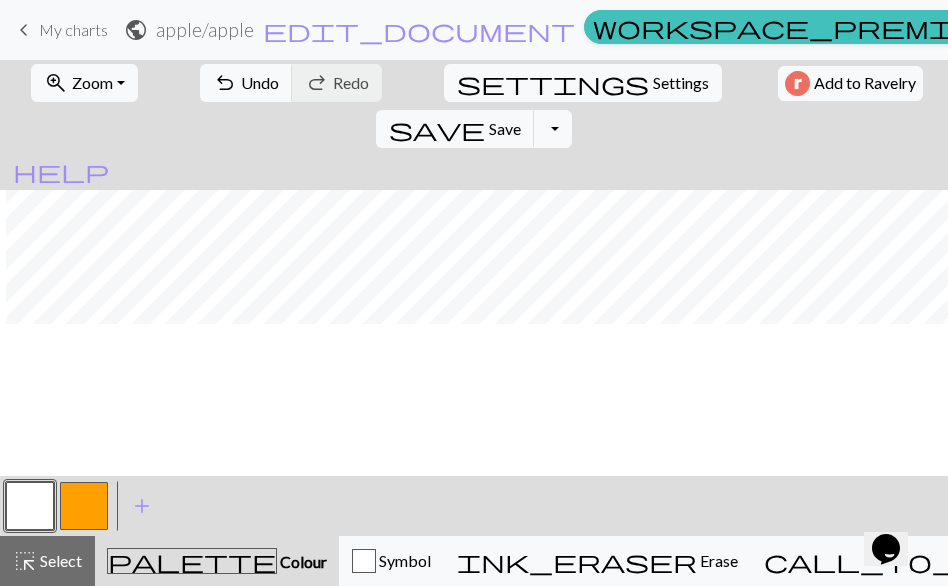 scroll, scrollTop: 0, scrollLeft: 6, axis: horizontal 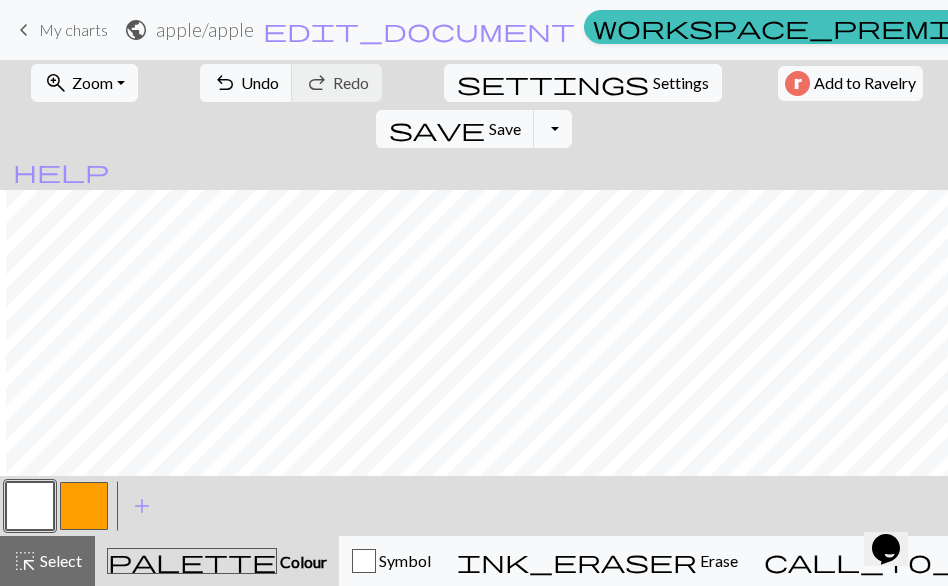 click at bounding box center (84, 506) 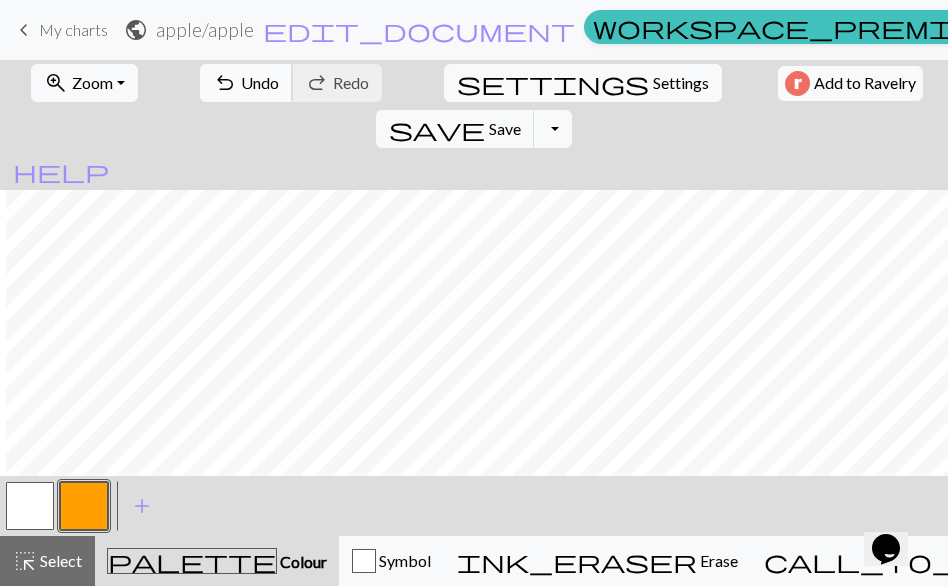 click on "Undo" at bounding box center (260, 82) 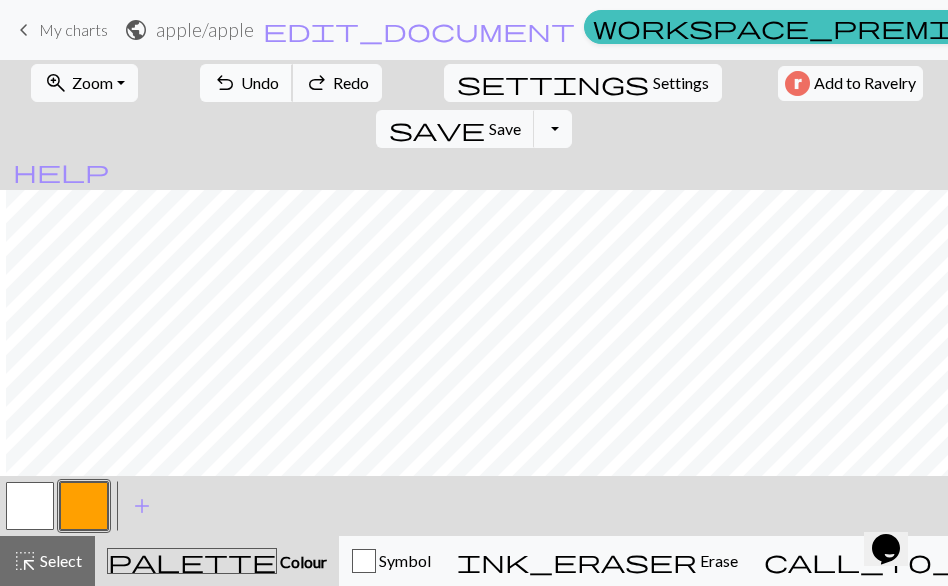 click on "Undo" at bounding box center (260, 82) 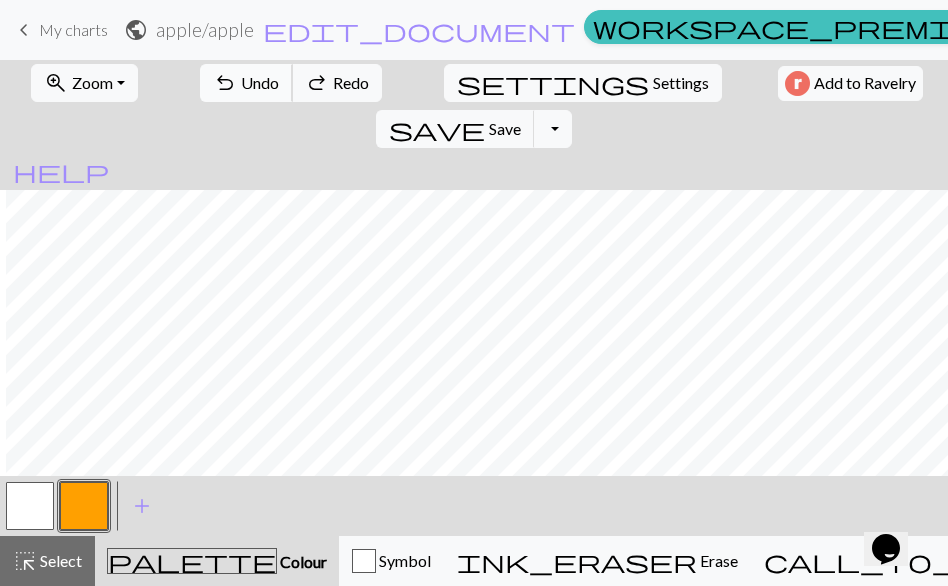 click on "Undo" at bounding box center [260, 82] 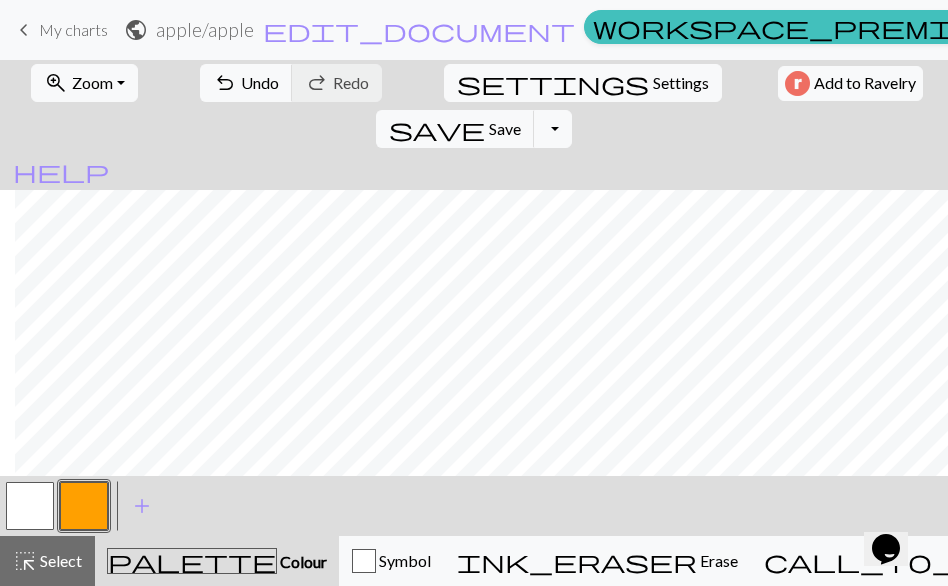 scroll, scrollTop: 0, scrollLeft: 15, axis: horizontal 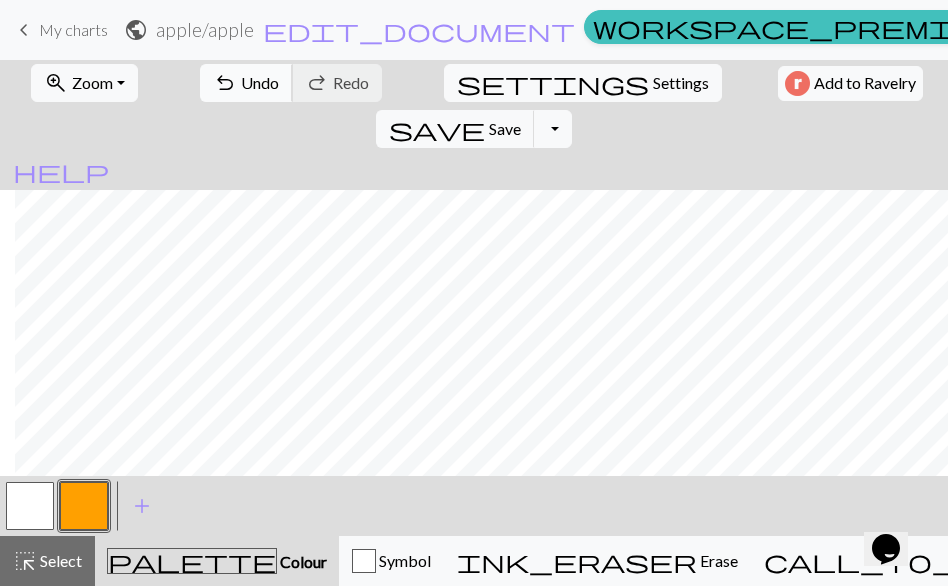 click on "undo Undo Undo" at bounding box center (246, 83) 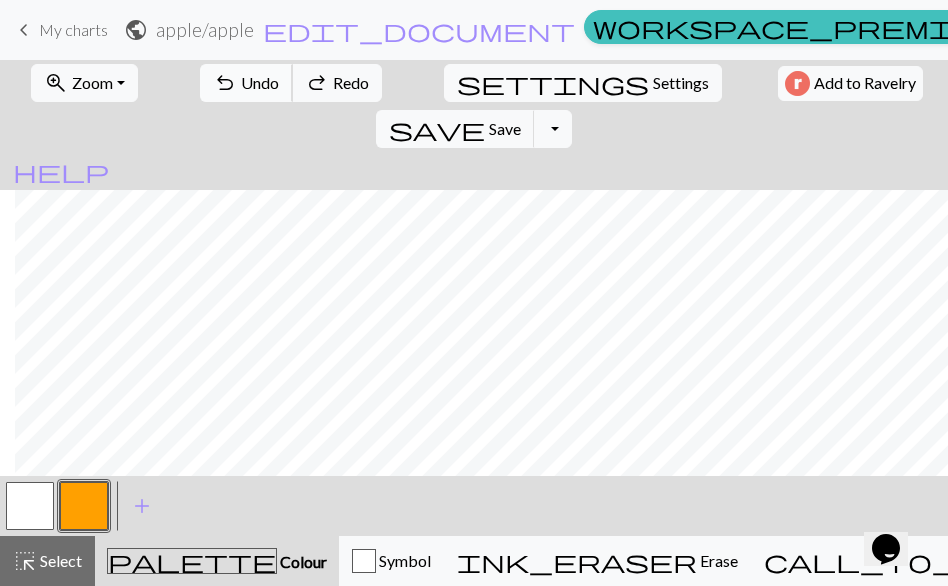 click on "undo Undo Undo" at bounding box center (246, 83) 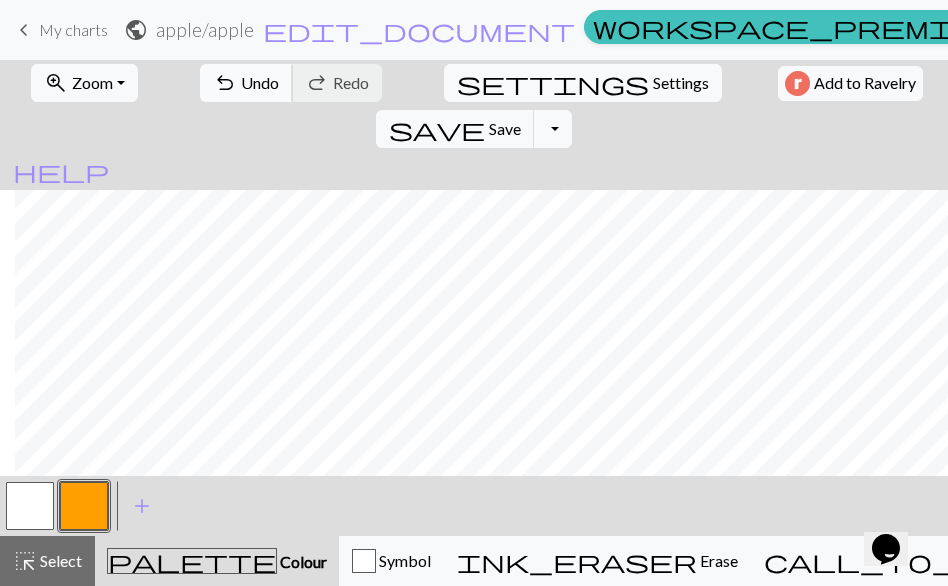 click on "undo Undo Undo" at bounding box center (246, 83) 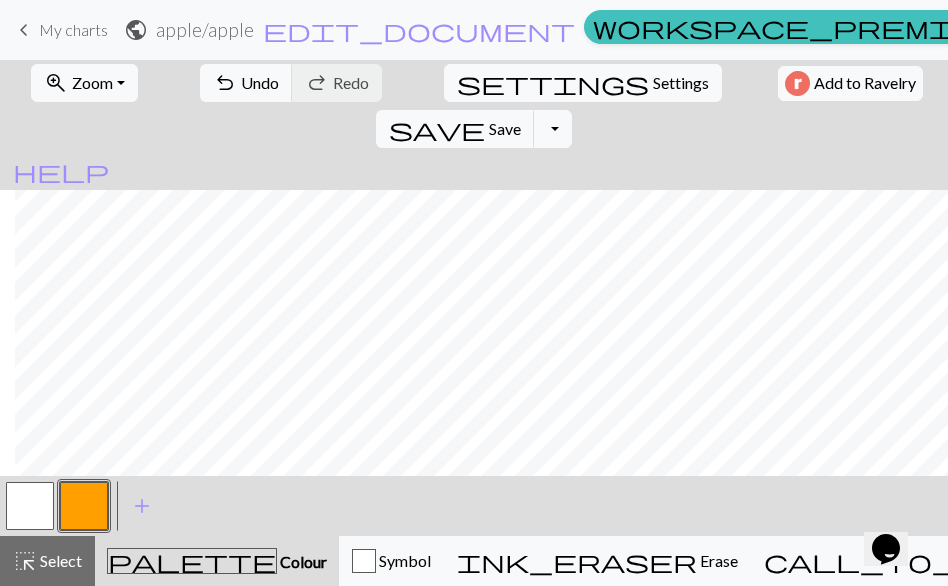 scroll, scrollTop: 0, scrollLeft: 15, axis: horizontal 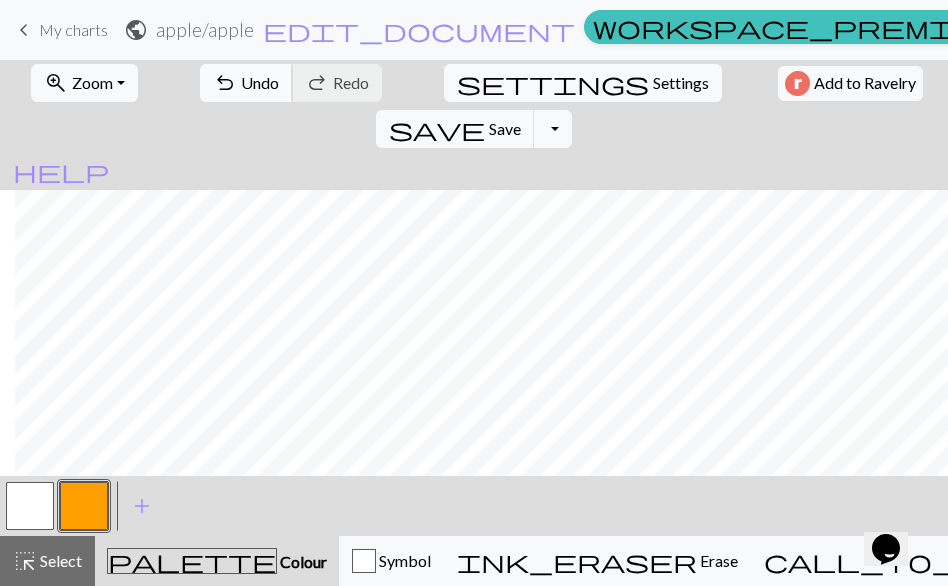 click on "undo" at bounding box center (225, 83) 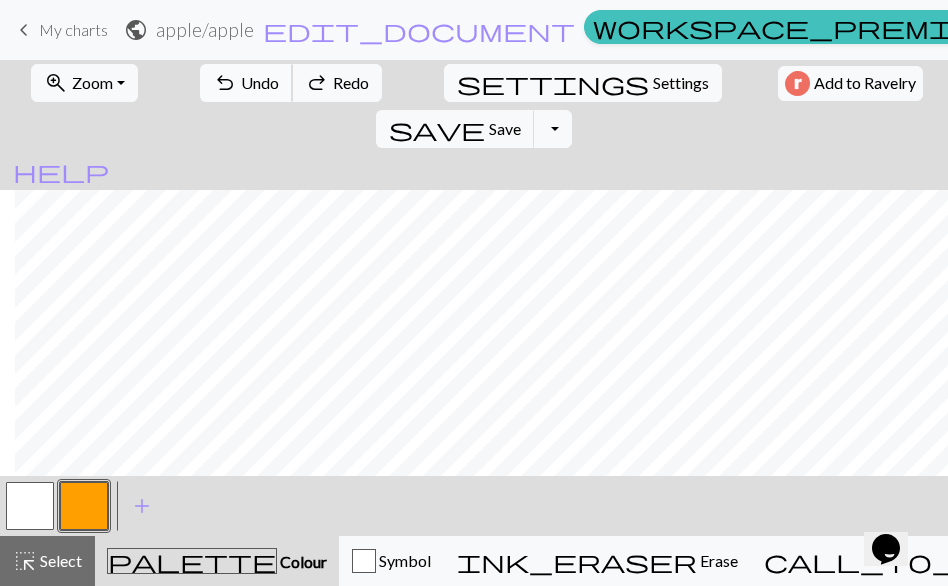 click on "undo" at bounding box center (225, 83) 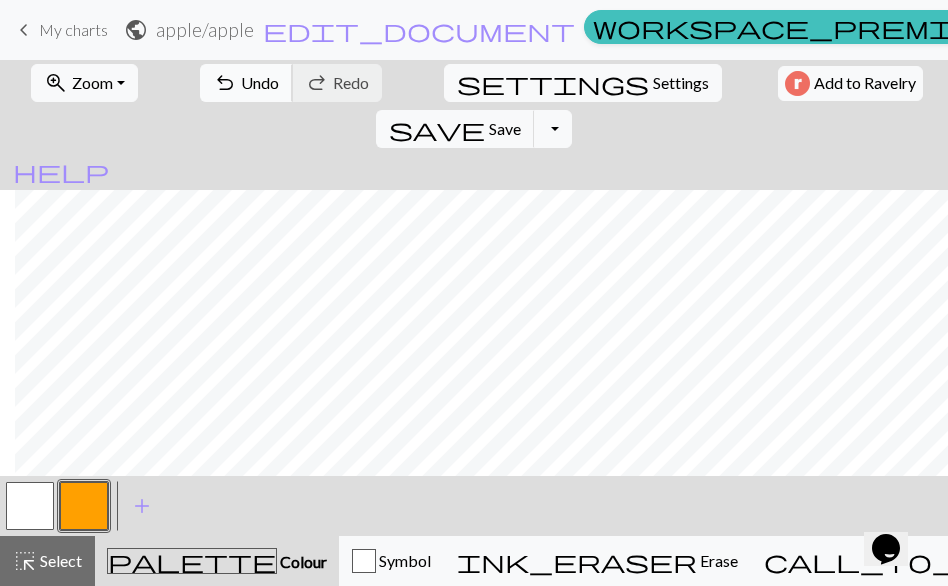 click on "Undo" at bounding box center (260, 82) 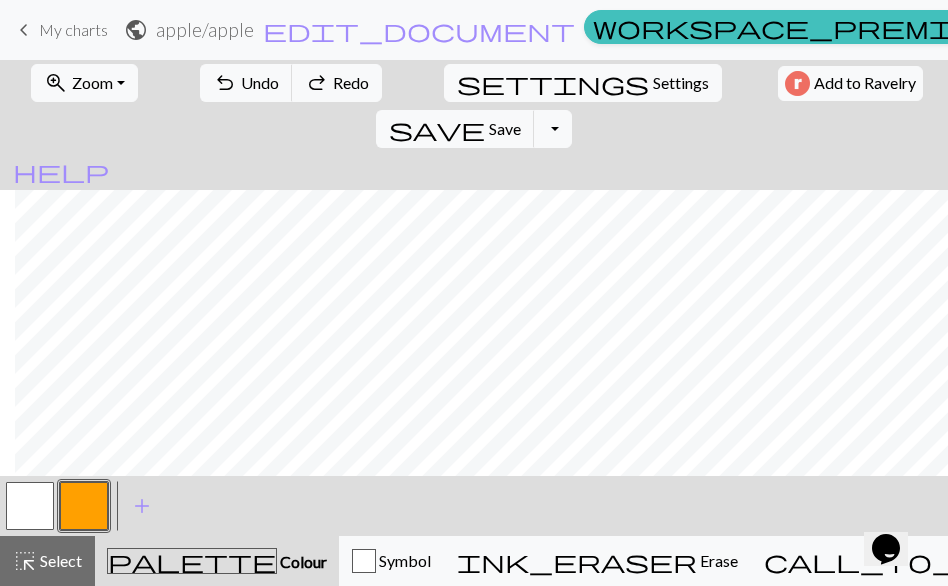 click at bounding box center [30, 506] 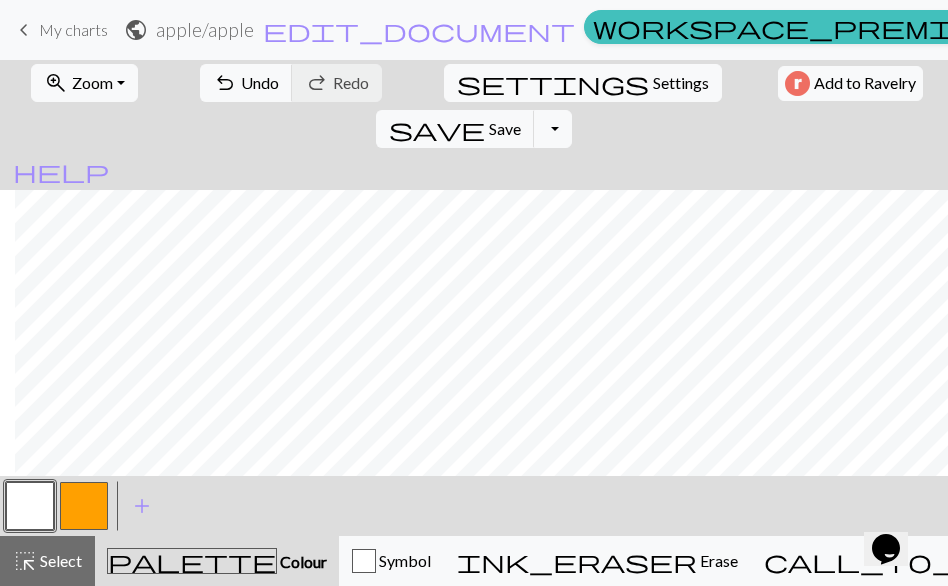click at bounding box center [84, 506] 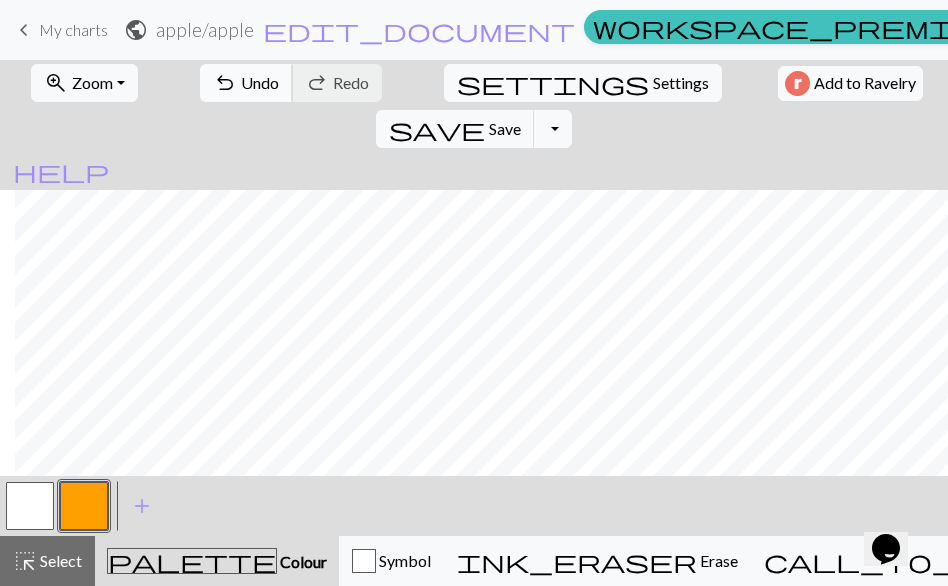 click on "undo" at bounding box center [225, 83] 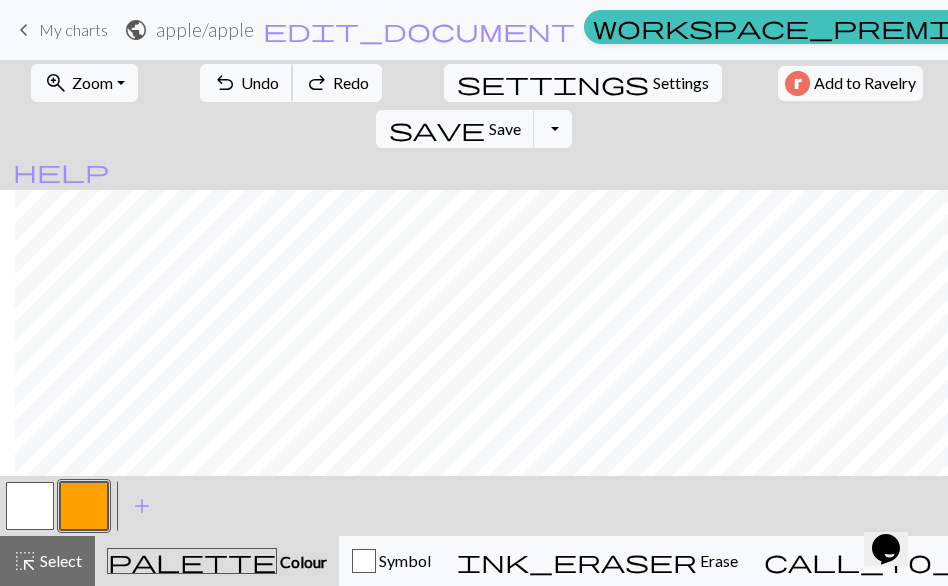 click on "undo" at bounding box center [225, 83] 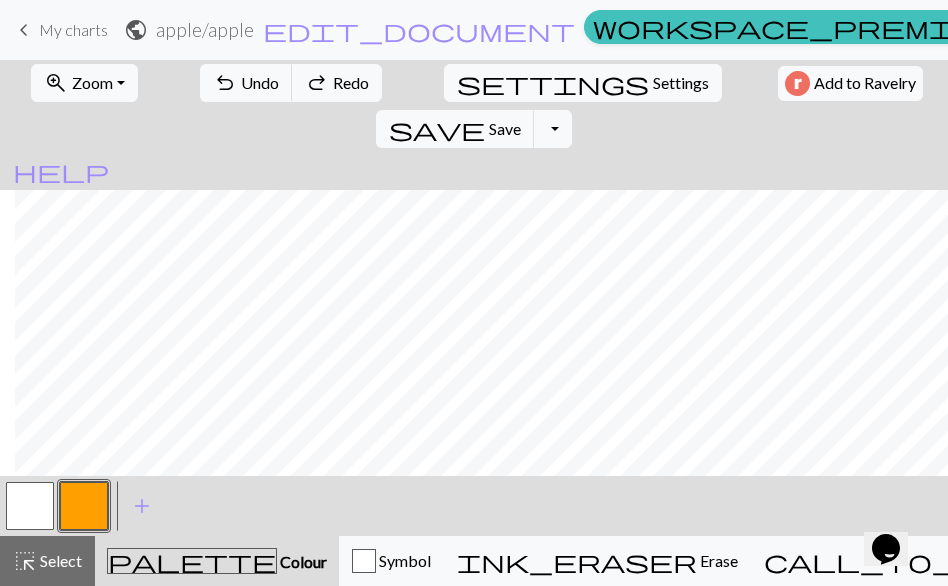 click at bounding box center (30, 506) 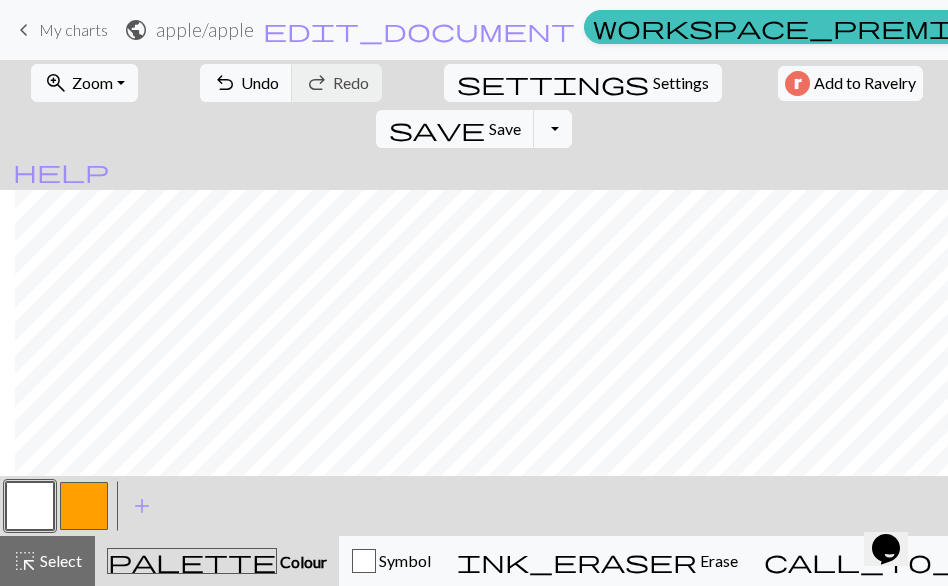 click at bounding box center [84, 506] 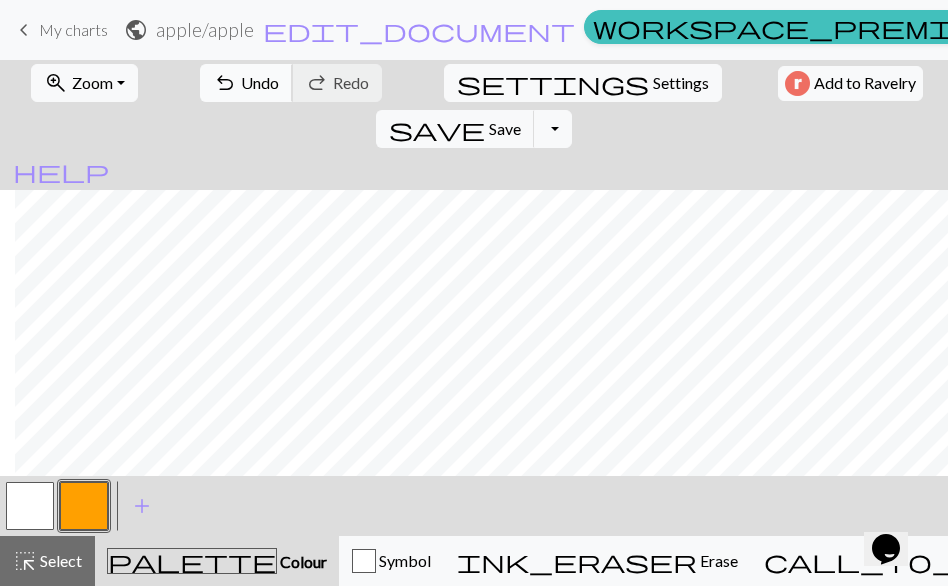 click on "Undo" at bounding box center [260, 82] 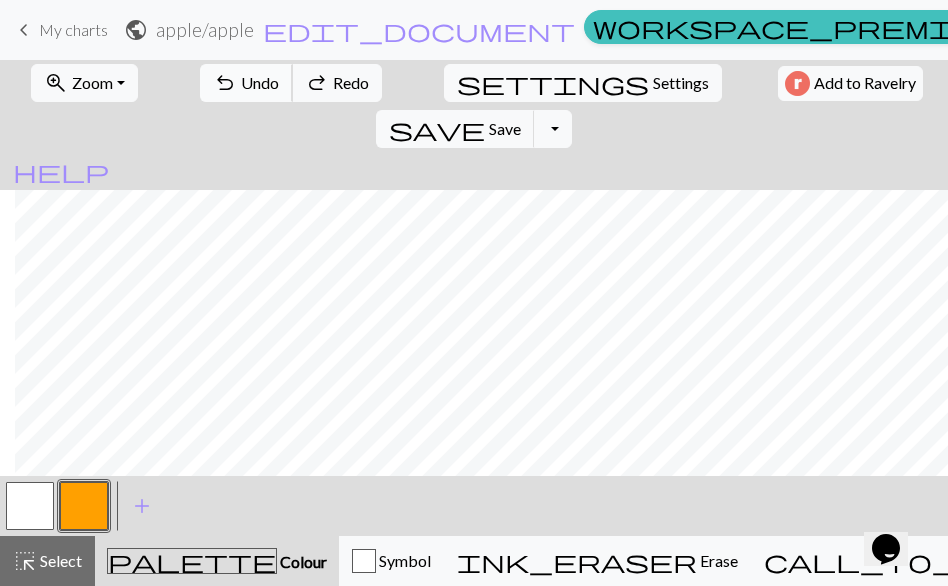 click on "Undo" at bounding box center [260, 82] 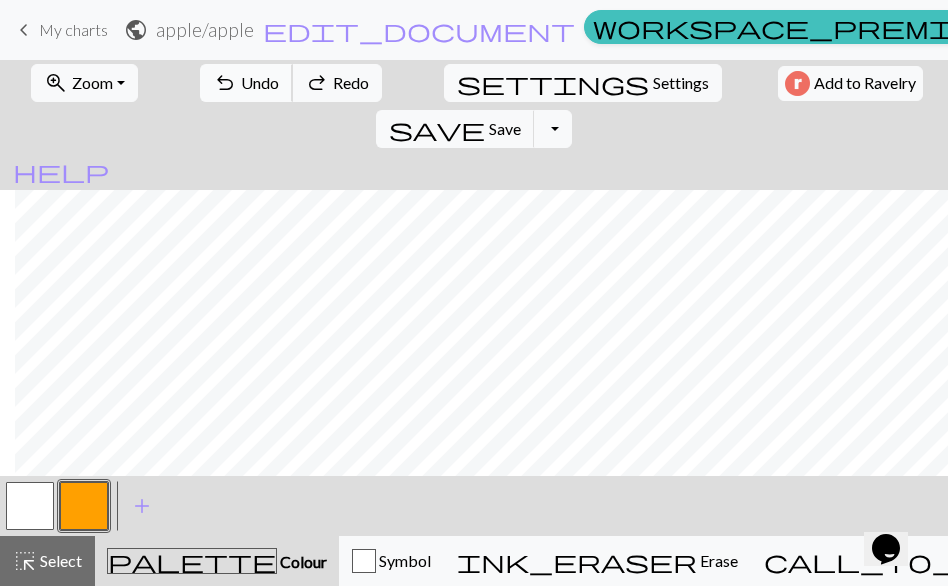 click on "Undo" at bounding box center (260, 82) 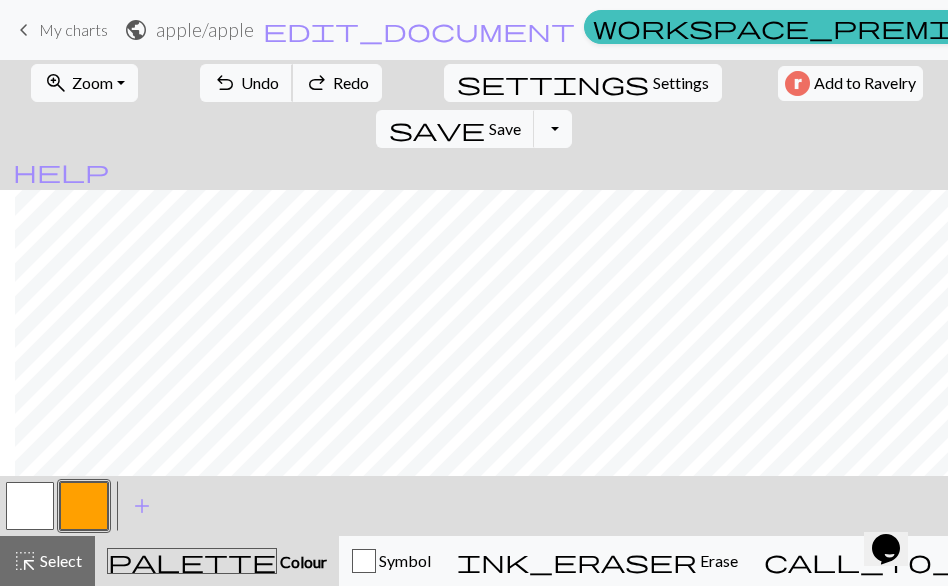 scroll, scrollTop: 121, scrollLeft: 15, axis: both 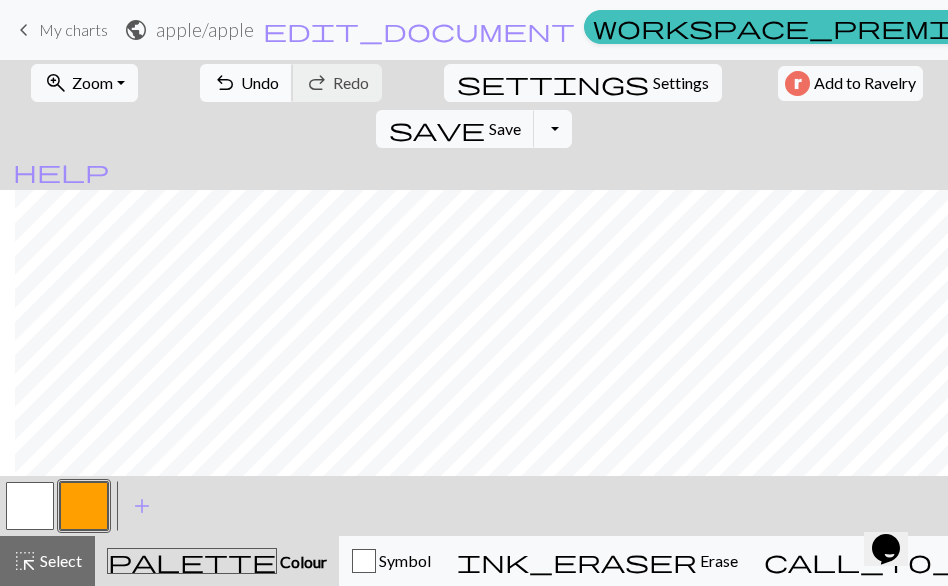click on "Undo" at bounding box center (260, 82) 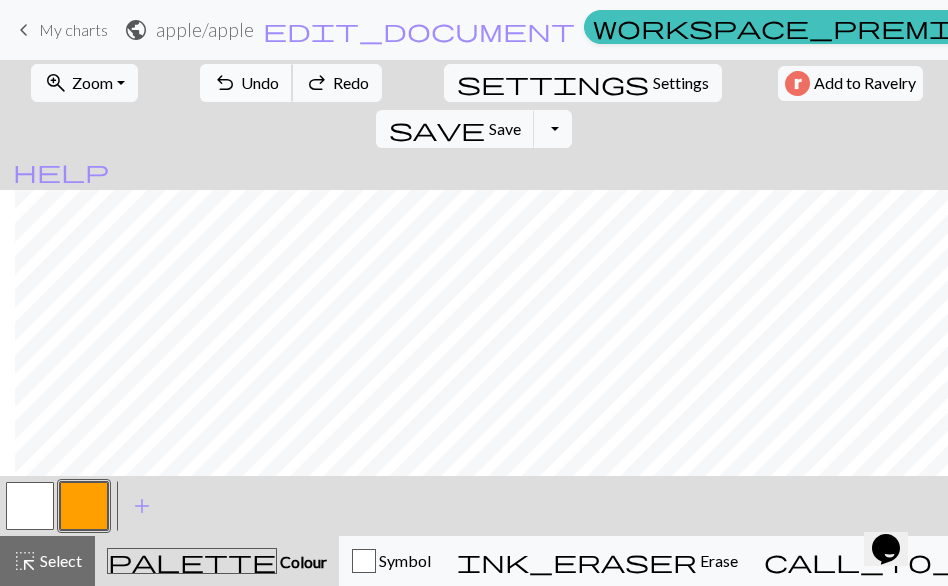 click on "Undo" at bounding box center (260, 82) 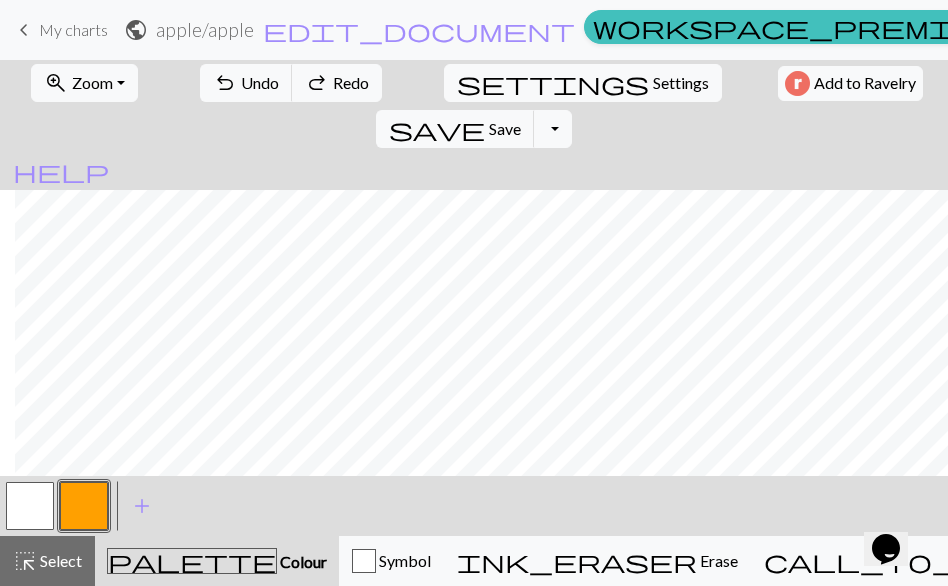 click at bounding box center (30, 506) 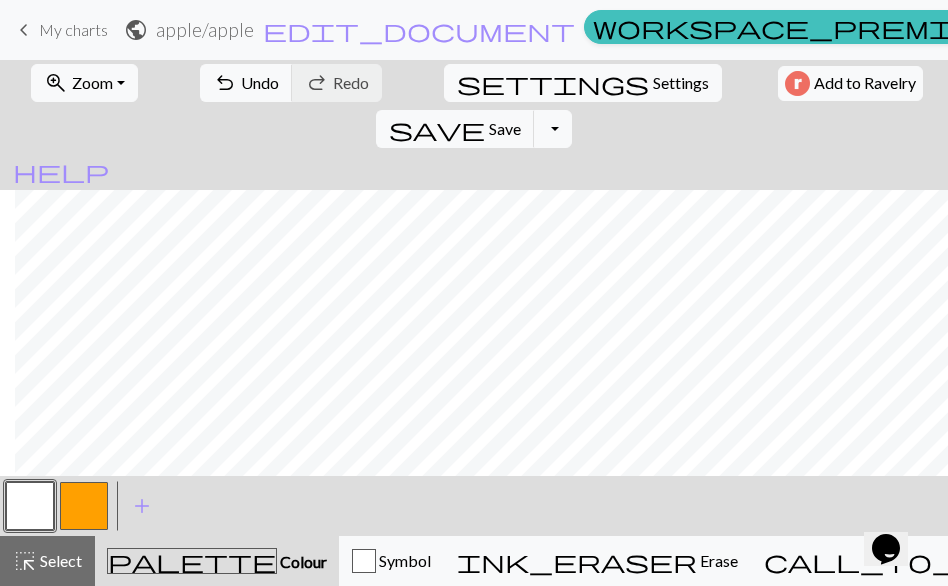 click at bounding box center [84, 506] 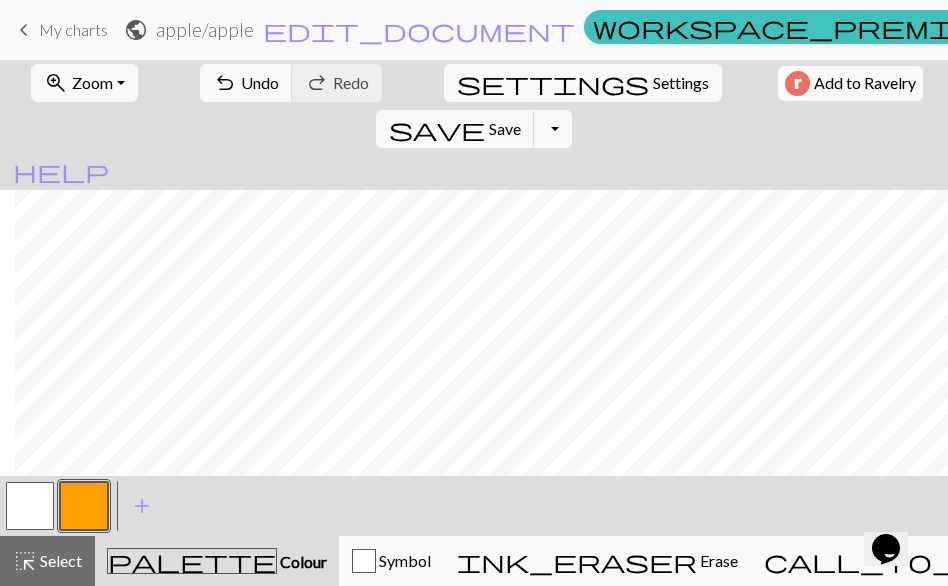 click on "undo Undo Undo redo Redo Redo" at bounding box center (291, 83) 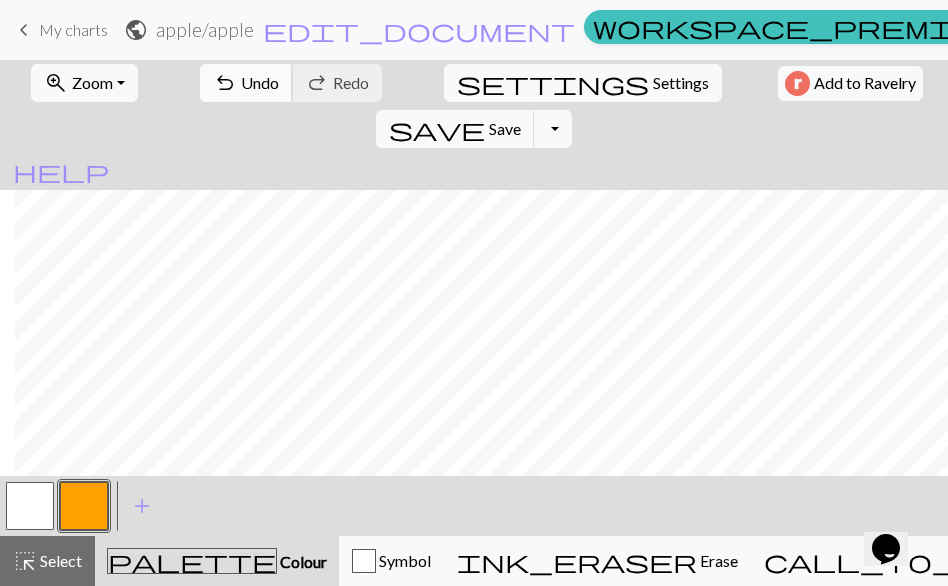 click on "Undo" at bounding box center (260, 82) 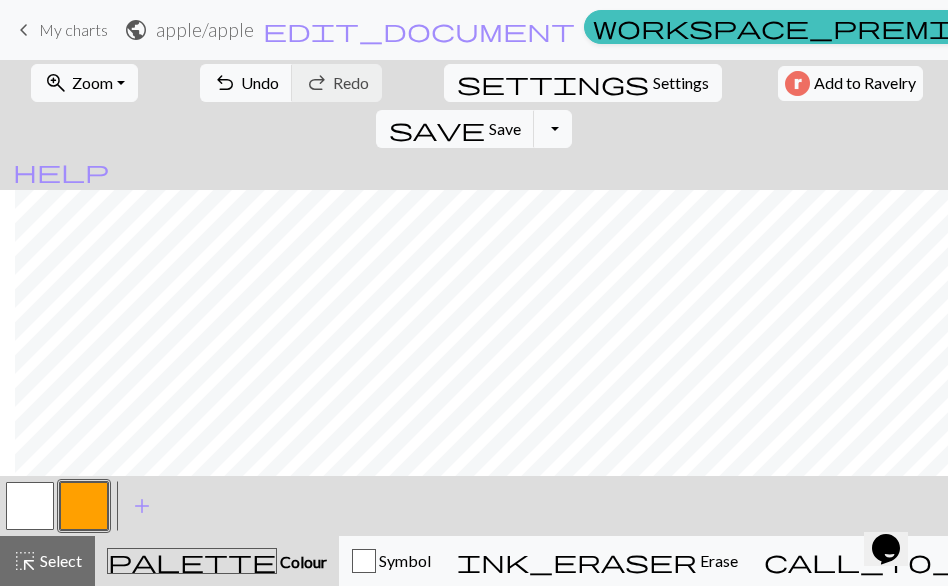 click at bounding box center [30, 506] 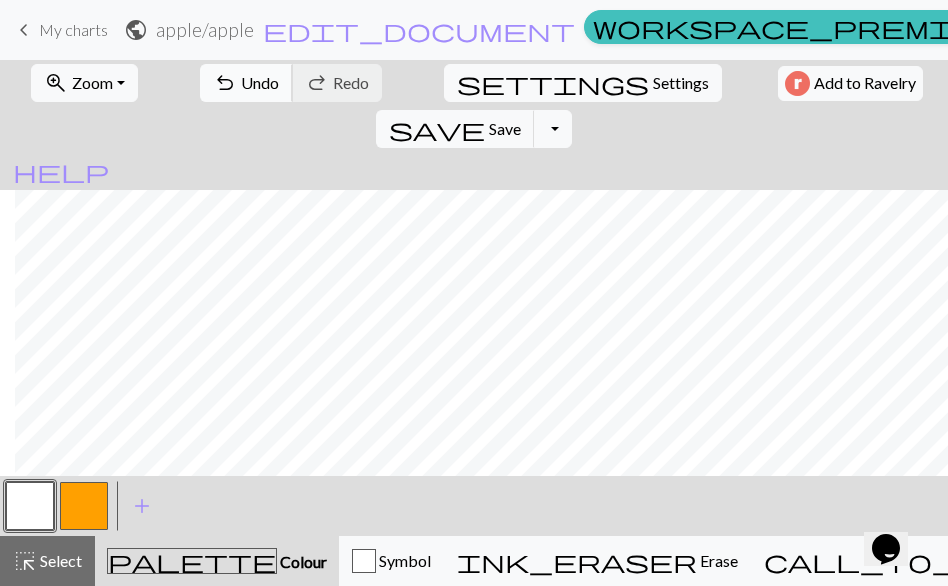 click on "undo" at bounding box center [225, 83] 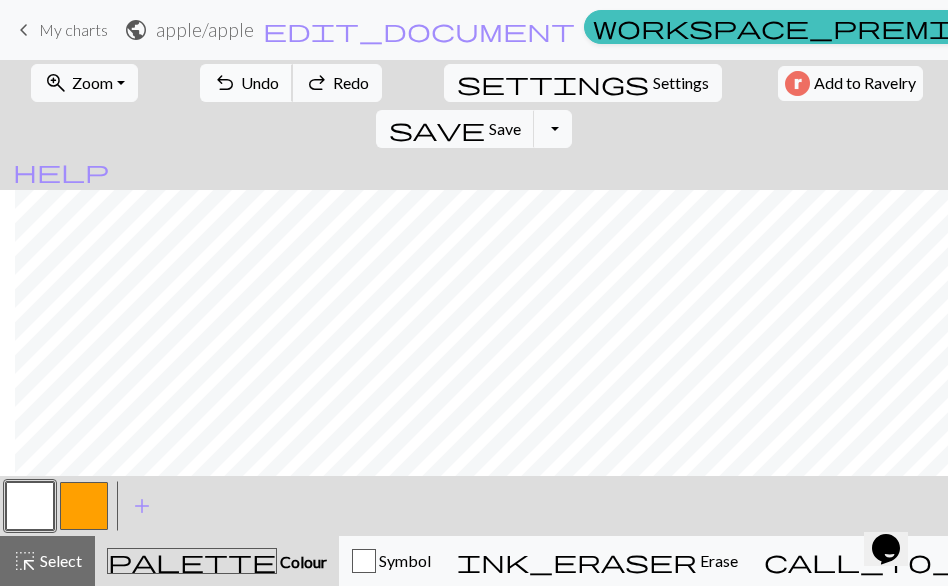 click on "undo" at bounding box center (225, 83) 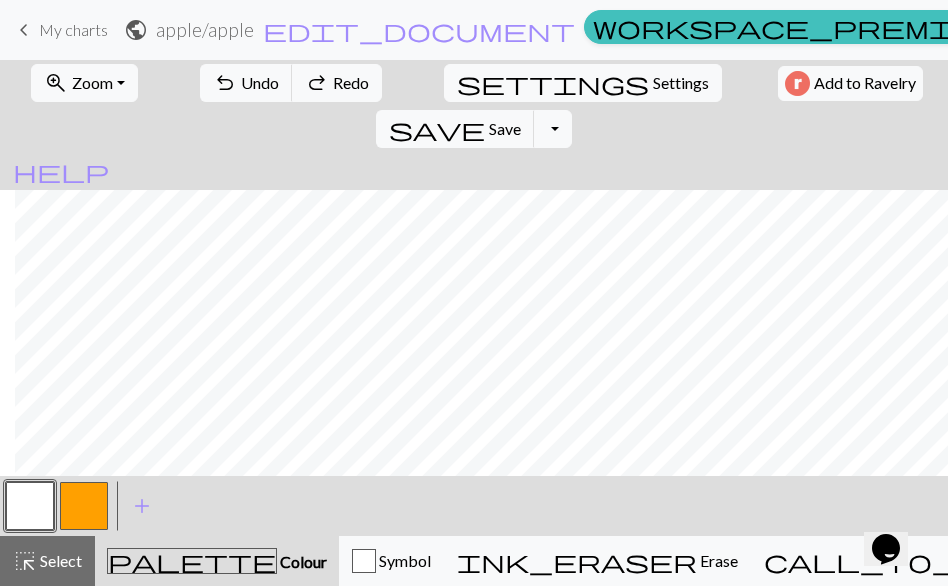 click at bounding box center [84, 506] 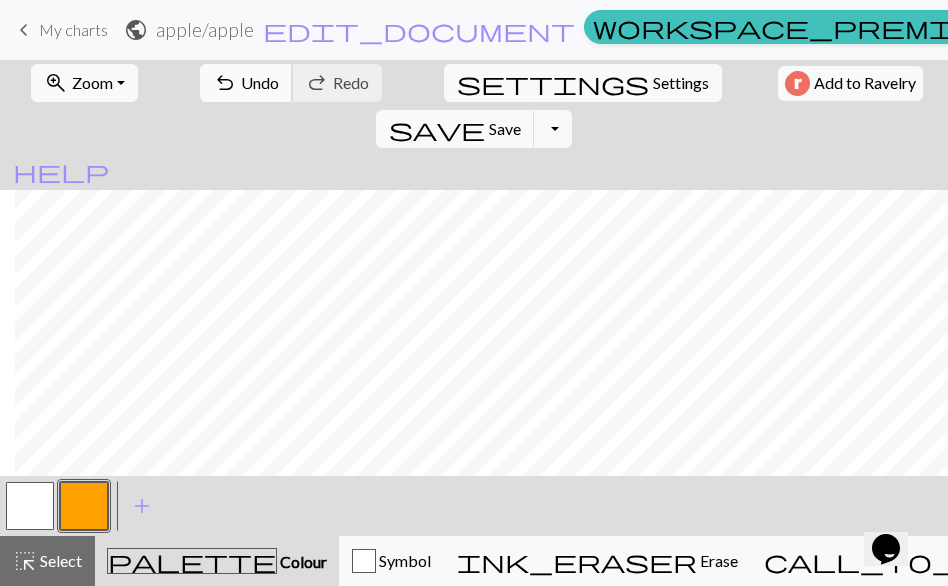 click on "Undo" at bounding box center (260, 82) 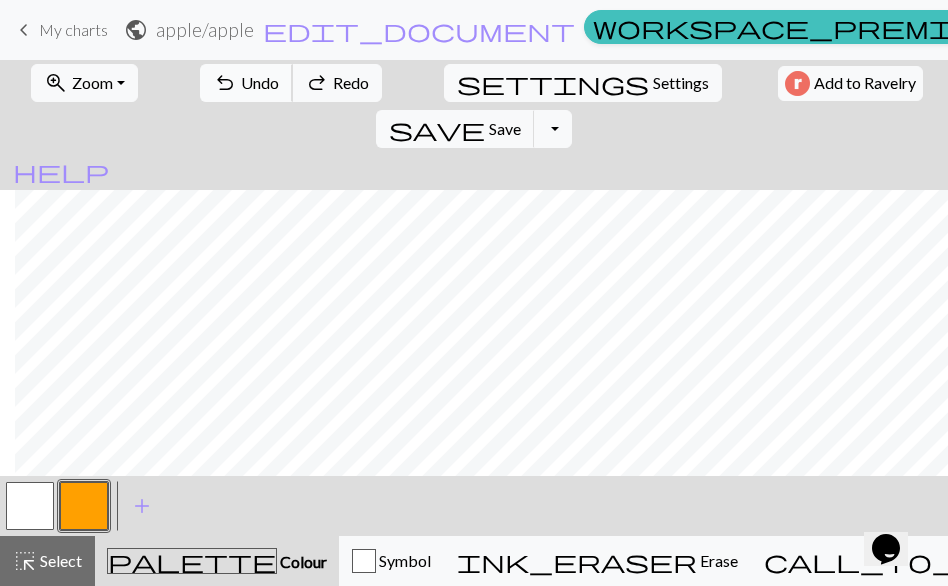 click on "Undo" at bounding box center (260, 82) 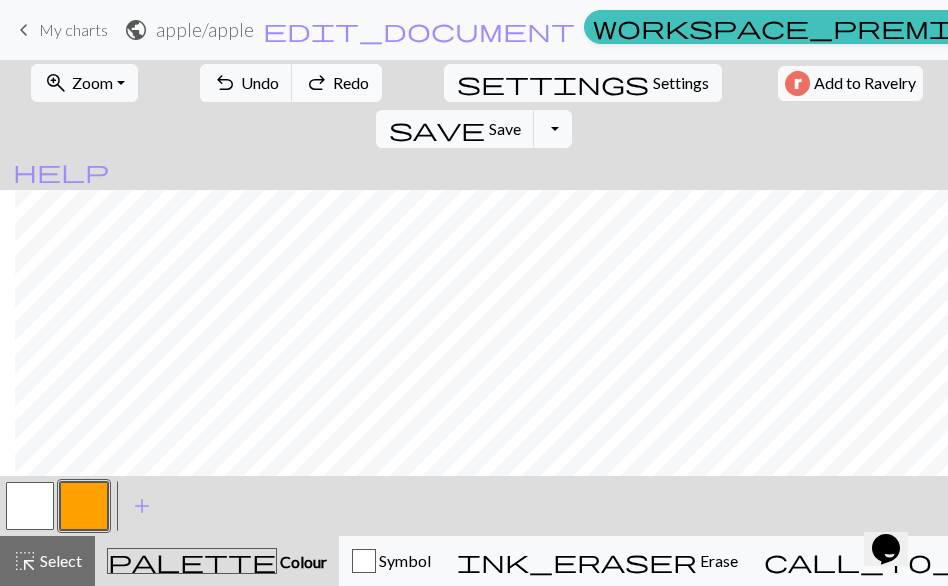 click on "Redo" at bounding box center [351, 82] 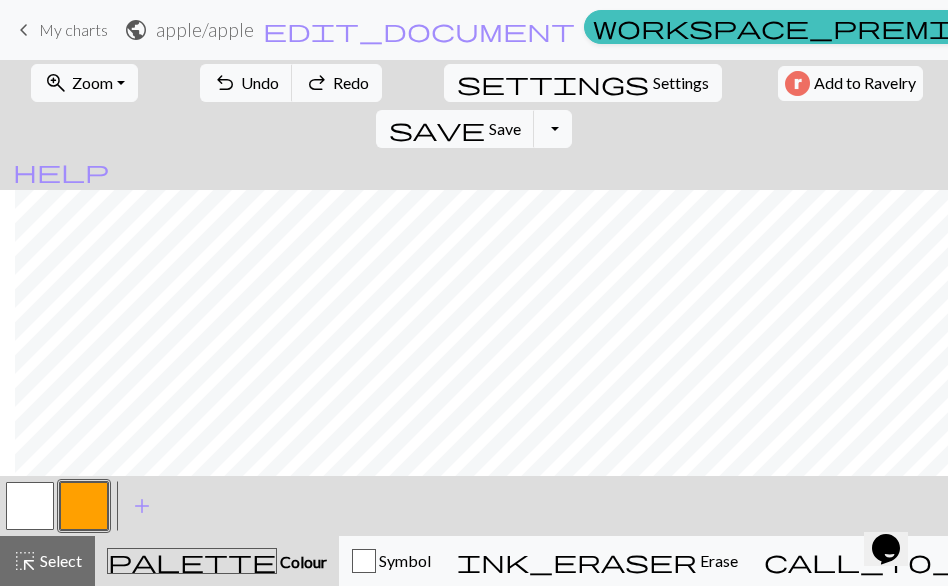 click at bounding box center (30, 506) 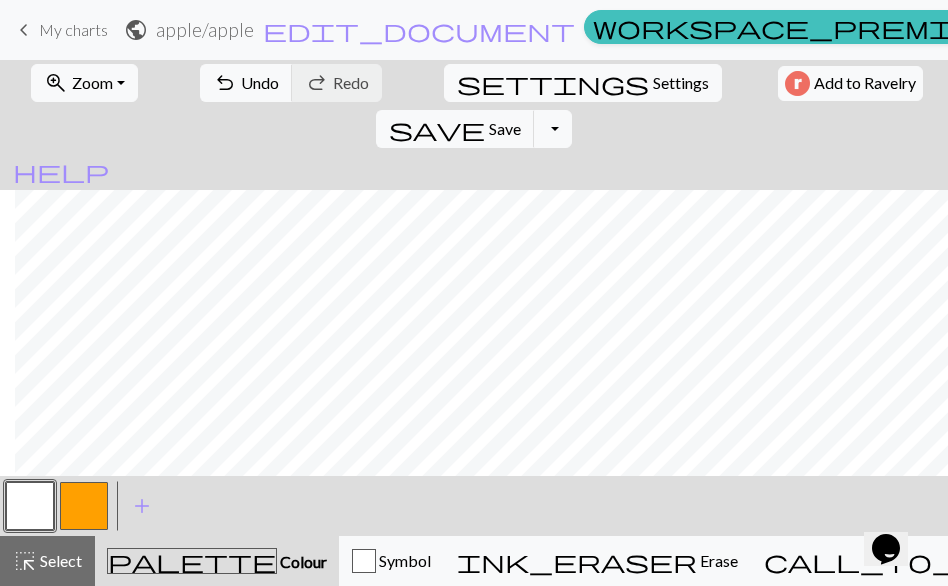 click at bounding box center [84, 506] 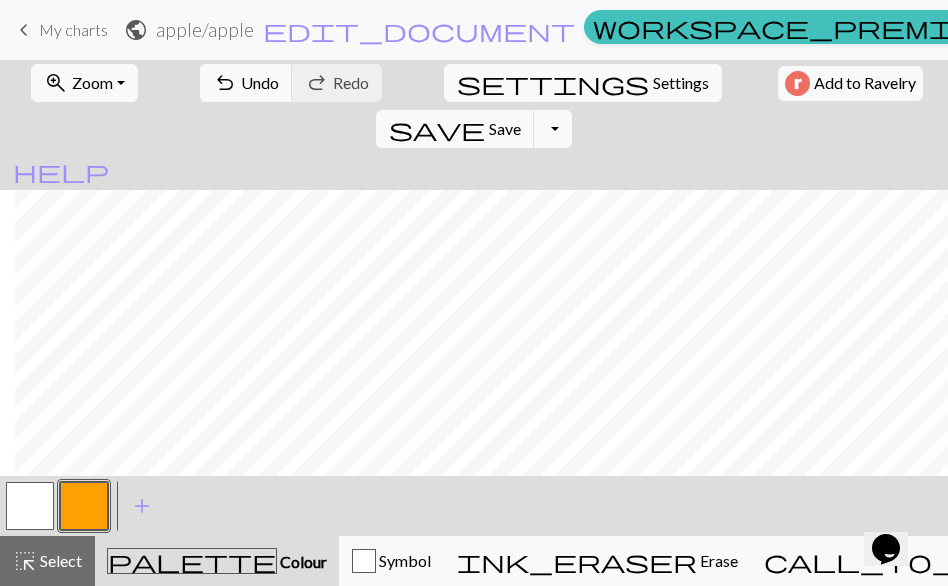 click at bounding box center (30, 506) 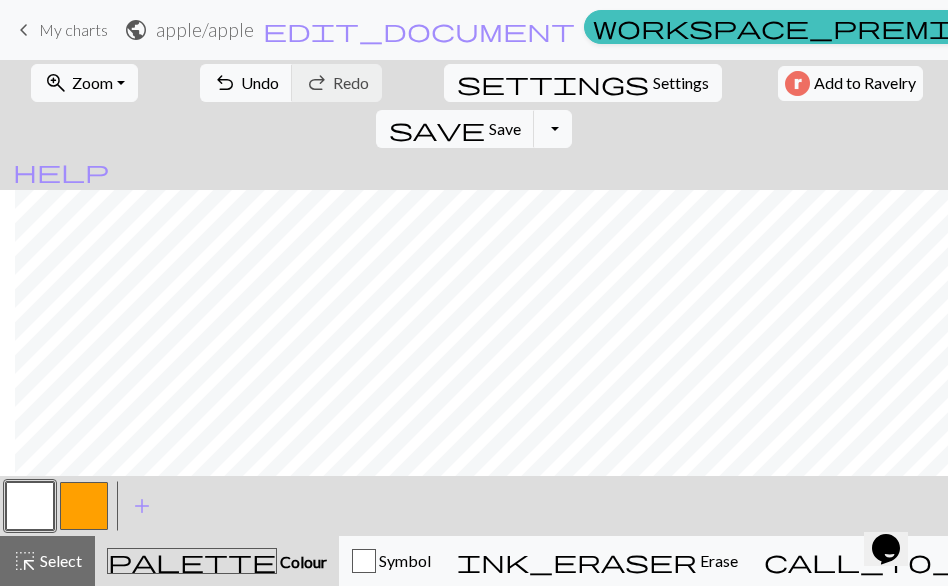 click at bounding box center [84, 506] 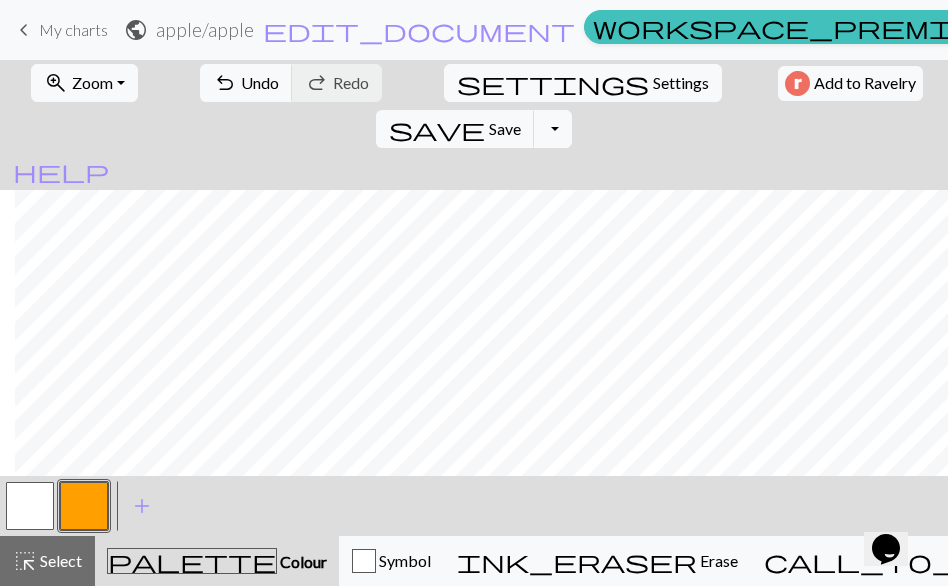 click at bounding box center (30, 506) 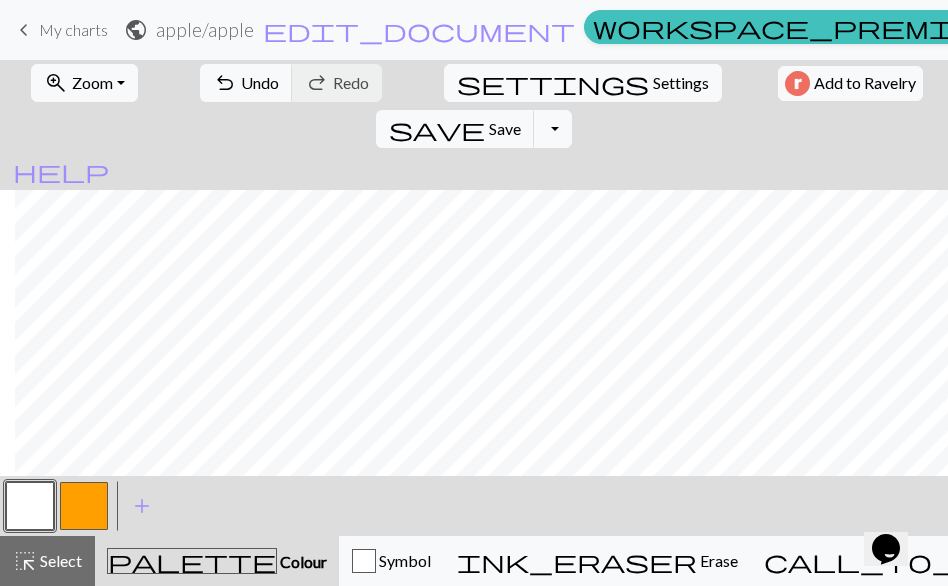 click at bounding box center [84, 506] 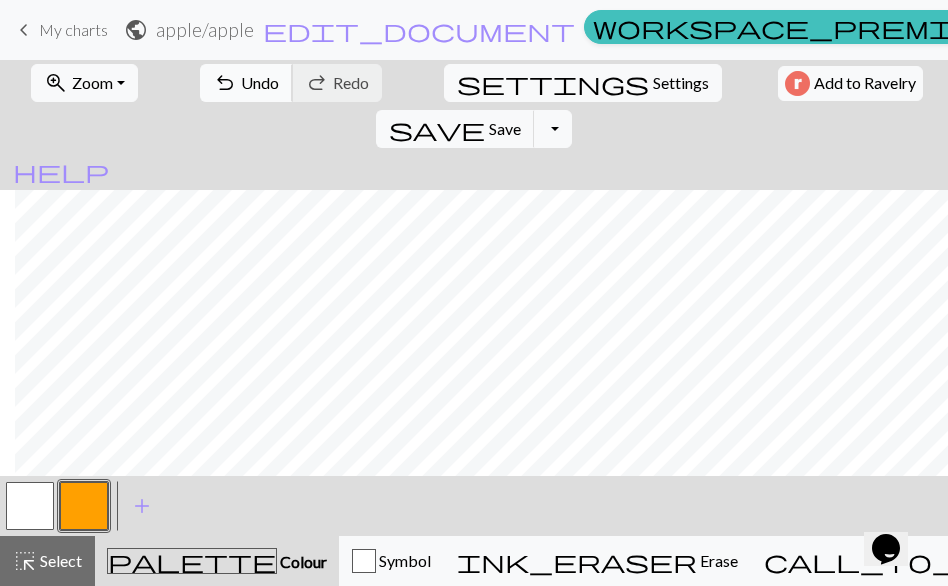 click on "Undo" at bounding box center [260, 82] 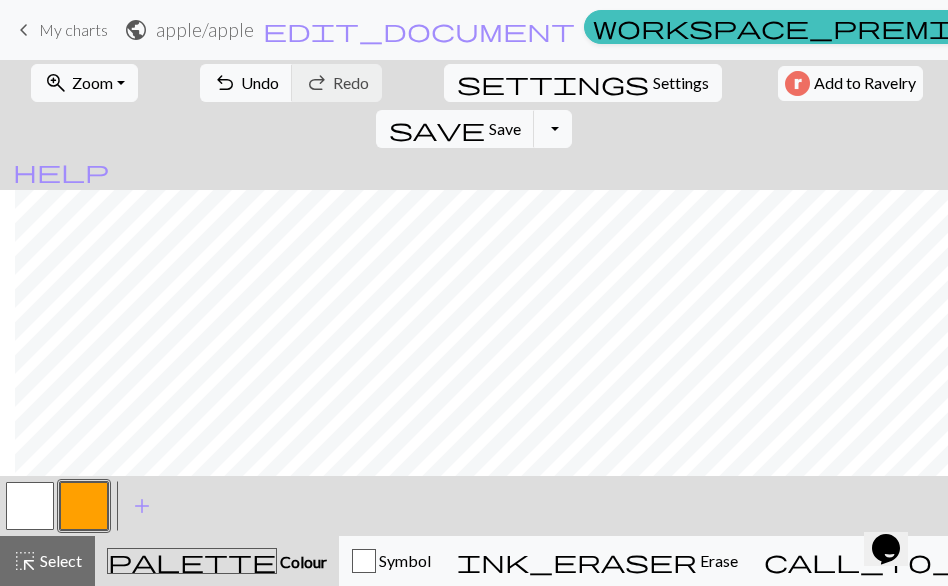 click at bounding box center [30, 506] 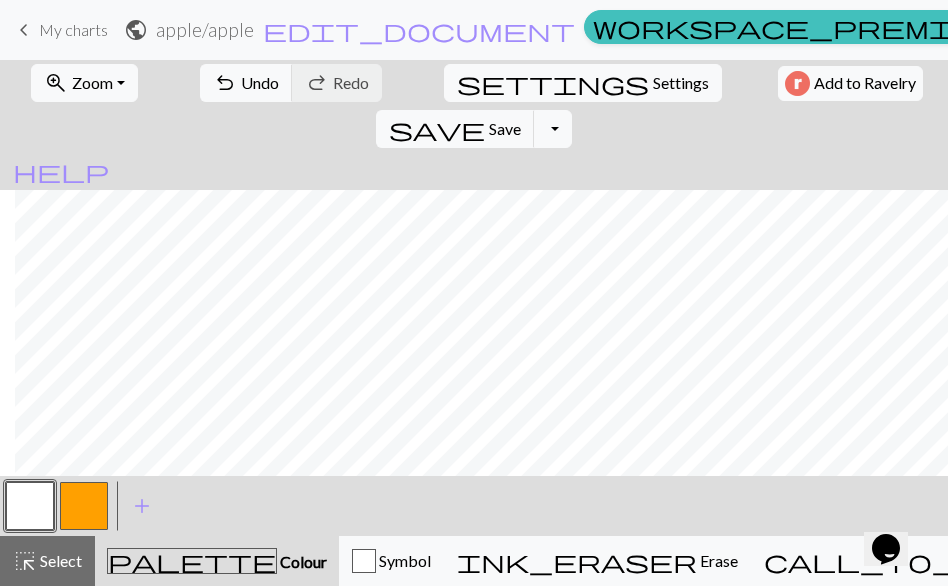 click at bounding box center (84, 506) 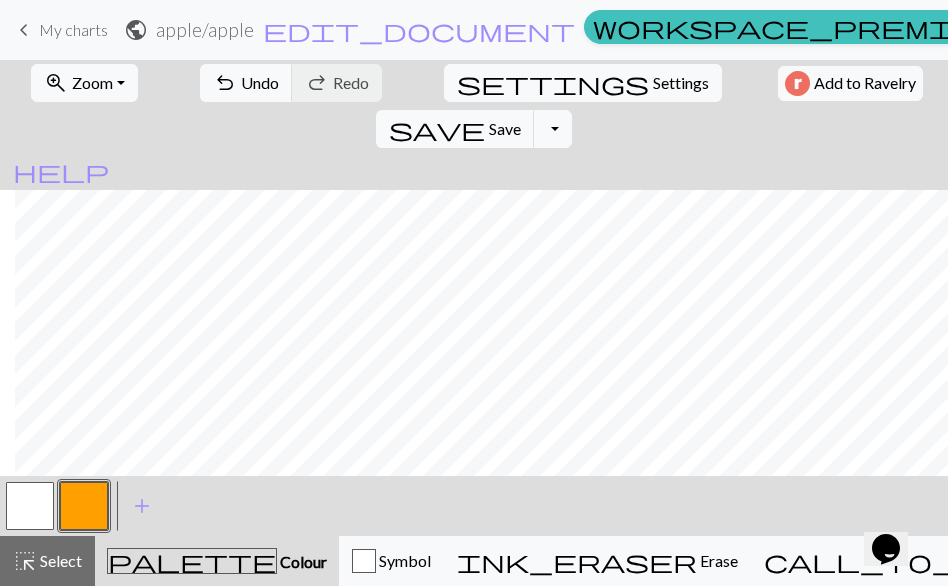 scroll, scrollTop: 184, scrollLeft: 15, axis: both 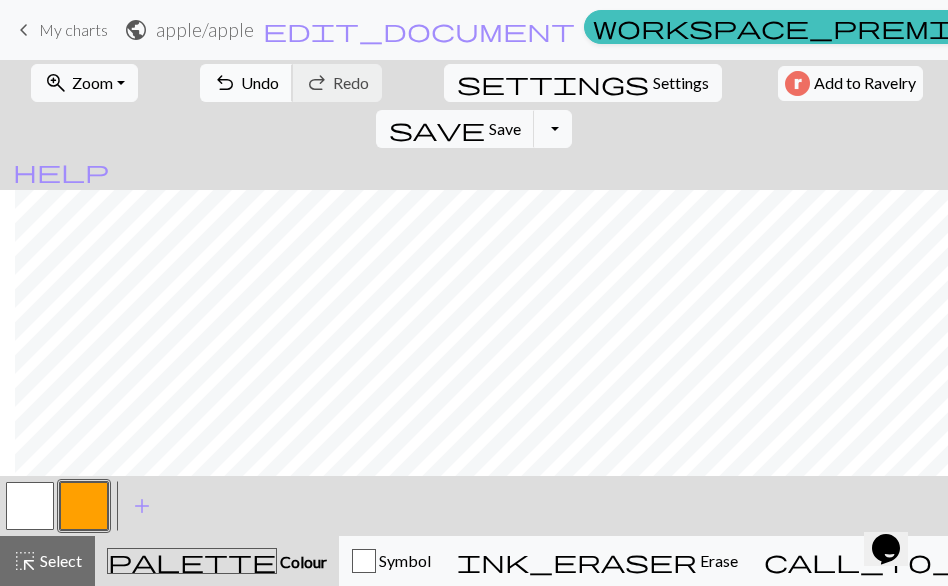 click on "Undo" at bounding box center [260, 82] 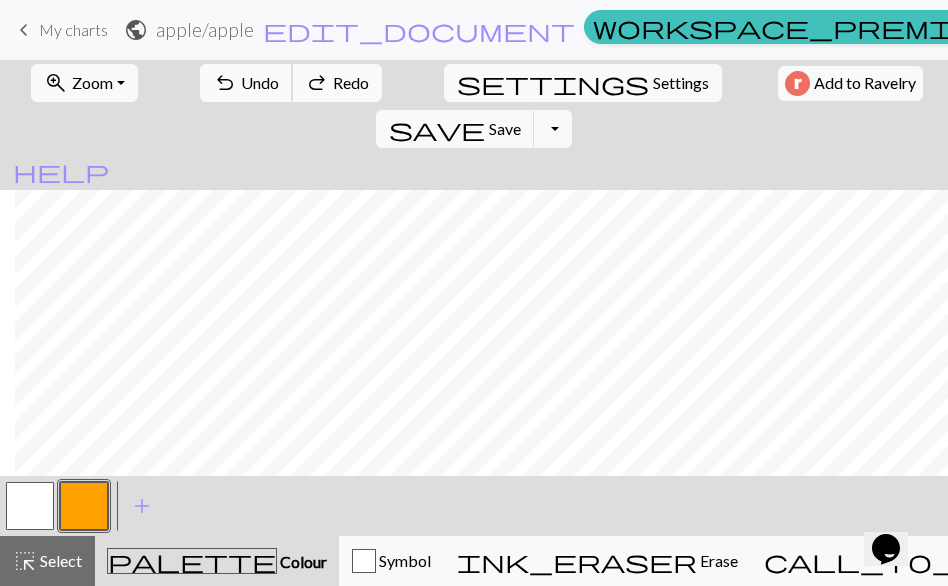 click on "Undo" at bounding box center (260, 82) 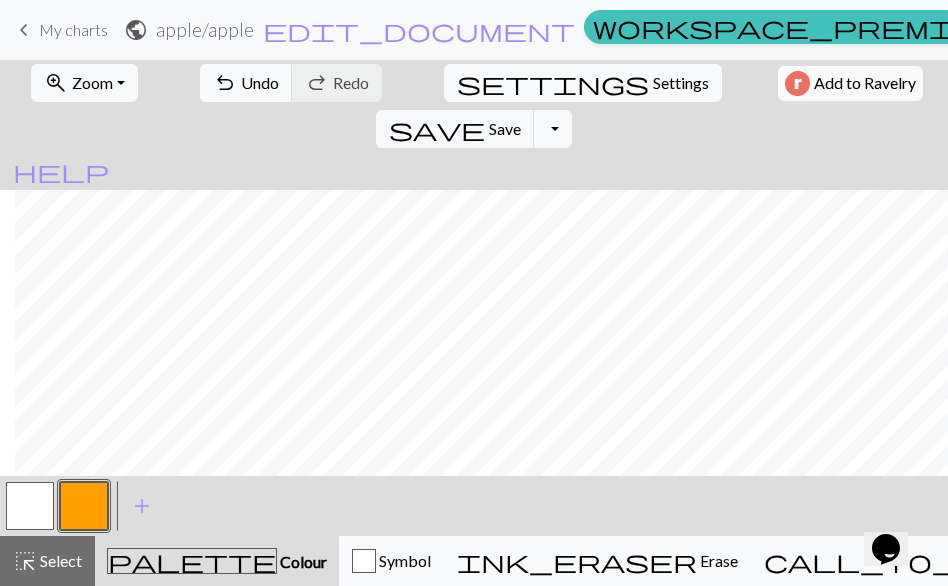 click at bounding box center [30, 506] 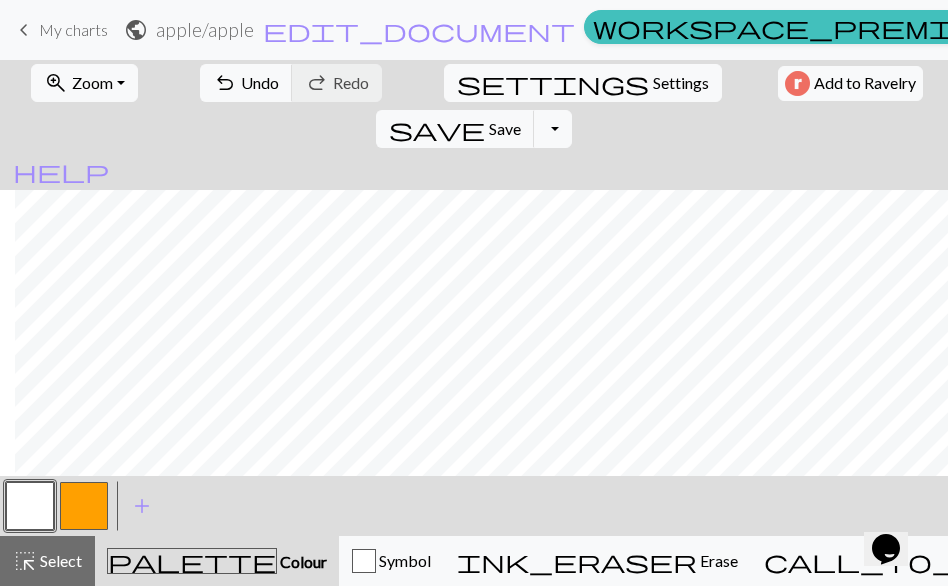 click at bounding box center (84, 506) 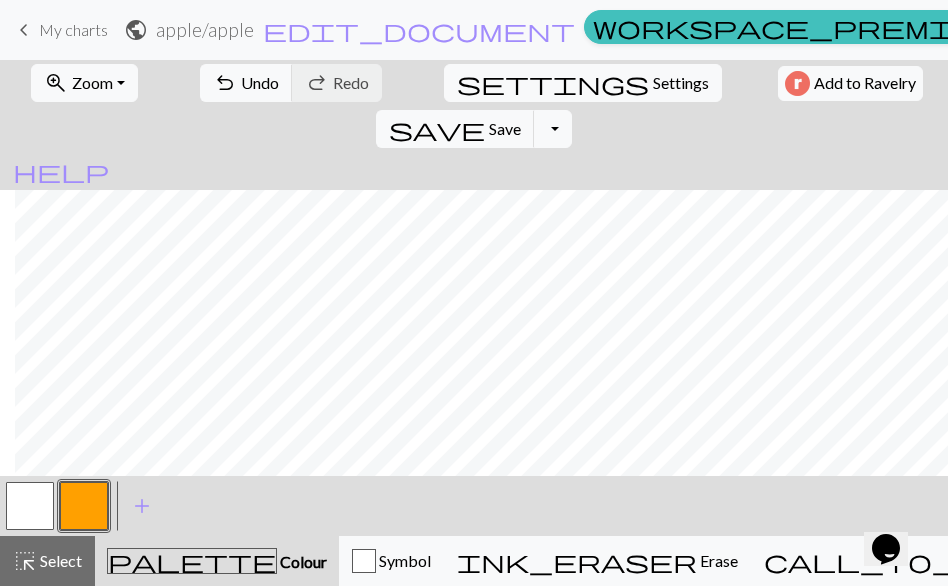 scroll, scrollTop: 22, scrollLeft: 15, axis: both 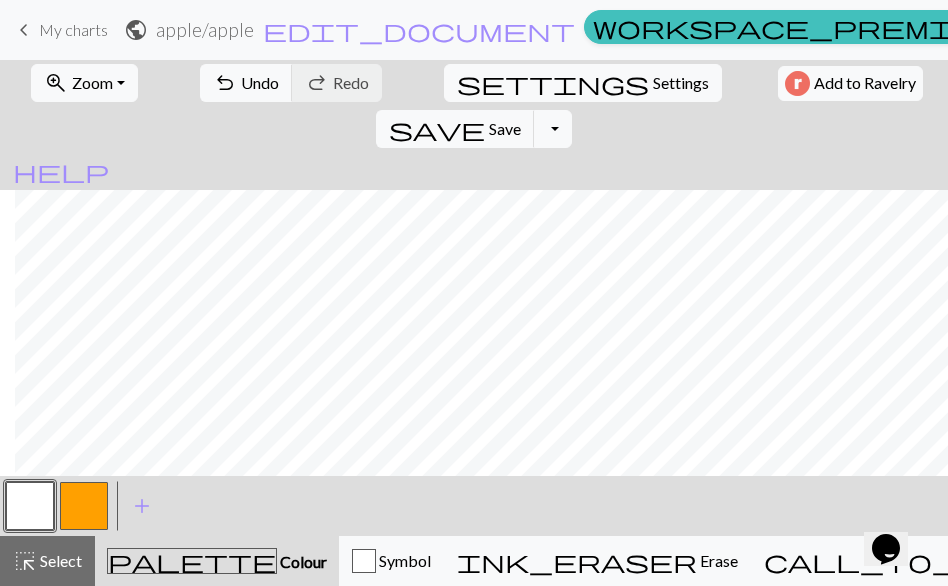 click at bounding box center [84, 506] 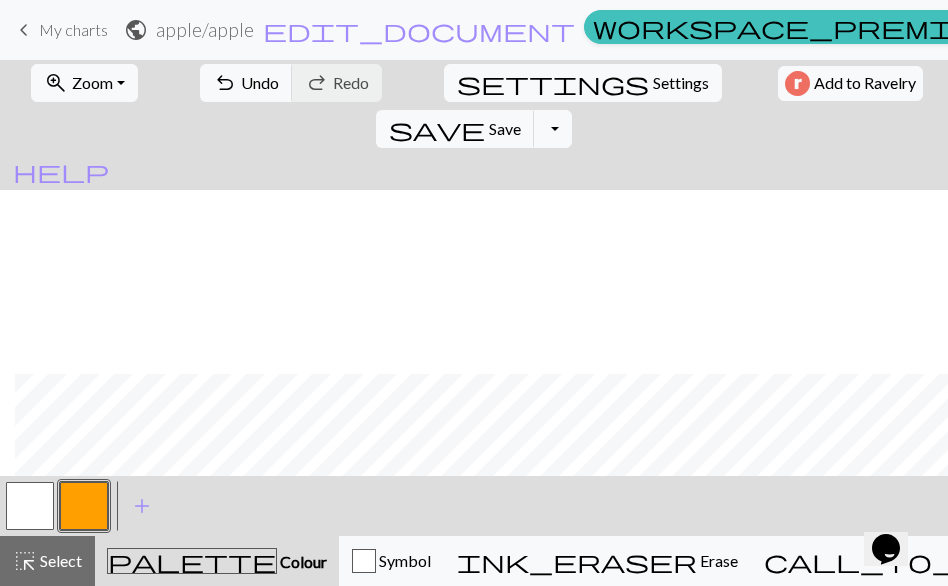 scroll, scrollTop: 184, scrollLeft: 15, axis: both 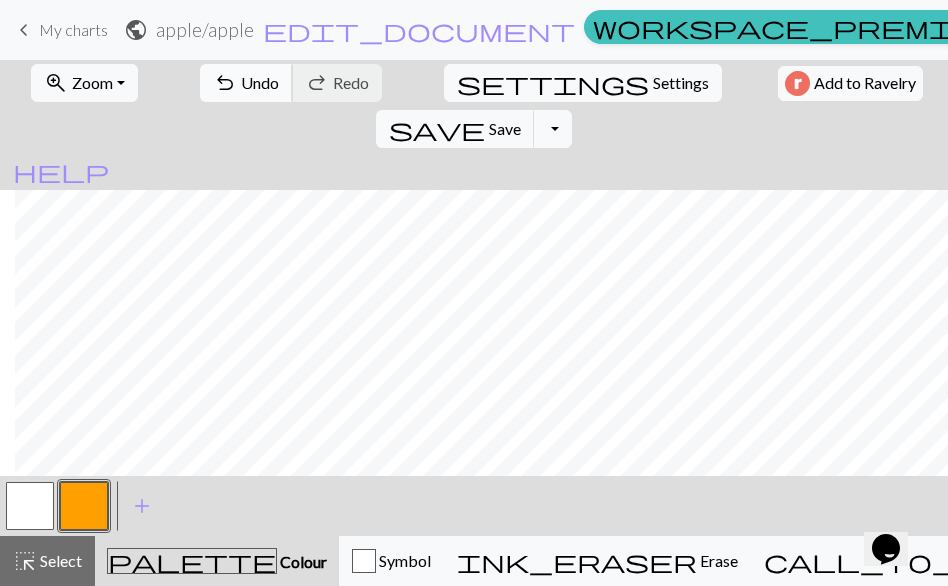 click on "Undo" at bounding box center [260, 82] 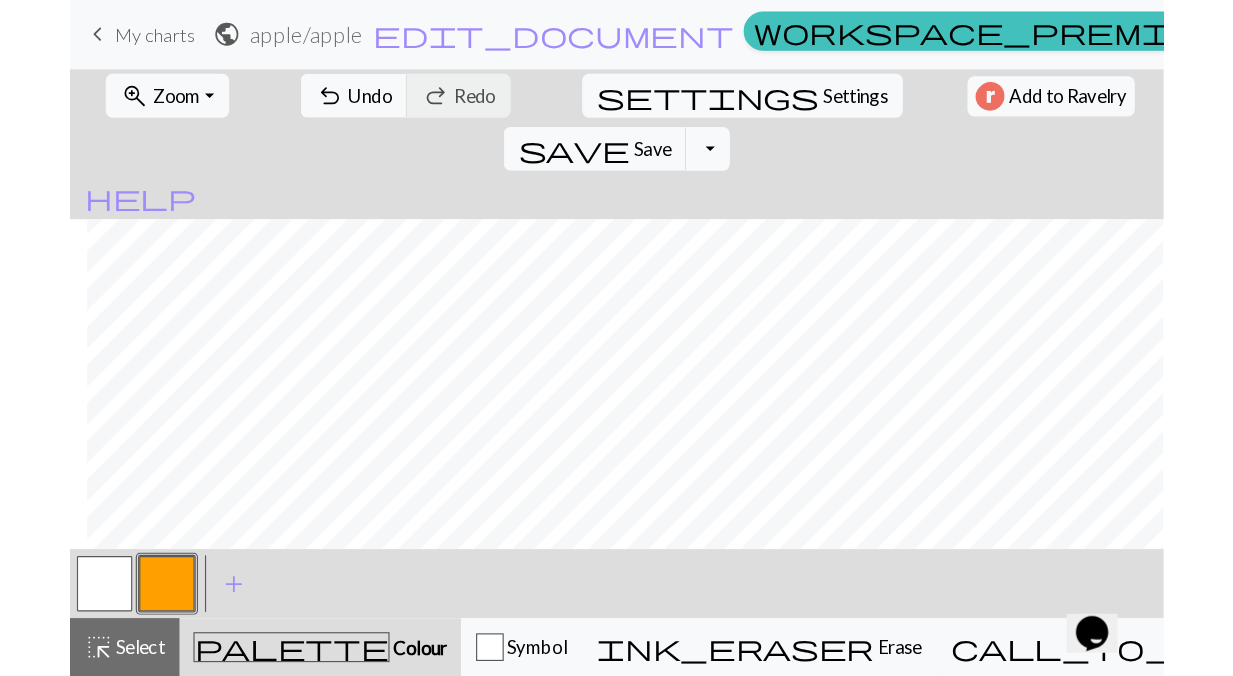 scroll, scrollTop: 11, scrollLeft: 15, axis: both 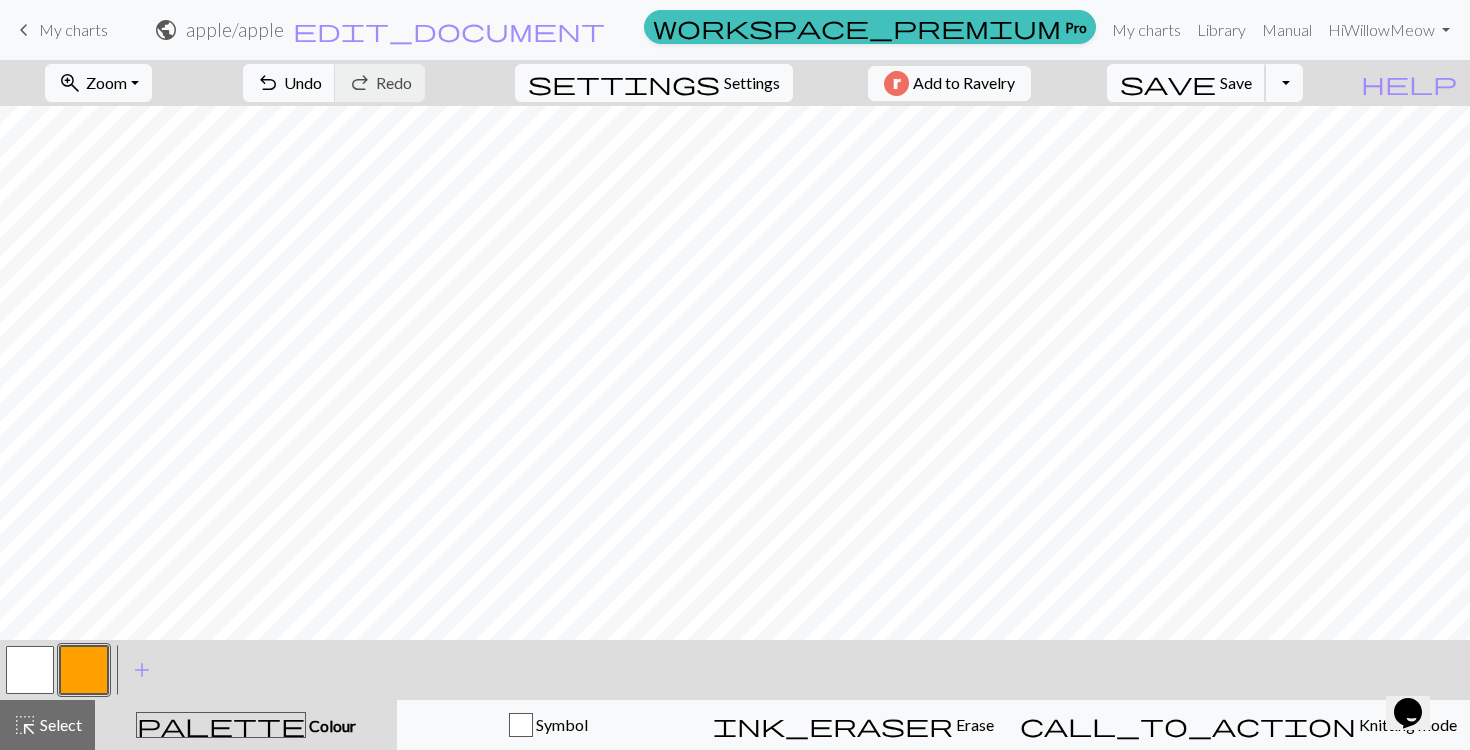 click on "save Save Save" at bounding box center (1186, 83) 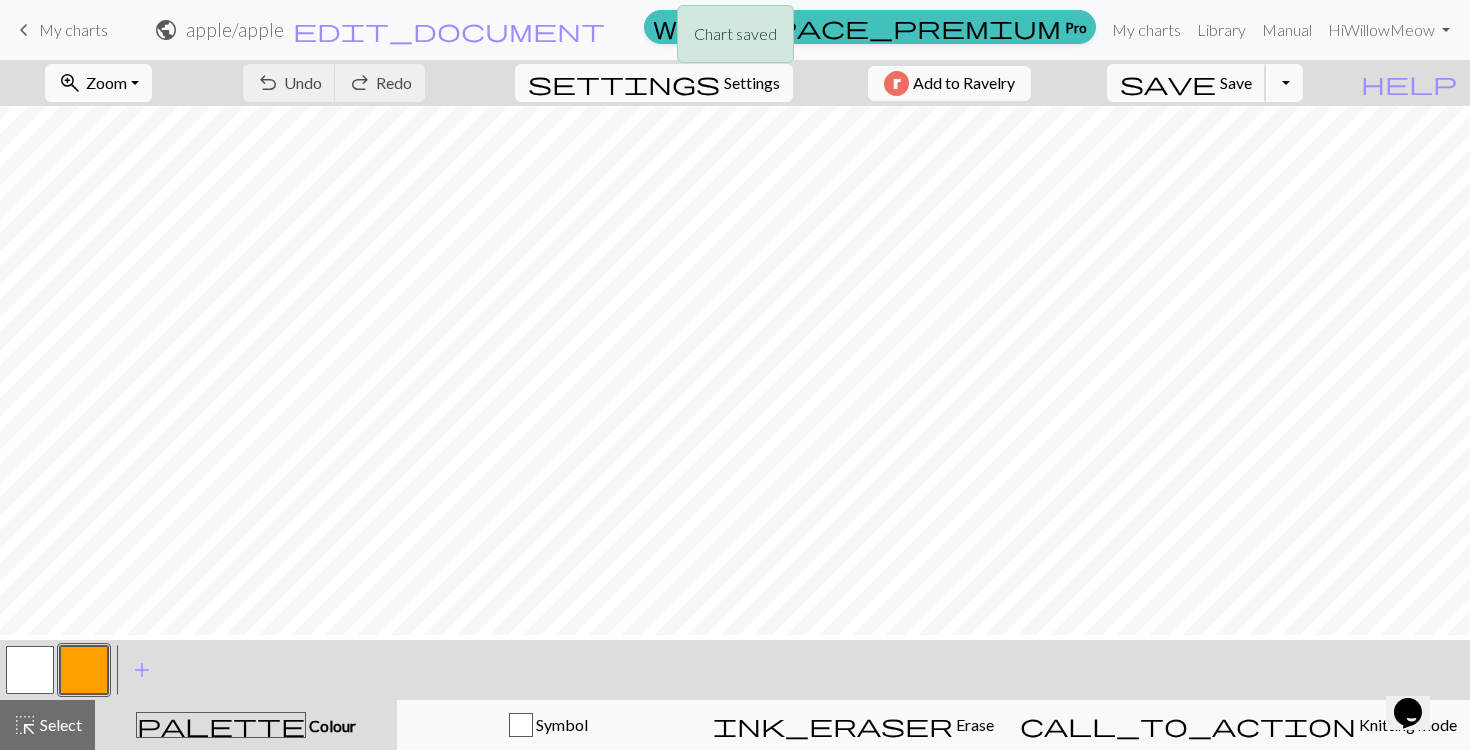 scroll, scrollTop: 0, scrollLeft: 0, axis: both 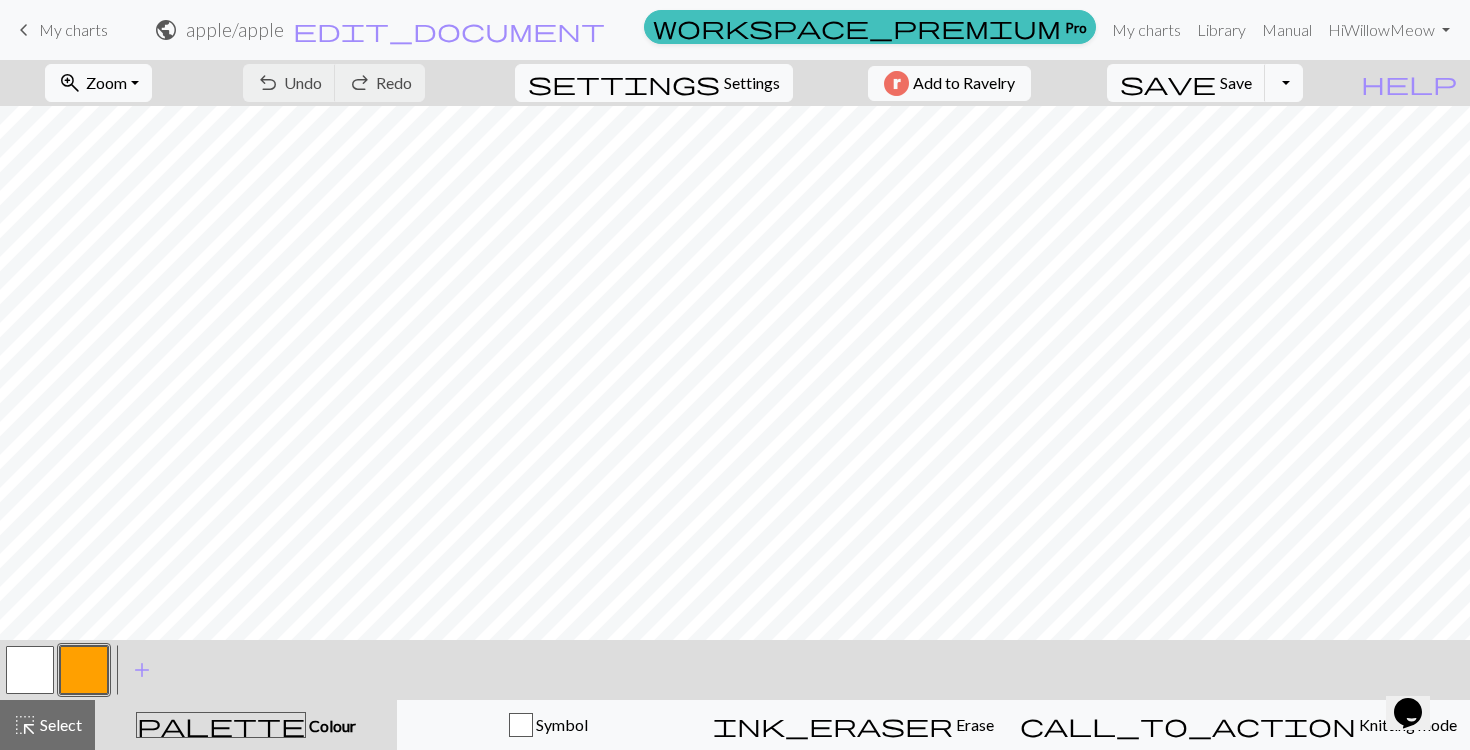 click at bounding box center (84, 670) 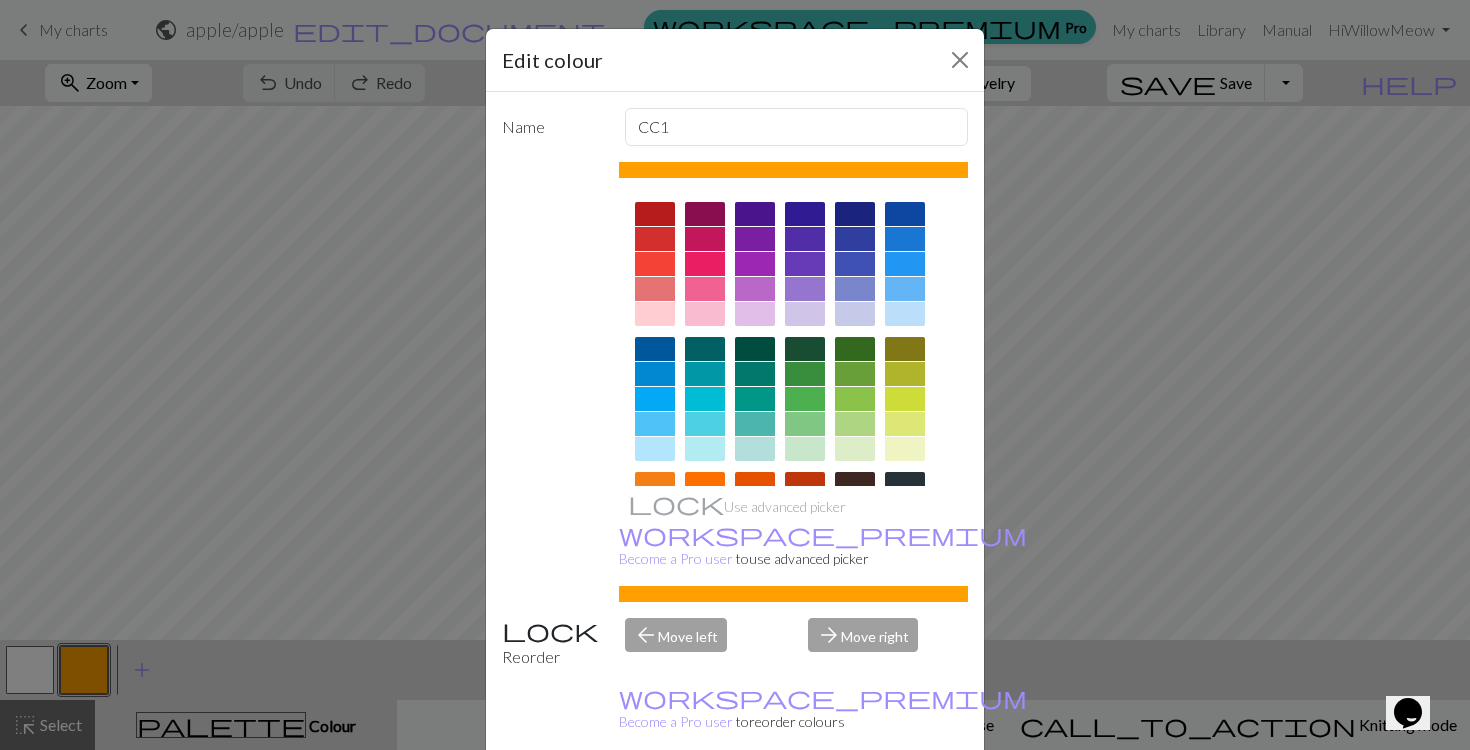 click at bounding box center (855, 239) 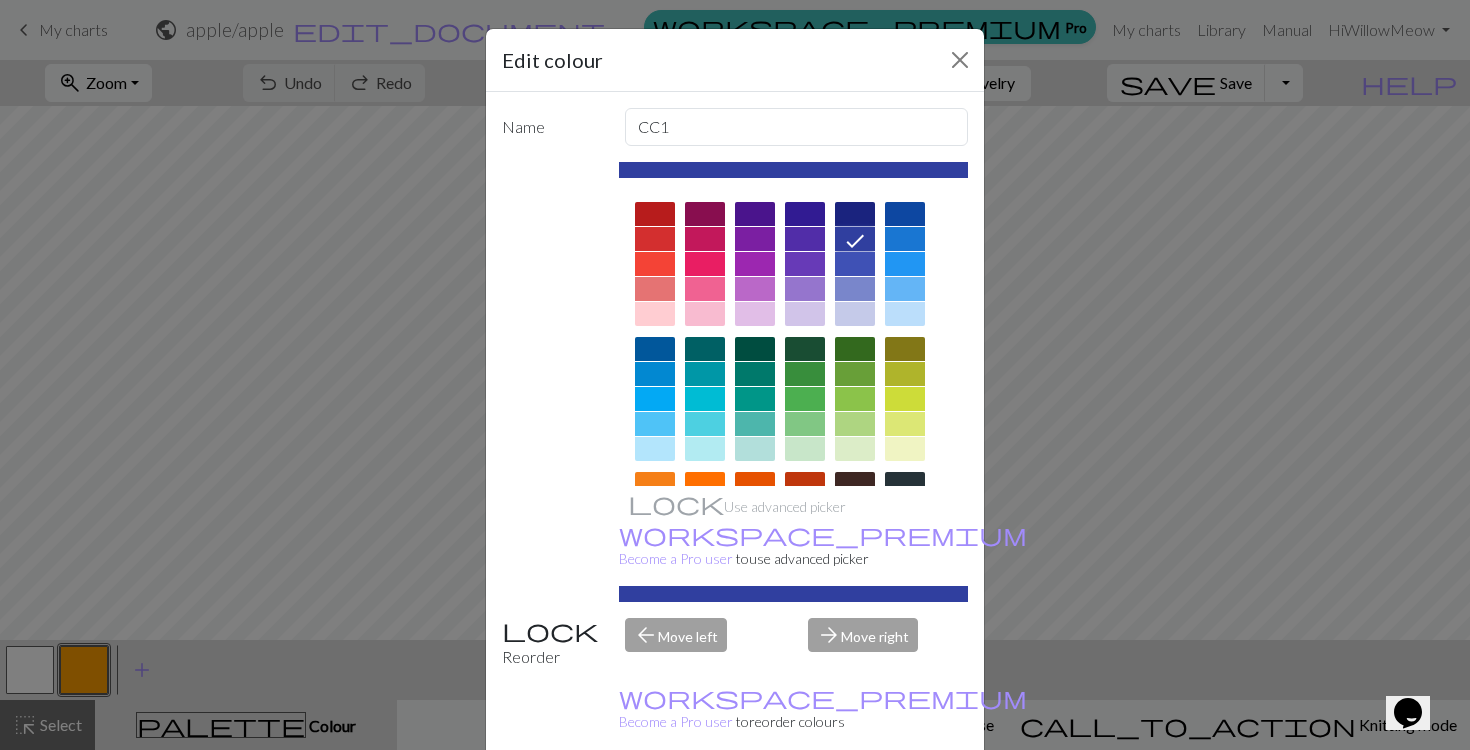 click on "Done" at bounding box center (855, 801) 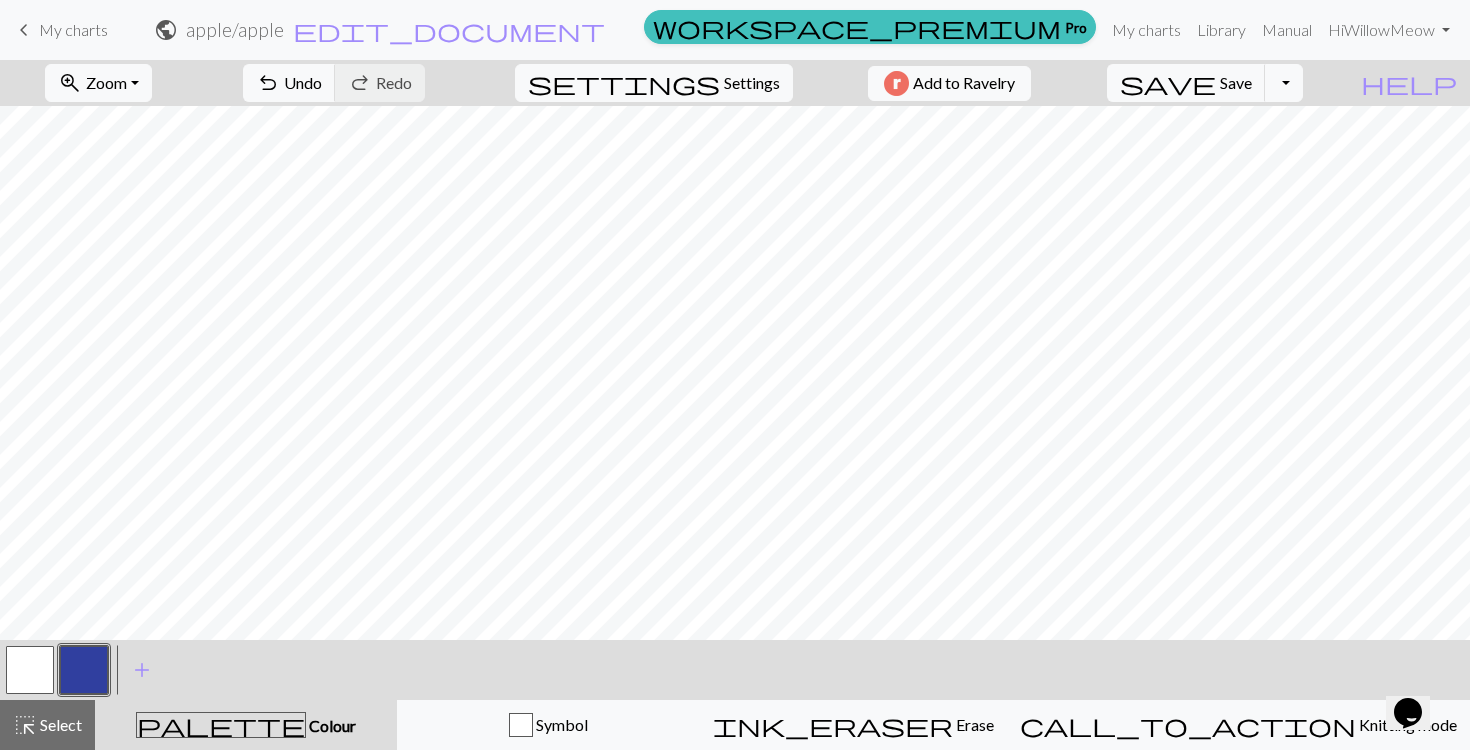 click at bounding box center [30, 670] 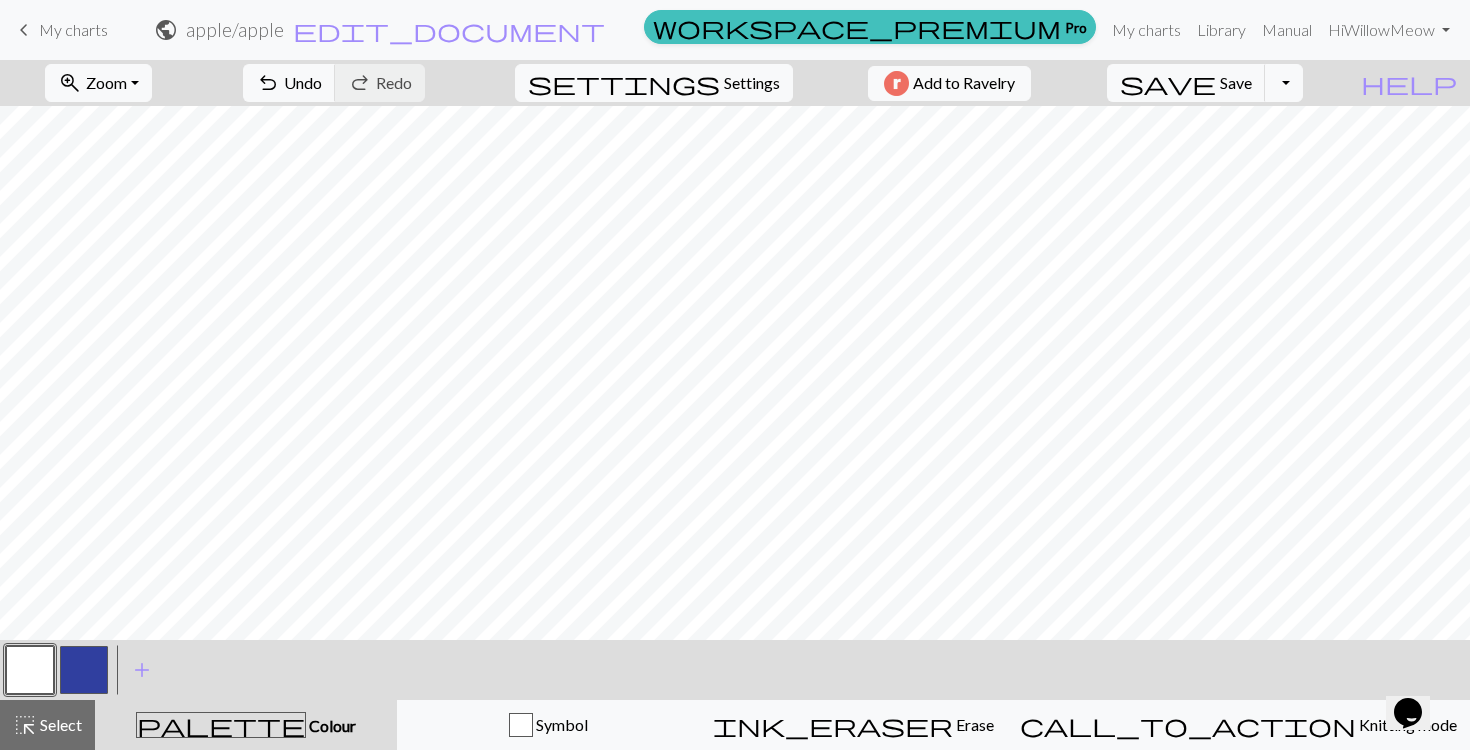 click at bounding box center [30, 670] 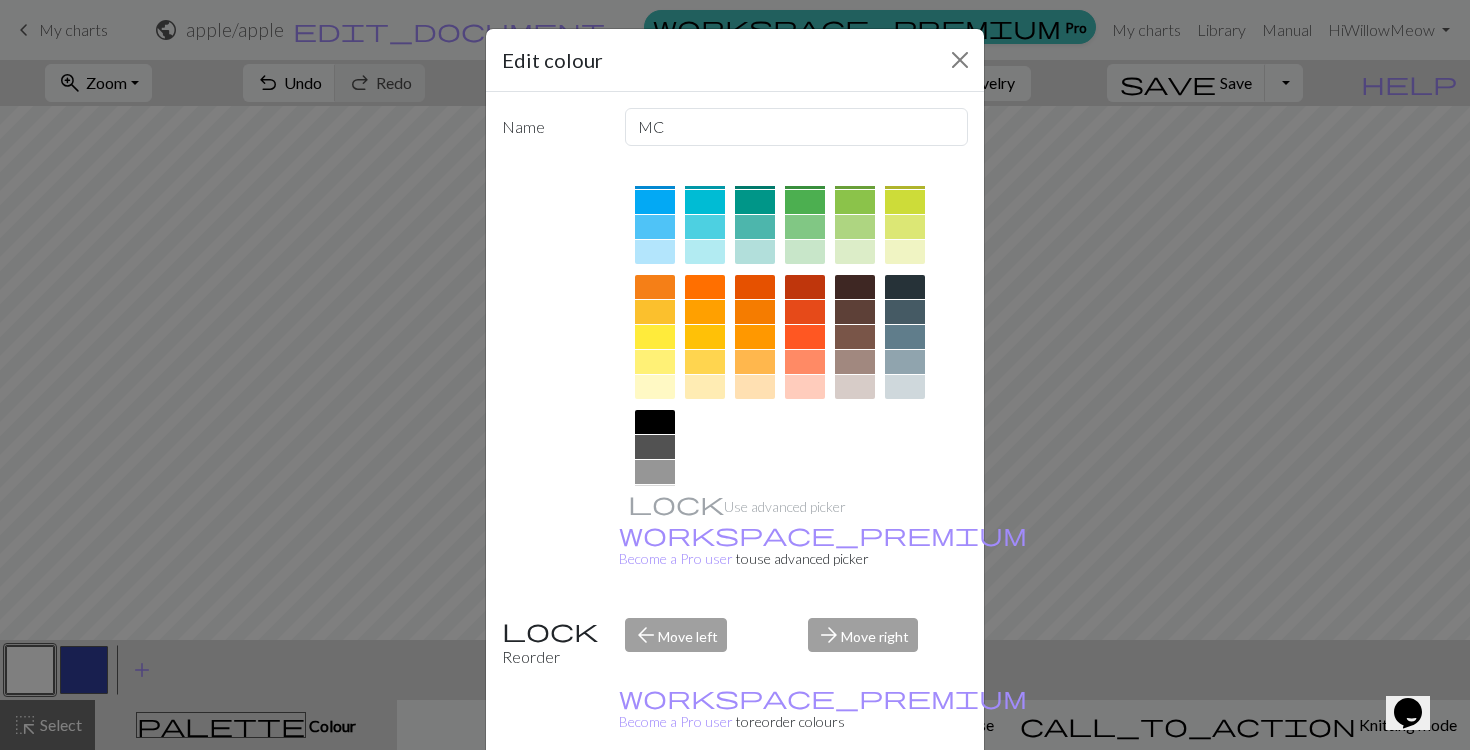 scroll, scrollTop: 268, scrollLeft: 0, axis: vertical 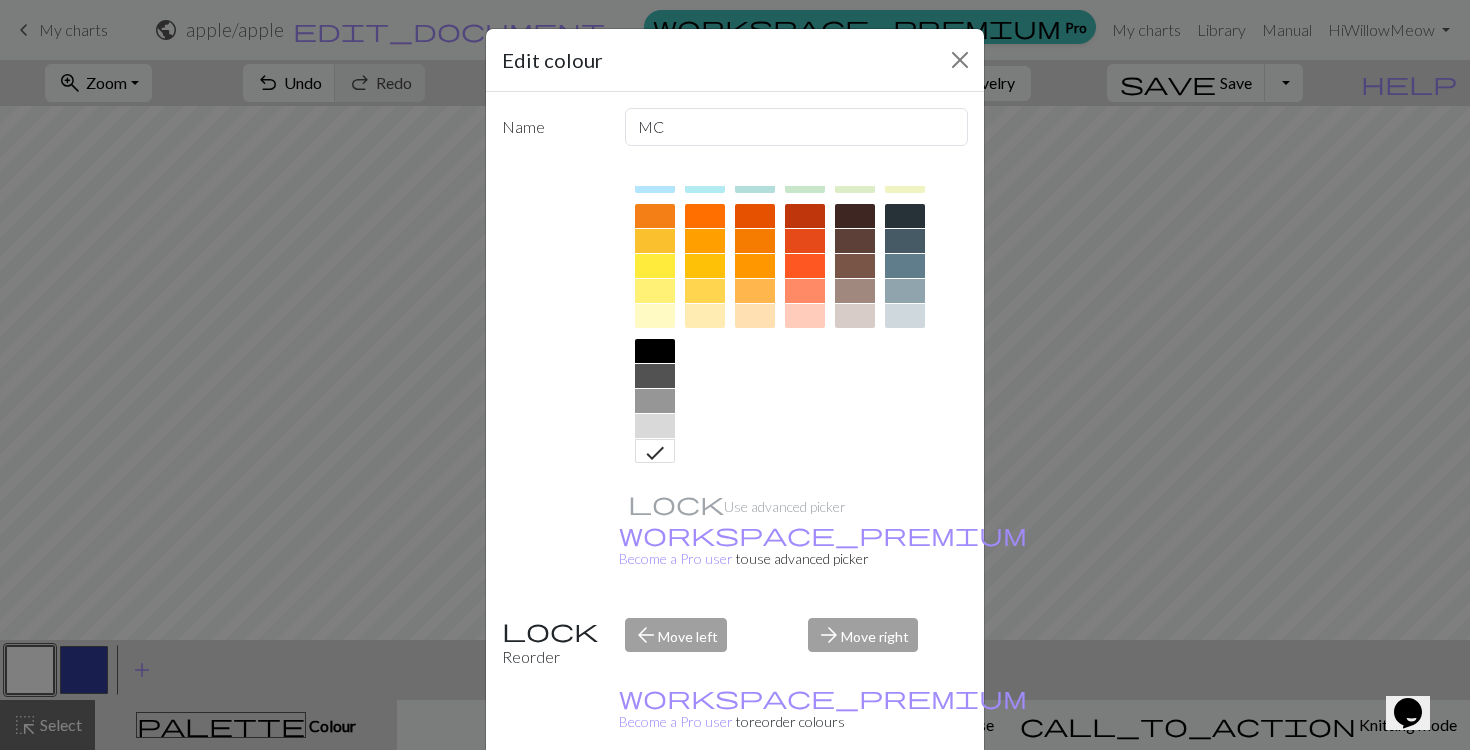 click at bounding box center (855, 316) 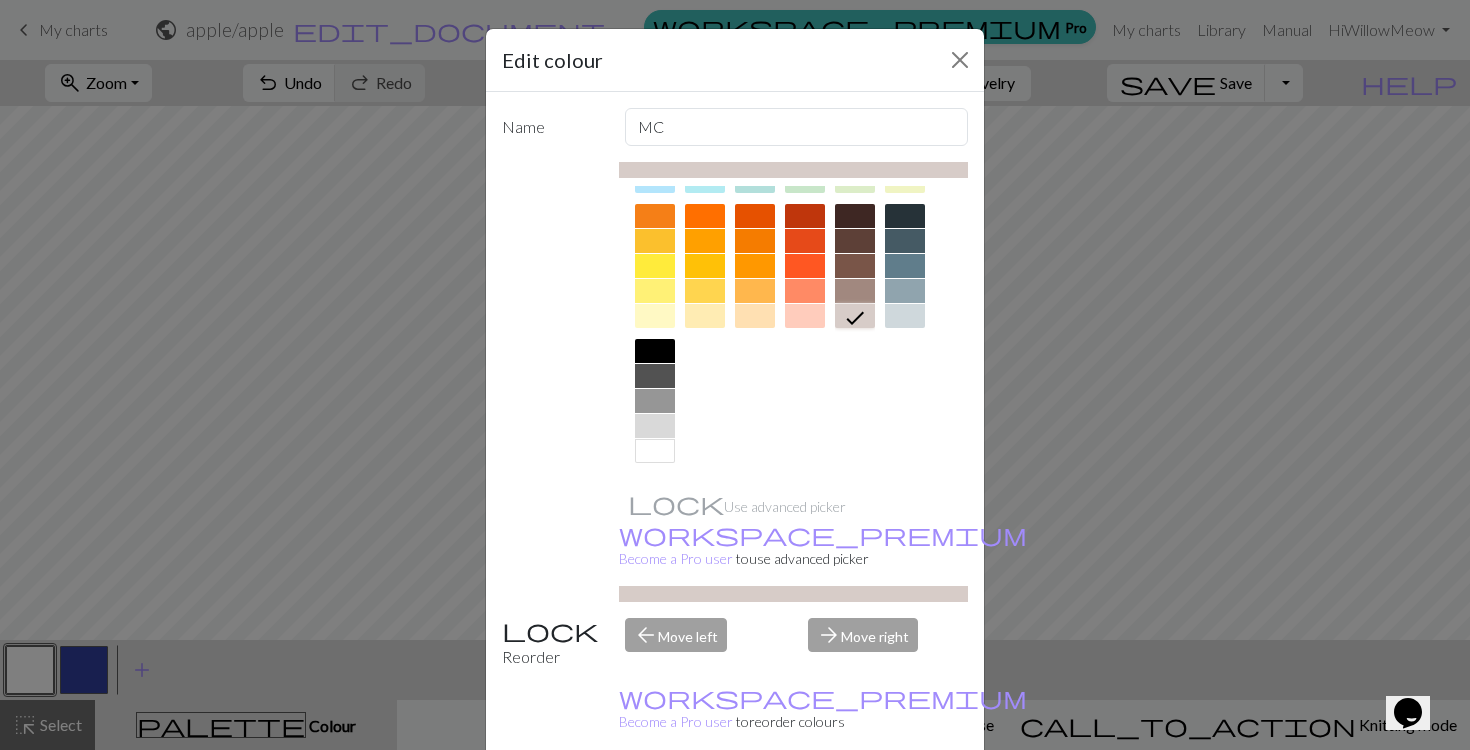 click on "Done" at bounding box center (855, 801) 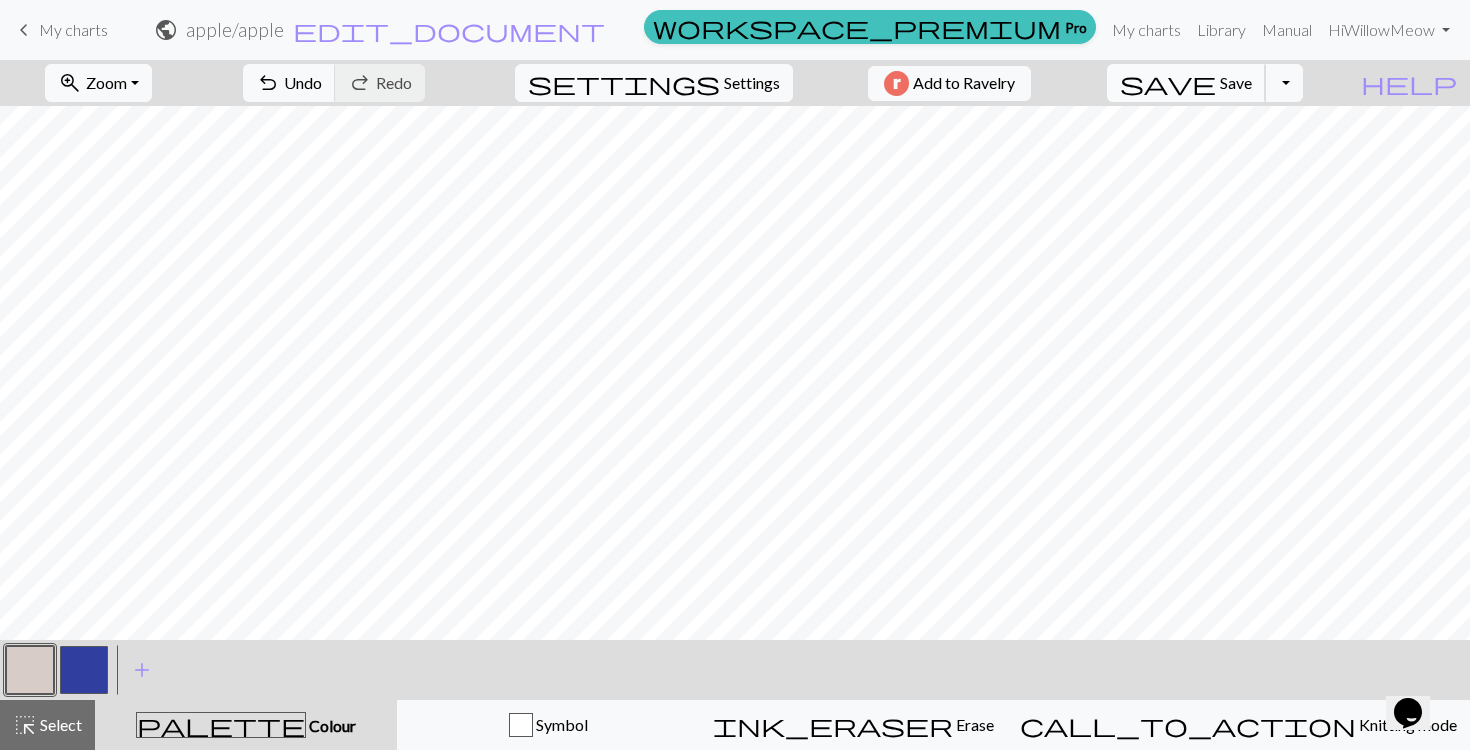 click on "Save" at bounding box center (1236, 82) 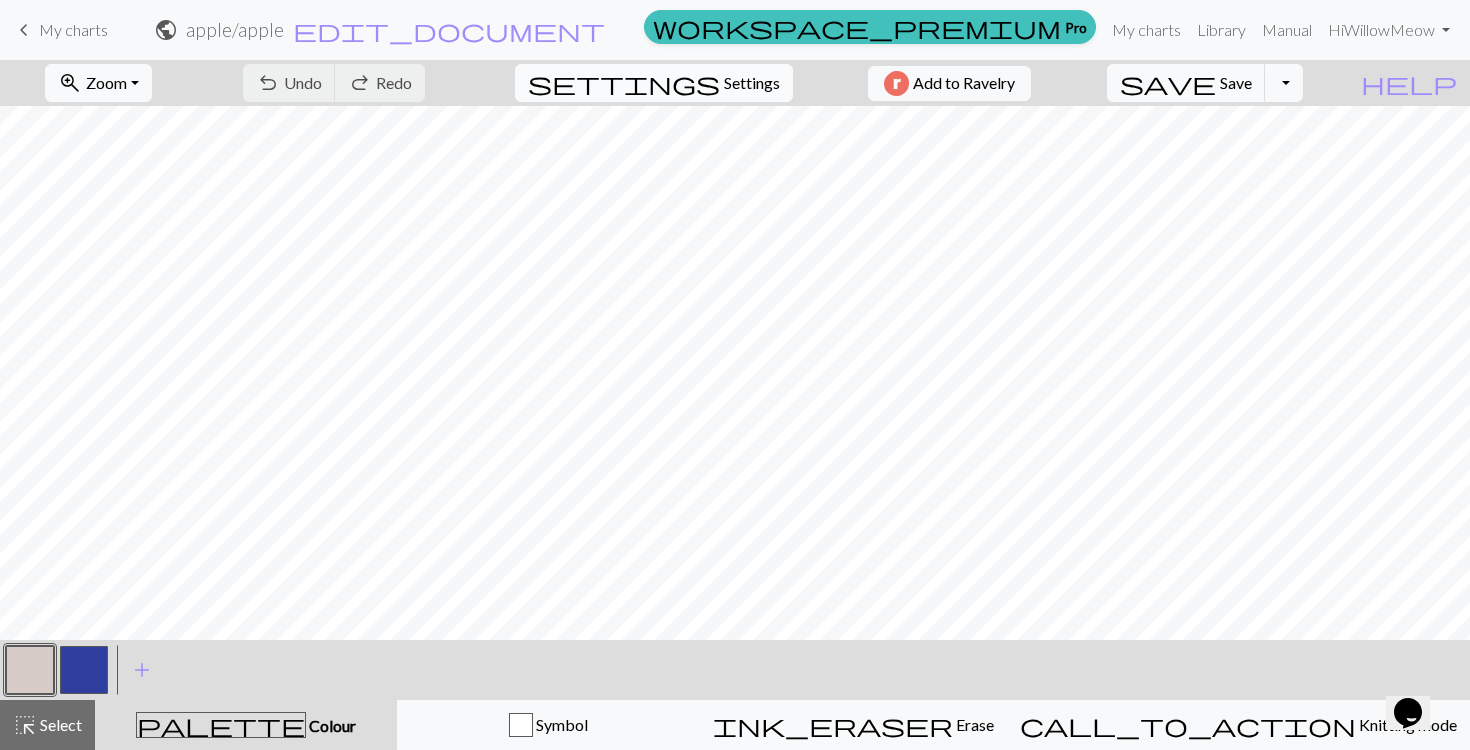 click on "Settings" at bounding box center (752, 83) 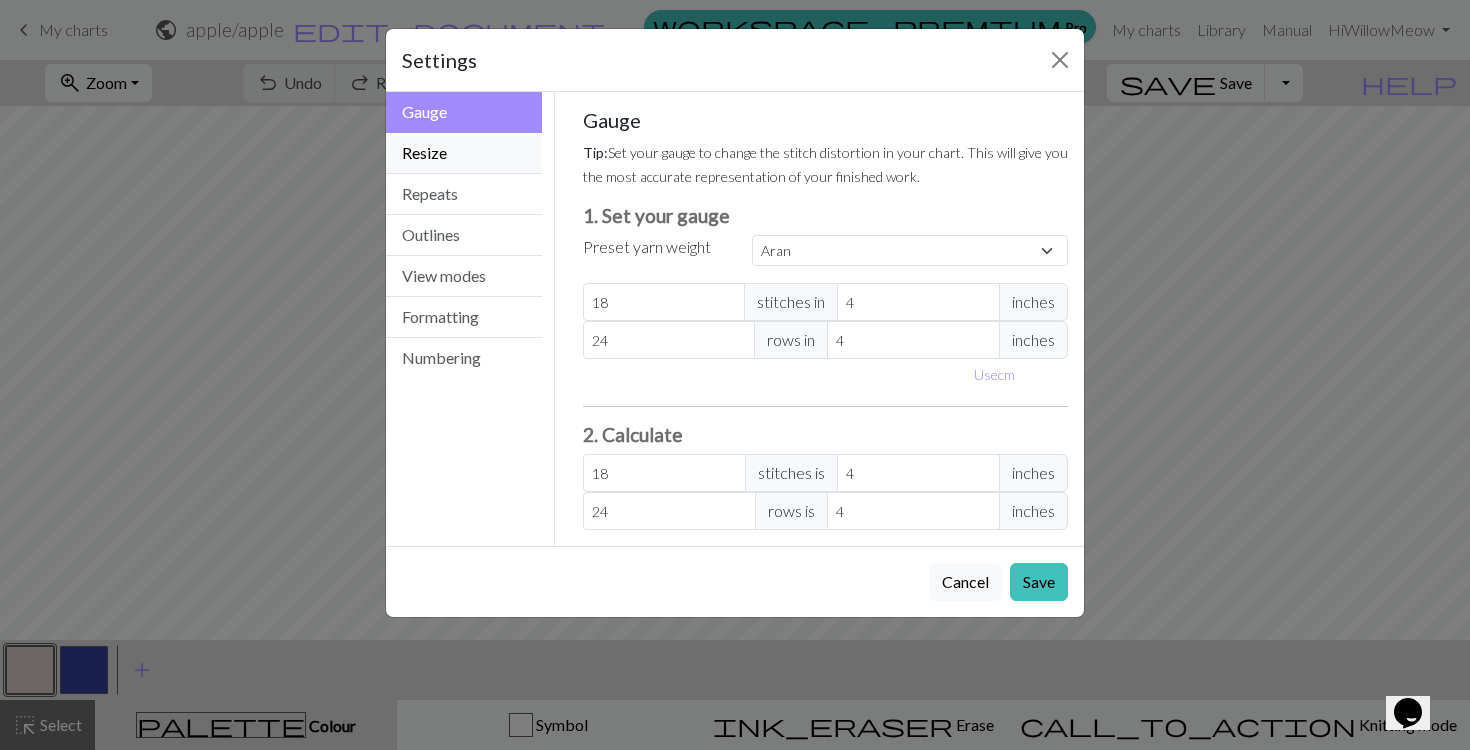click on "Resize" at bounding box center [464, 153] 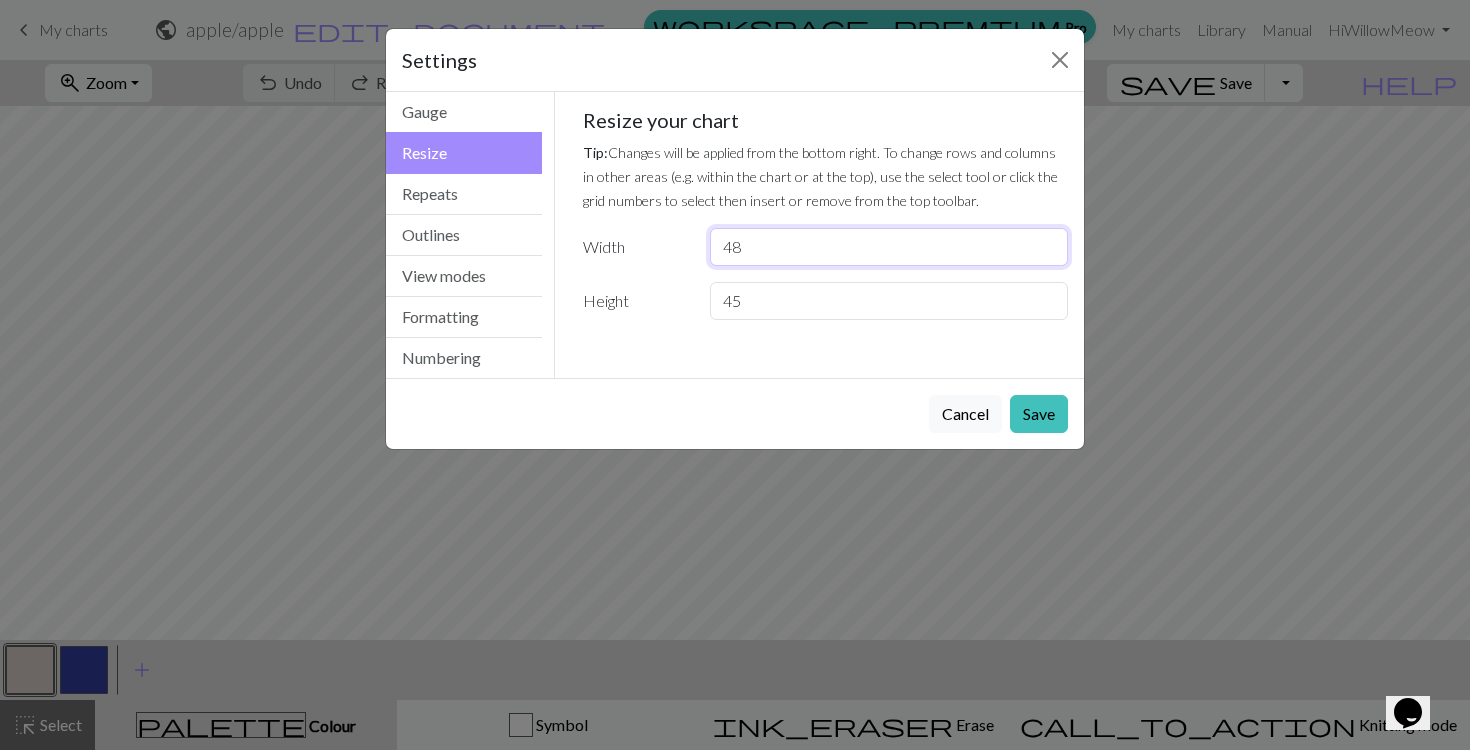 click on "48" at bounding box center [889, 247] 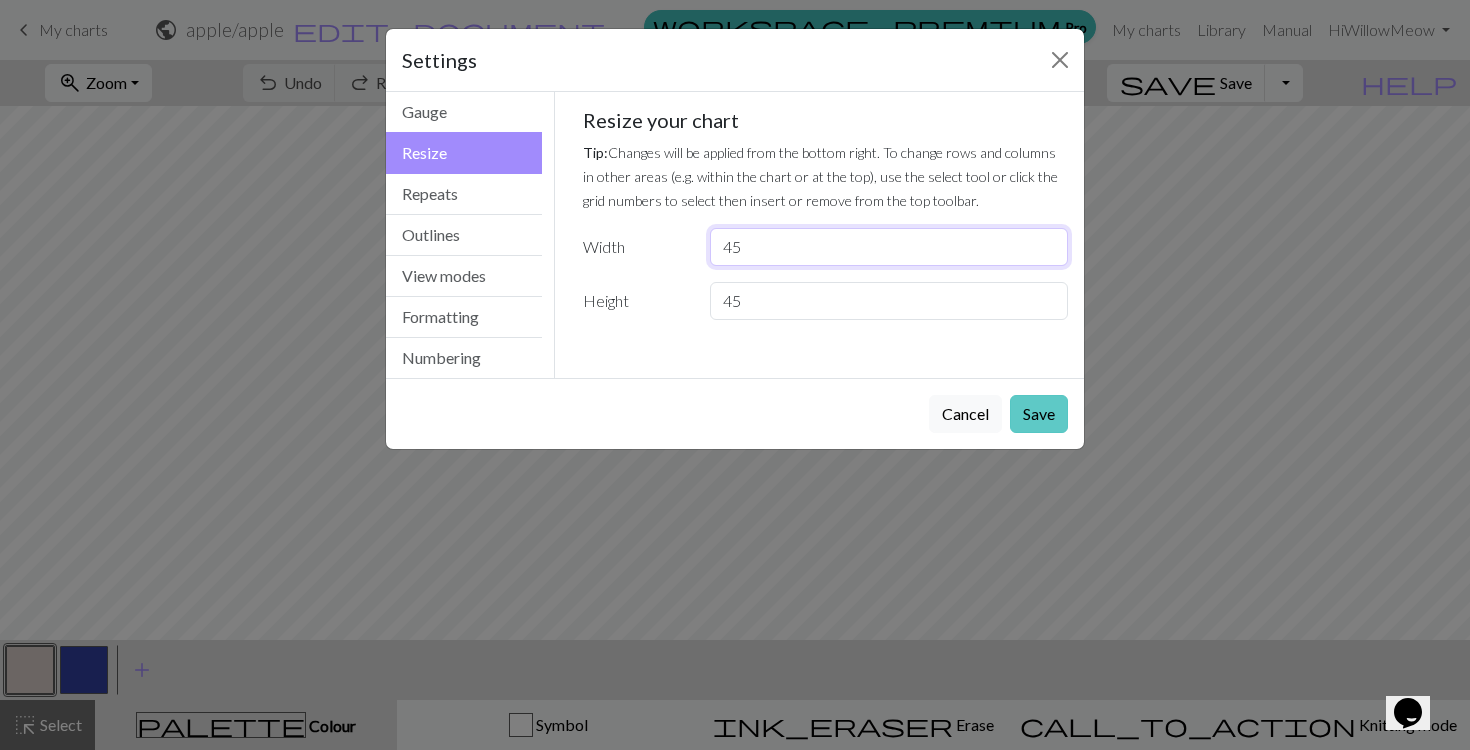 type on "45" 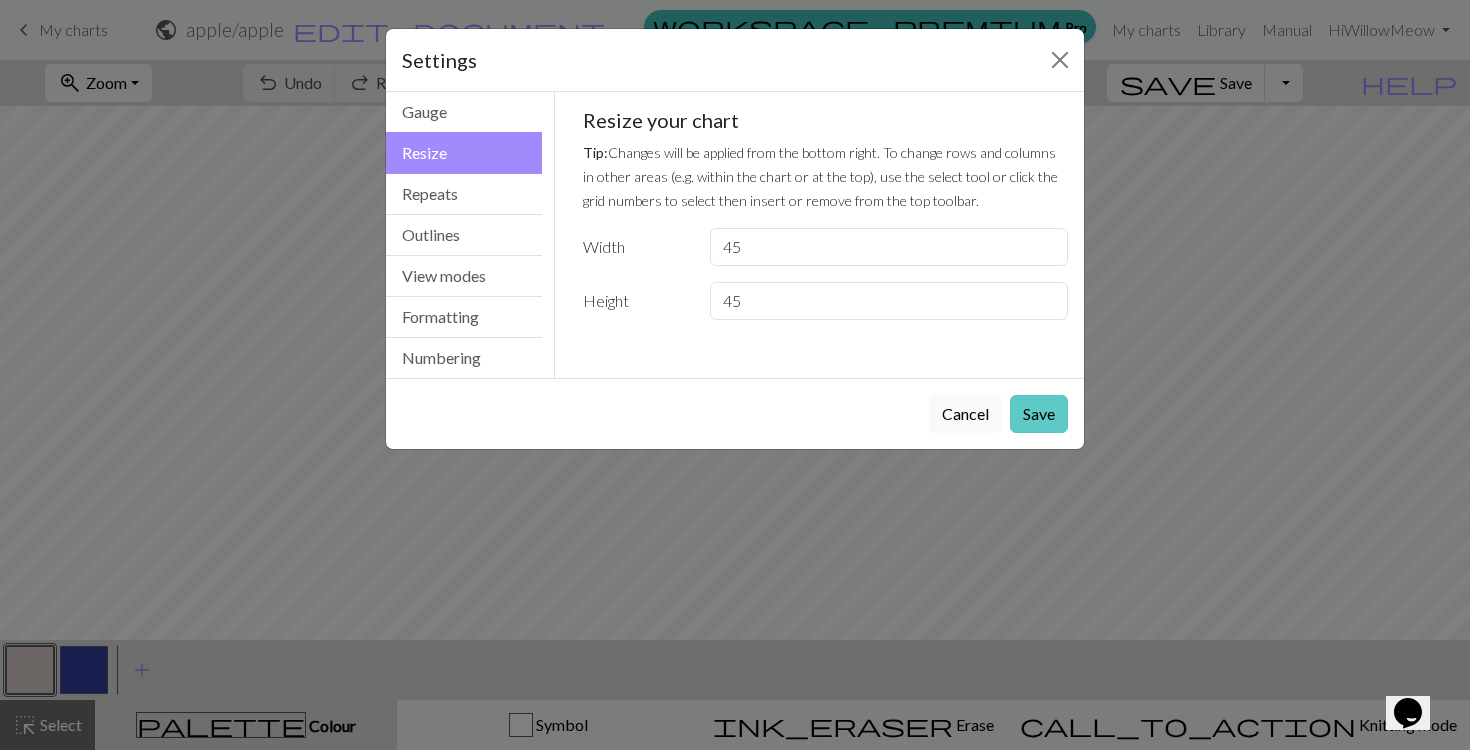 click on "Save" at bounding box center [1039, 414] 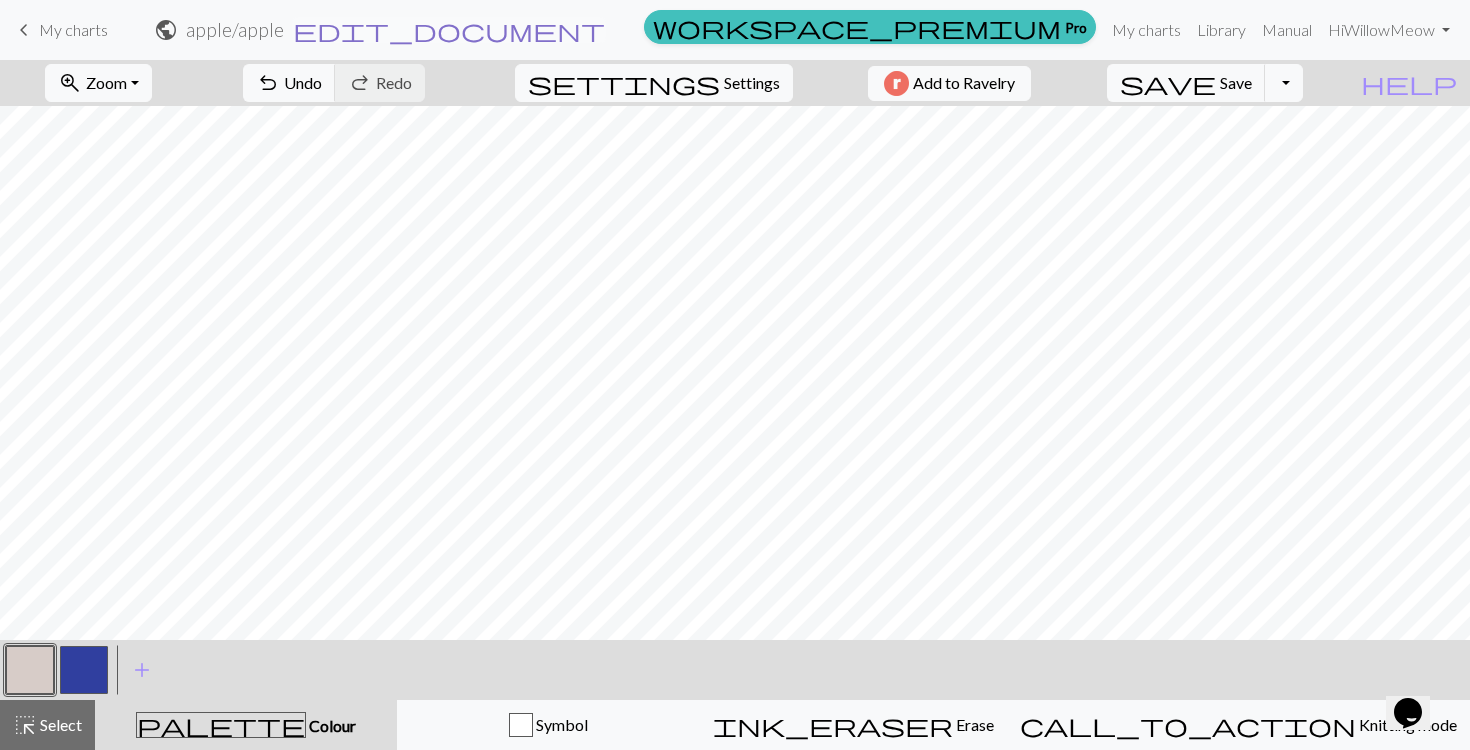 click on "edit_document" at bounding box center [449, 30] 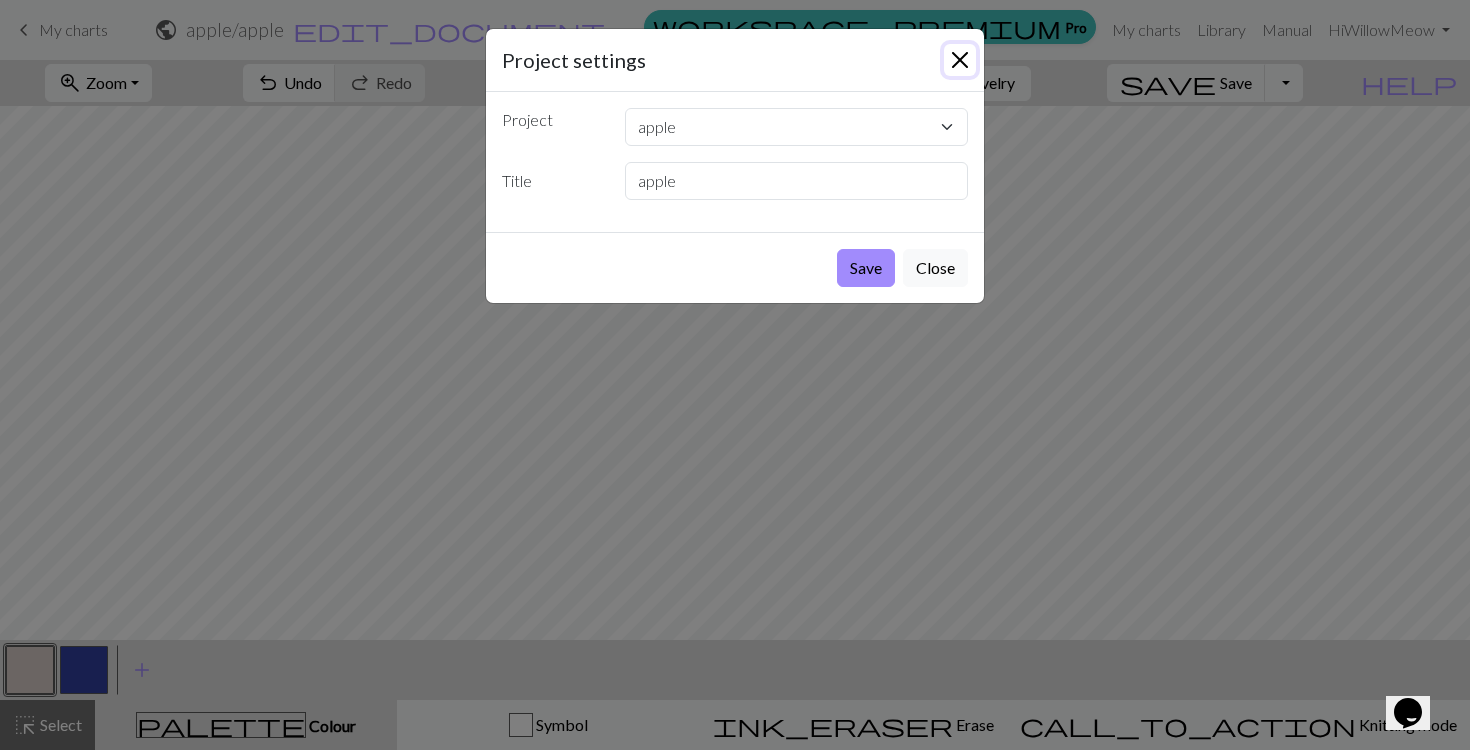 click at bounding box center [960, 60] 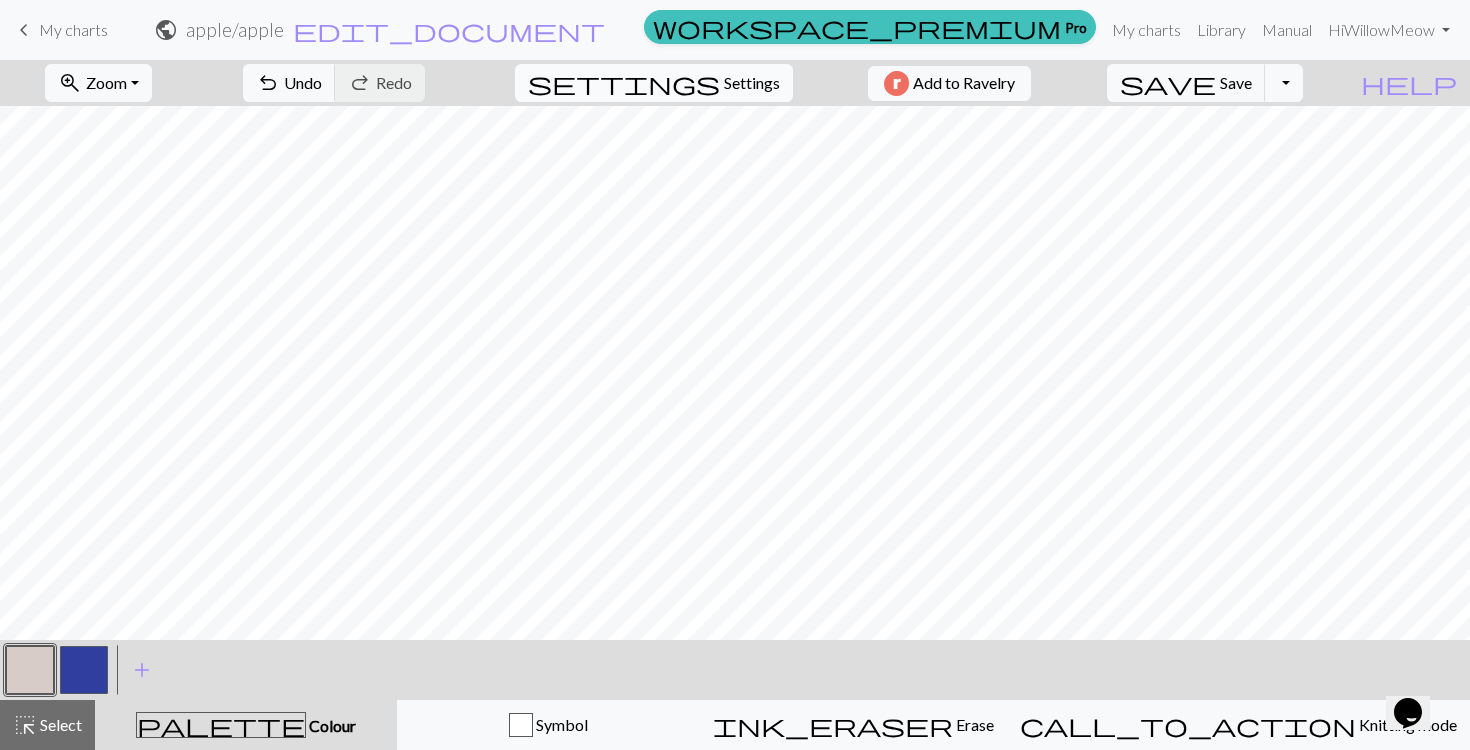 click on "settings  Settings" at bounding box center [654, 83] 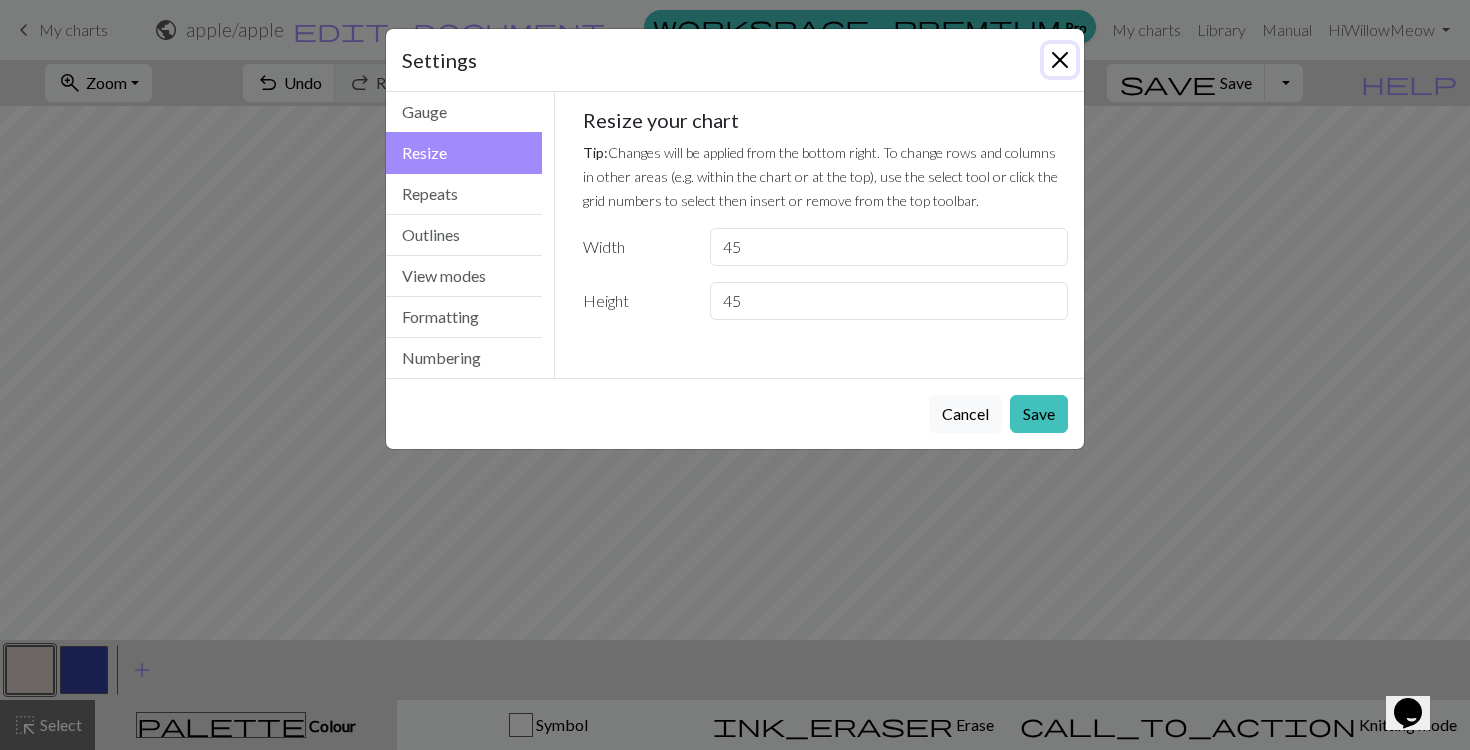 click at bounding box center [1060, 60] 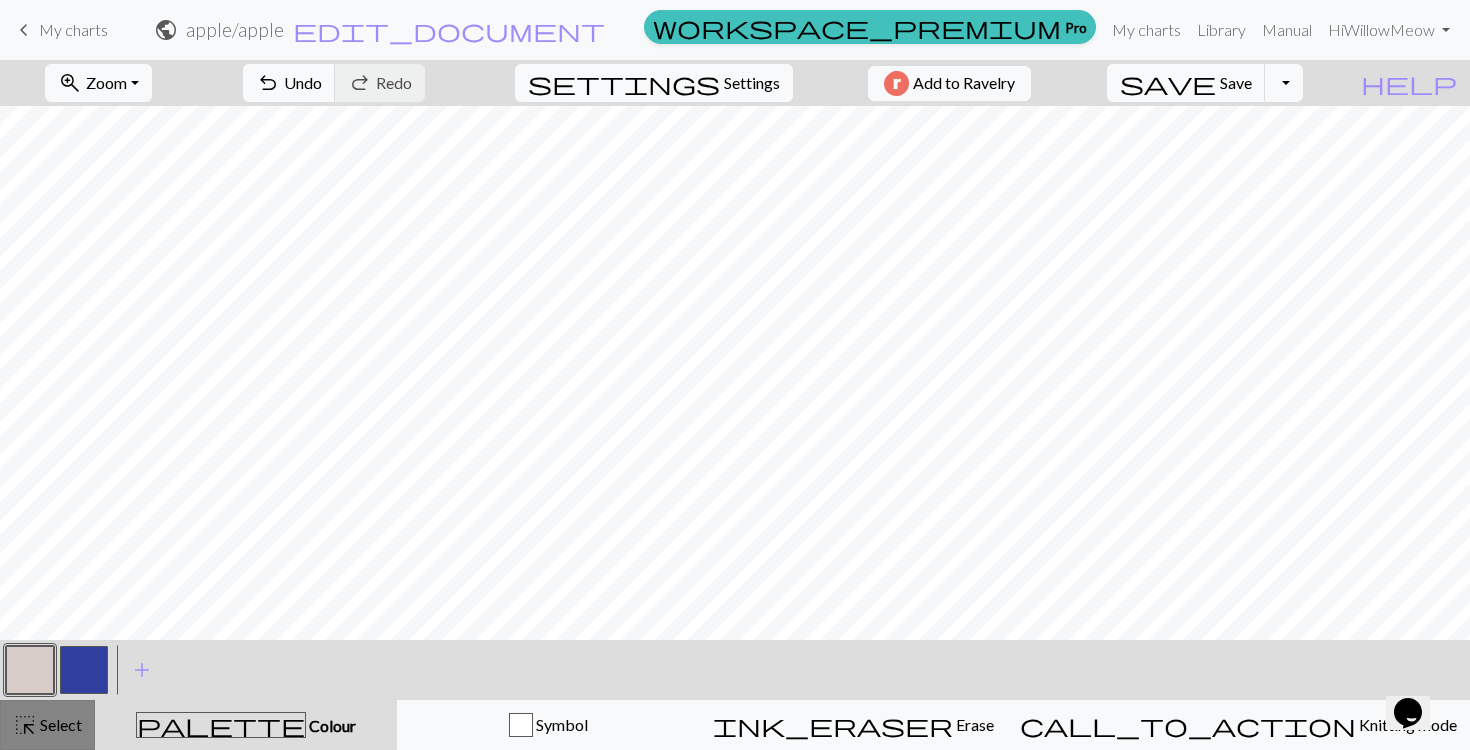 click on "Select" at bounding box center [59, 724] 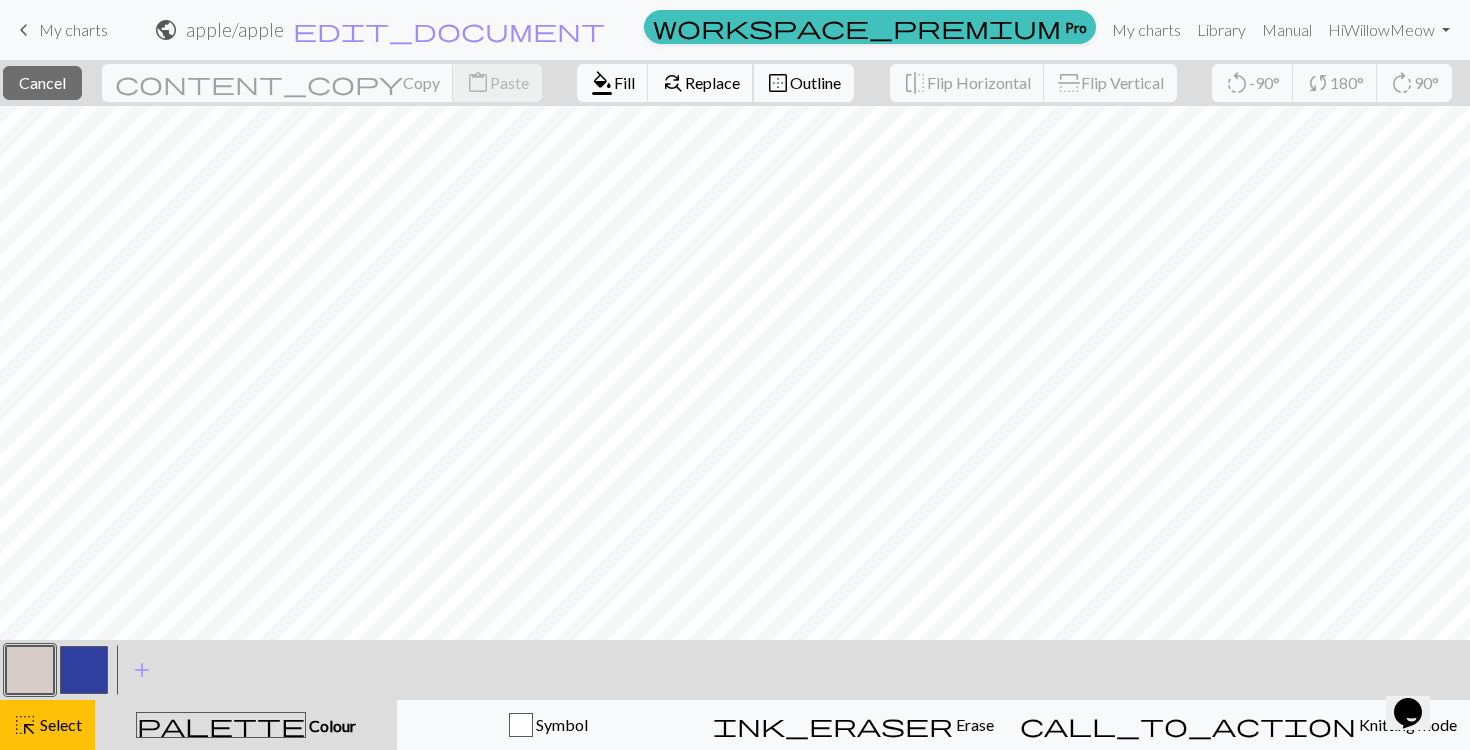 click on "find_replace" at bounding box center (673, 83) 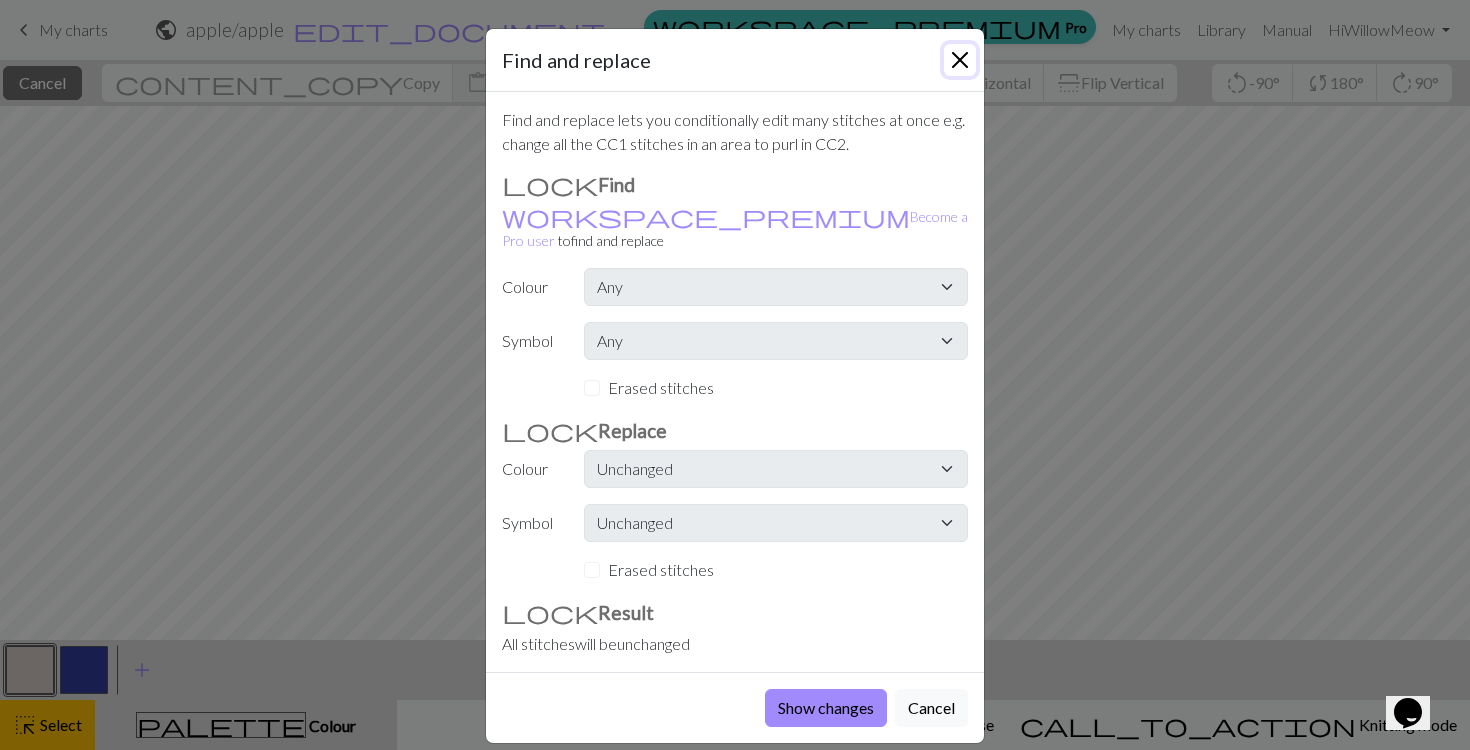 click at bounding box center (960, 60) 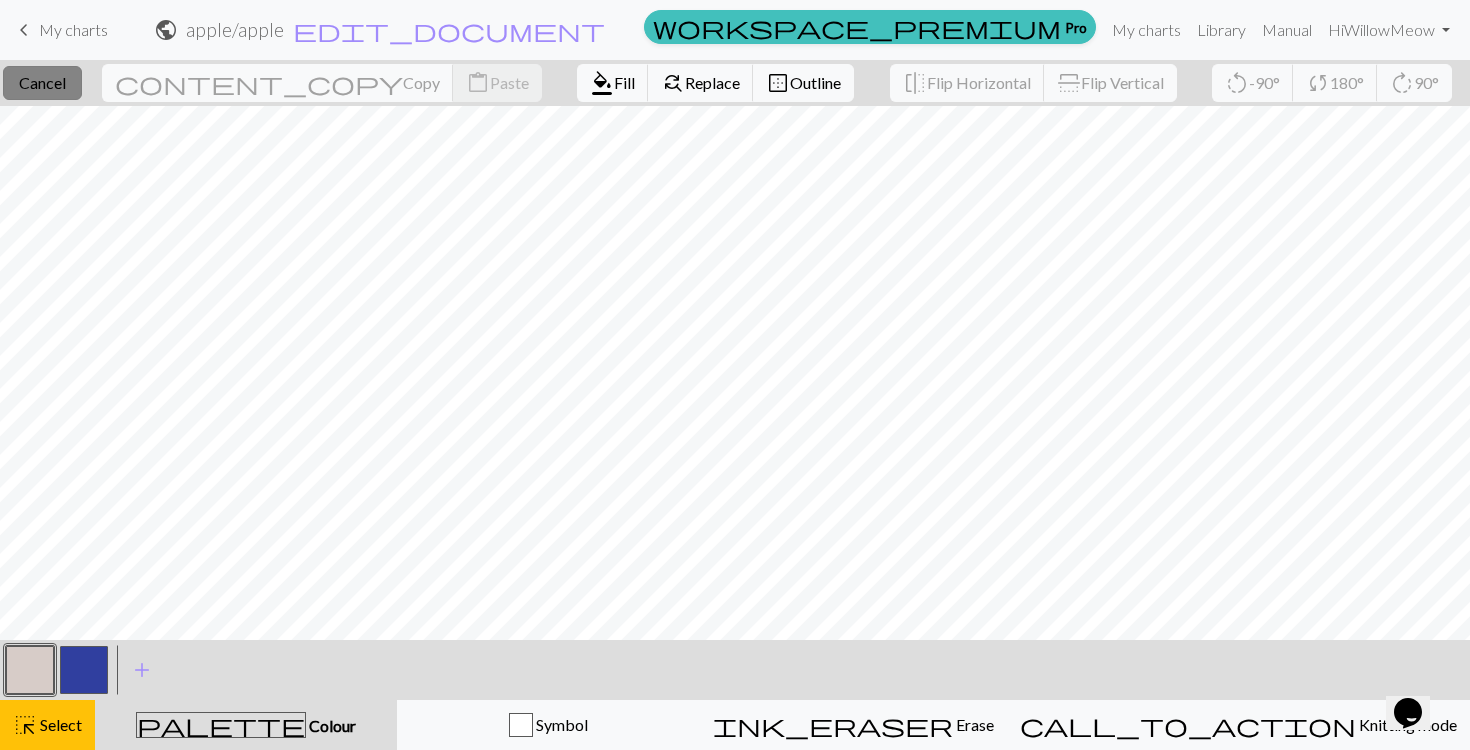 click on "close Cancel" at bounding box center [42, 83] 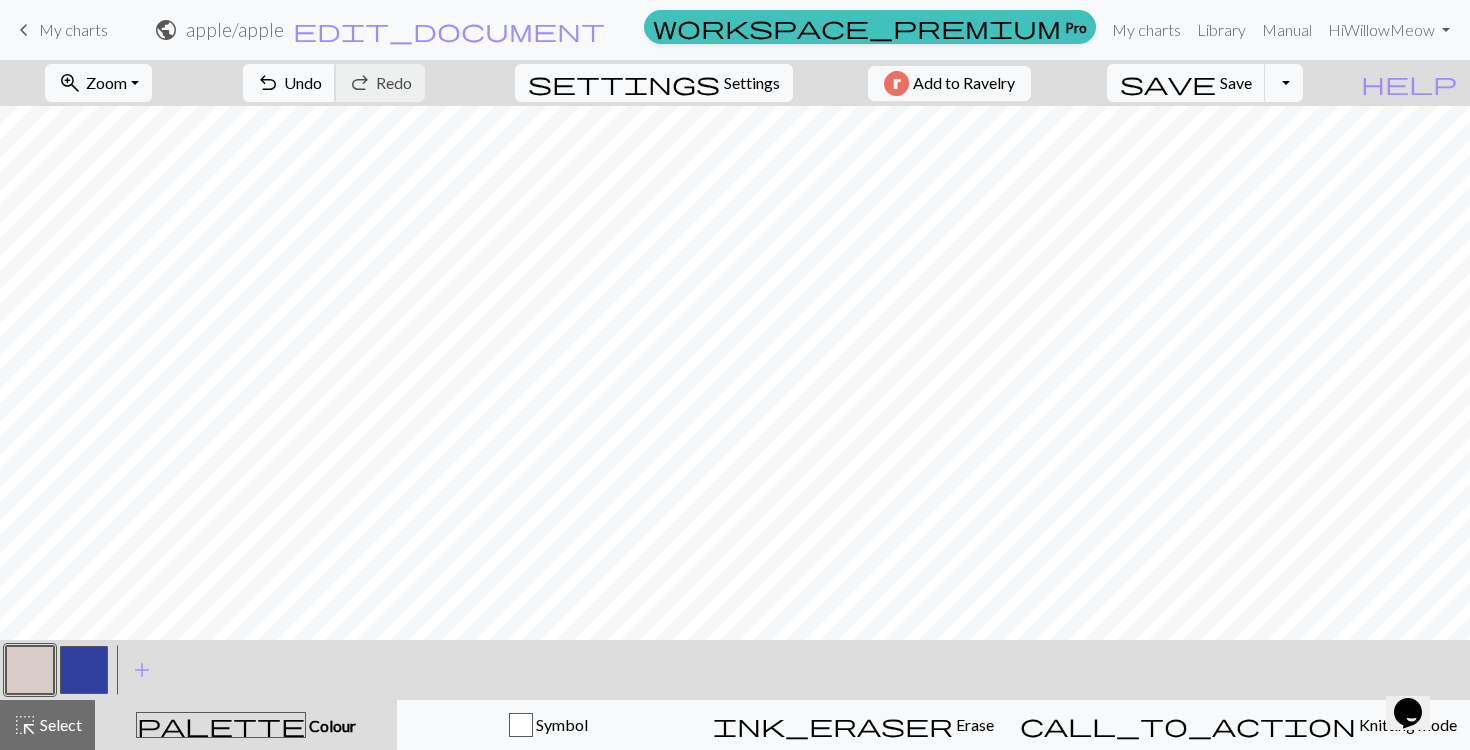 click on "undo" at bounding box center [268, 83] 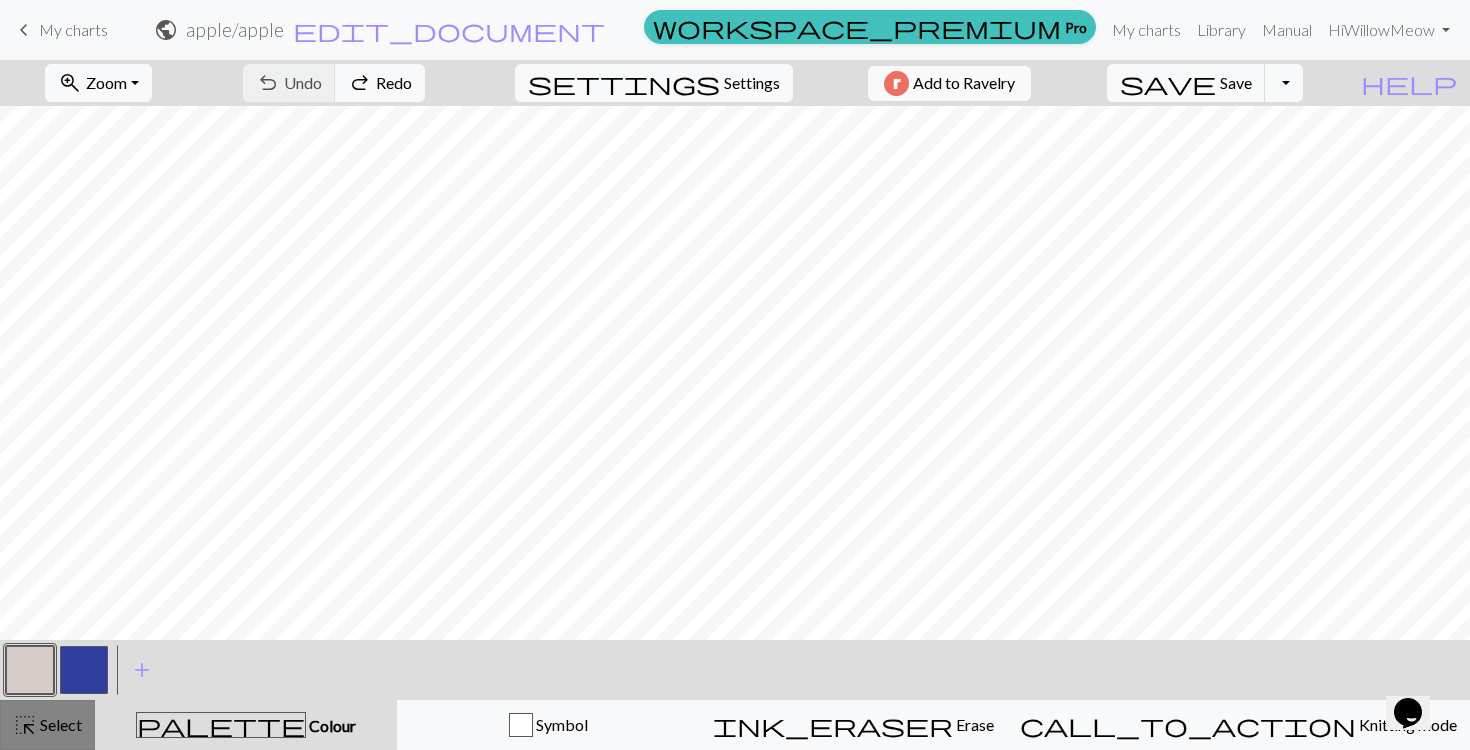 click on "Select" at bounding box center (59, 724) 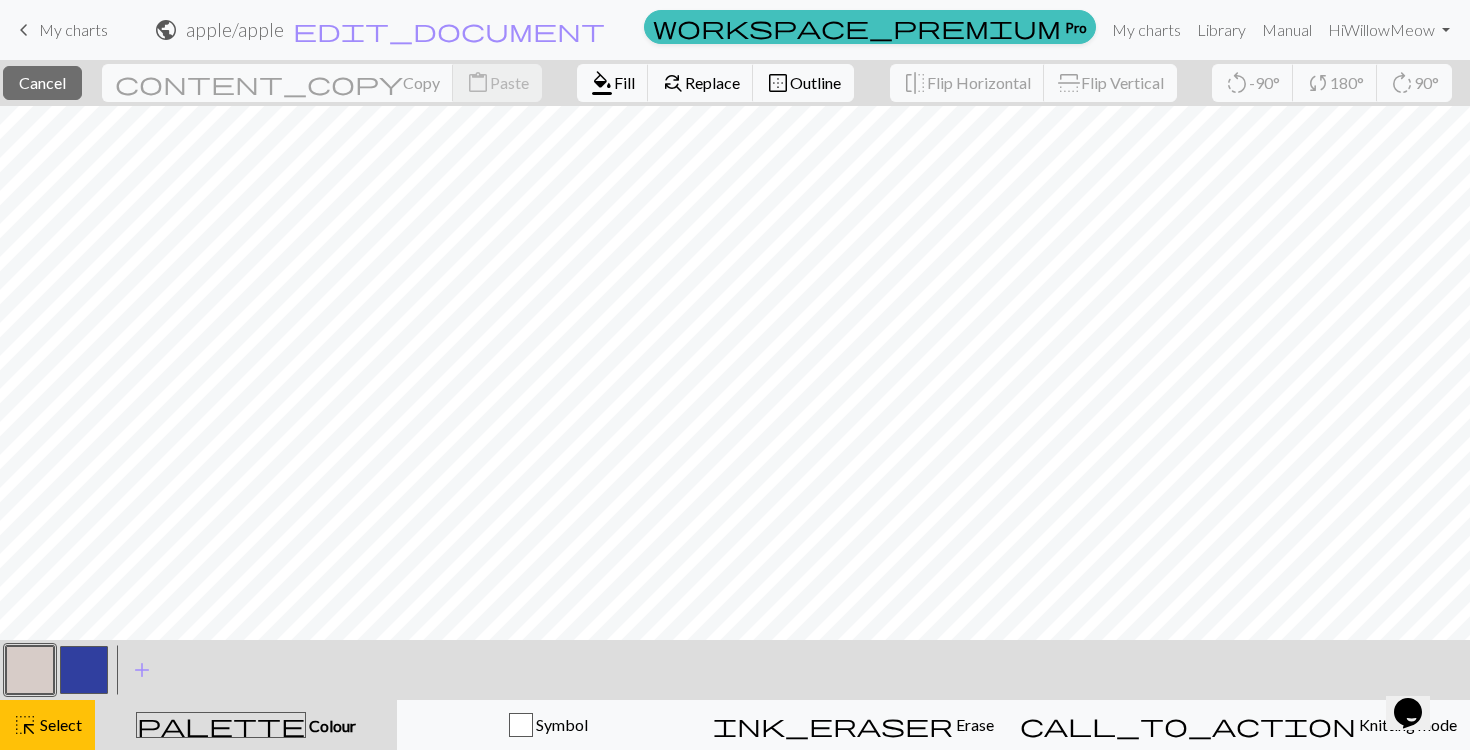 click on "Colour" at bounding box center [331, 725] 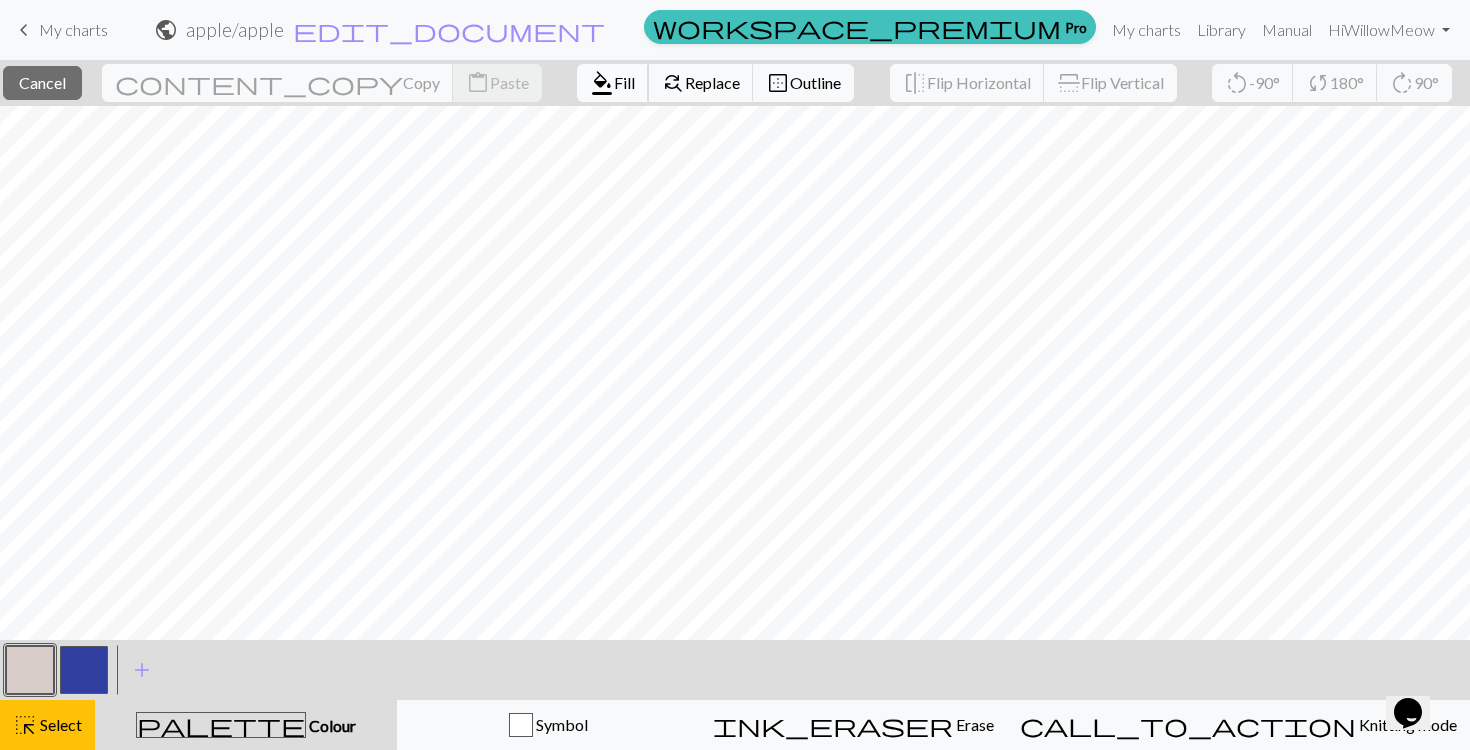 click on "format_color_fill  Fill" at bounding box center (613, 83) 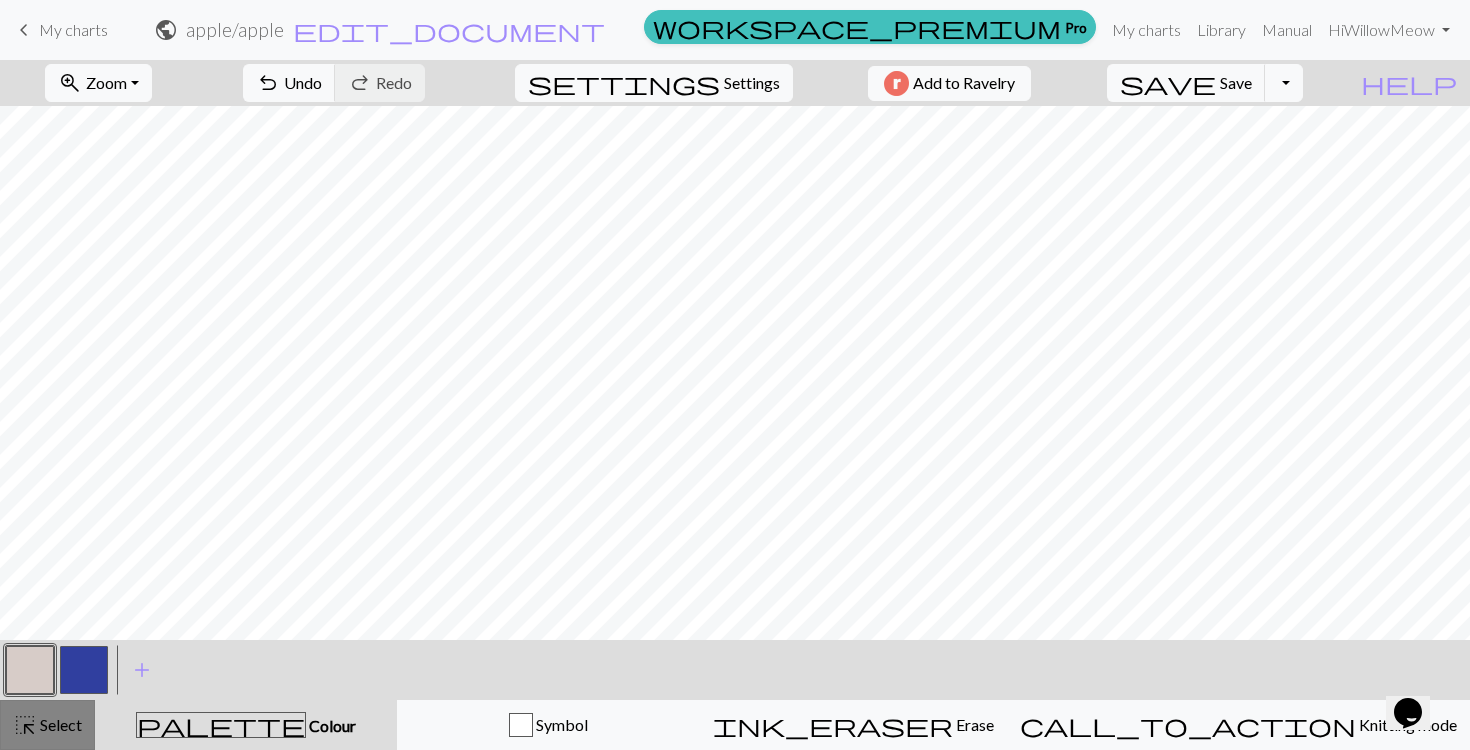 click on "Select" at bounding box center [59, 724] 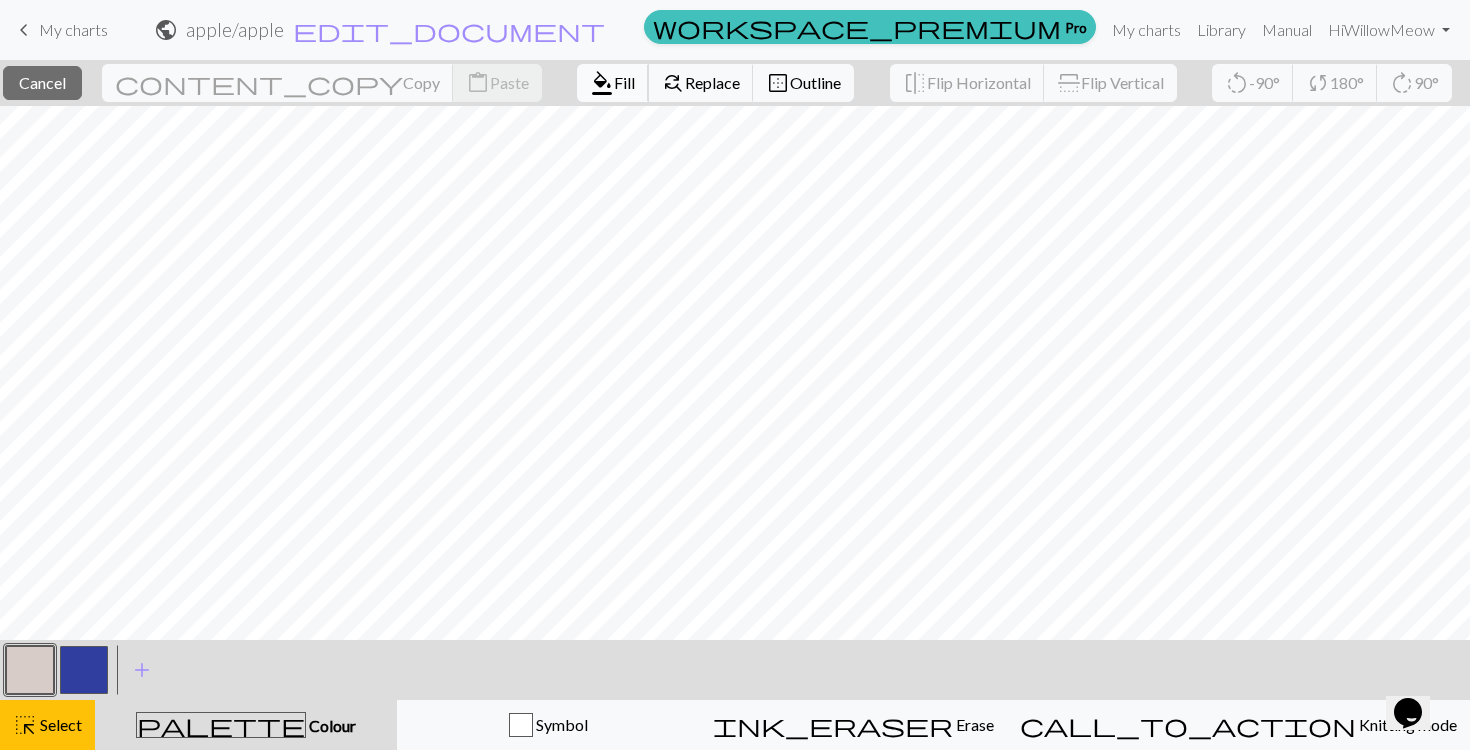 click on "format_color_fill  Fill" at bounding box center (613, 83) 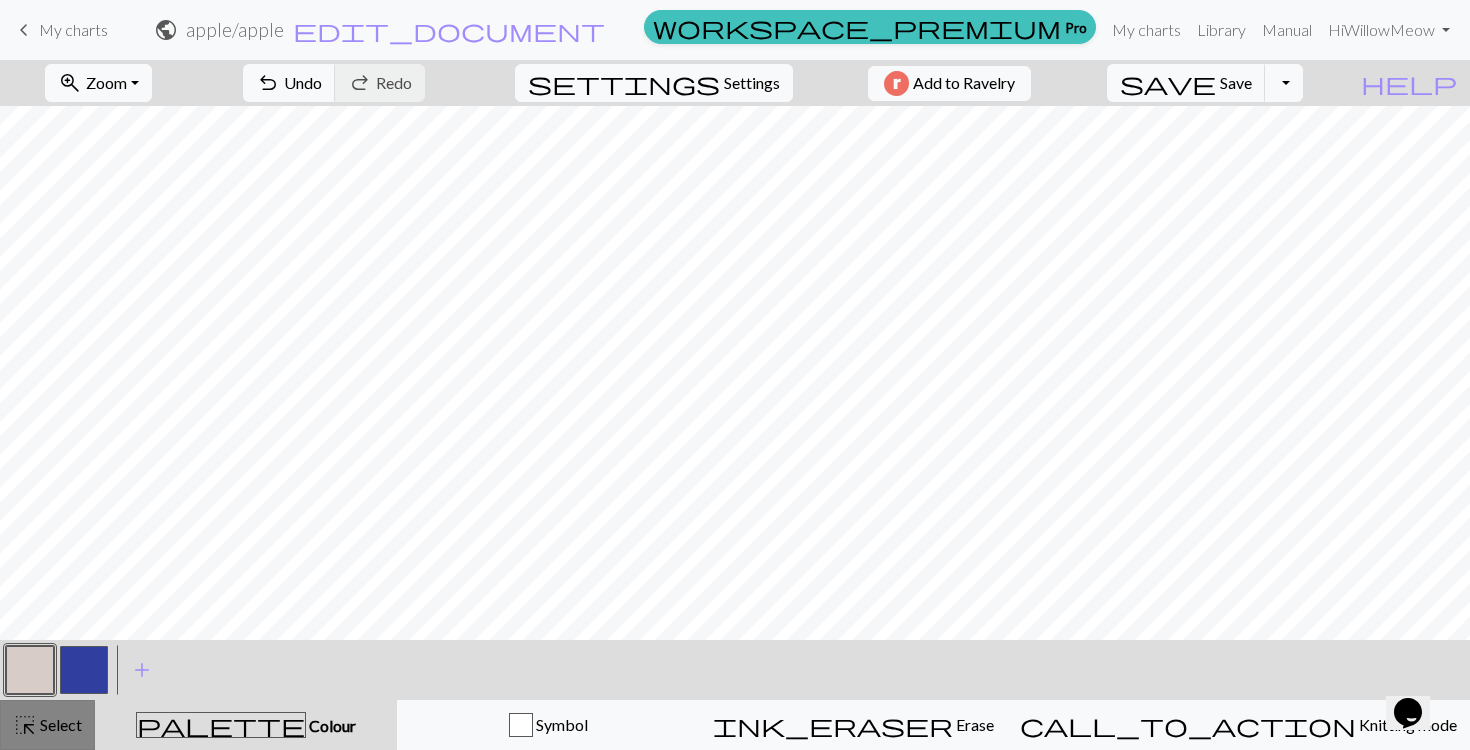 click on "Select" at bounding box center (59, 724) 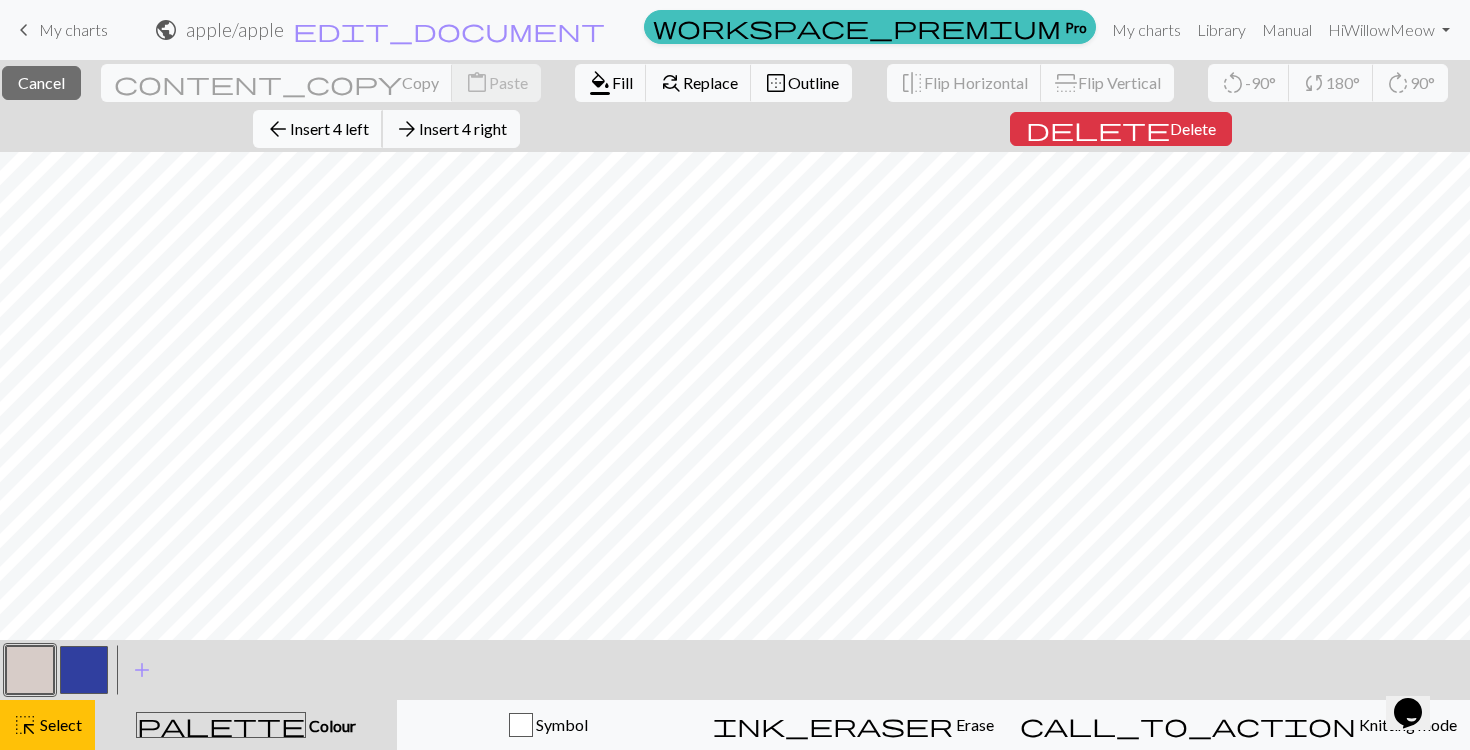 click on "arrow_back" at bounding box center (278, 129) 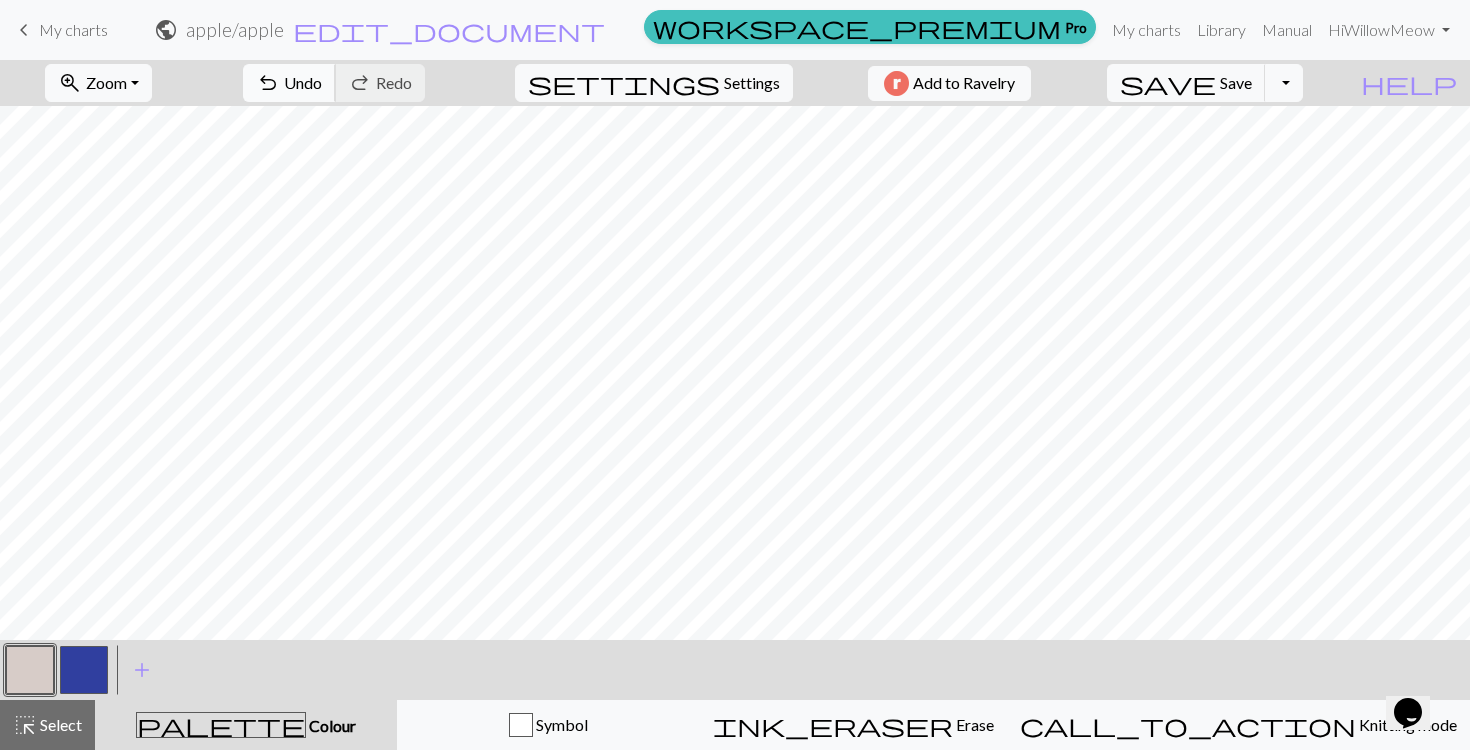 click on "Undo" at bounding box center [303, 82] 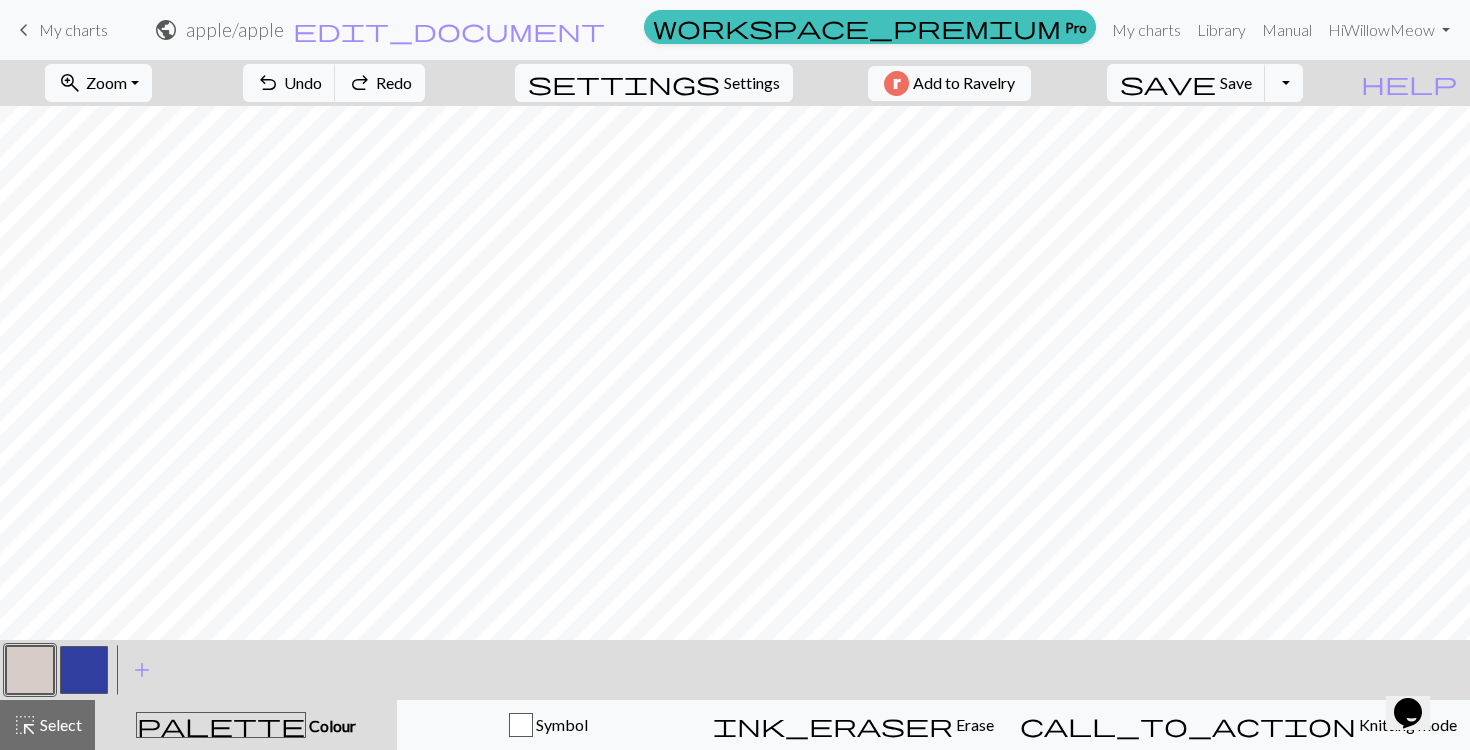click on "redo Redo Redo" at bounding box center (380, 83) 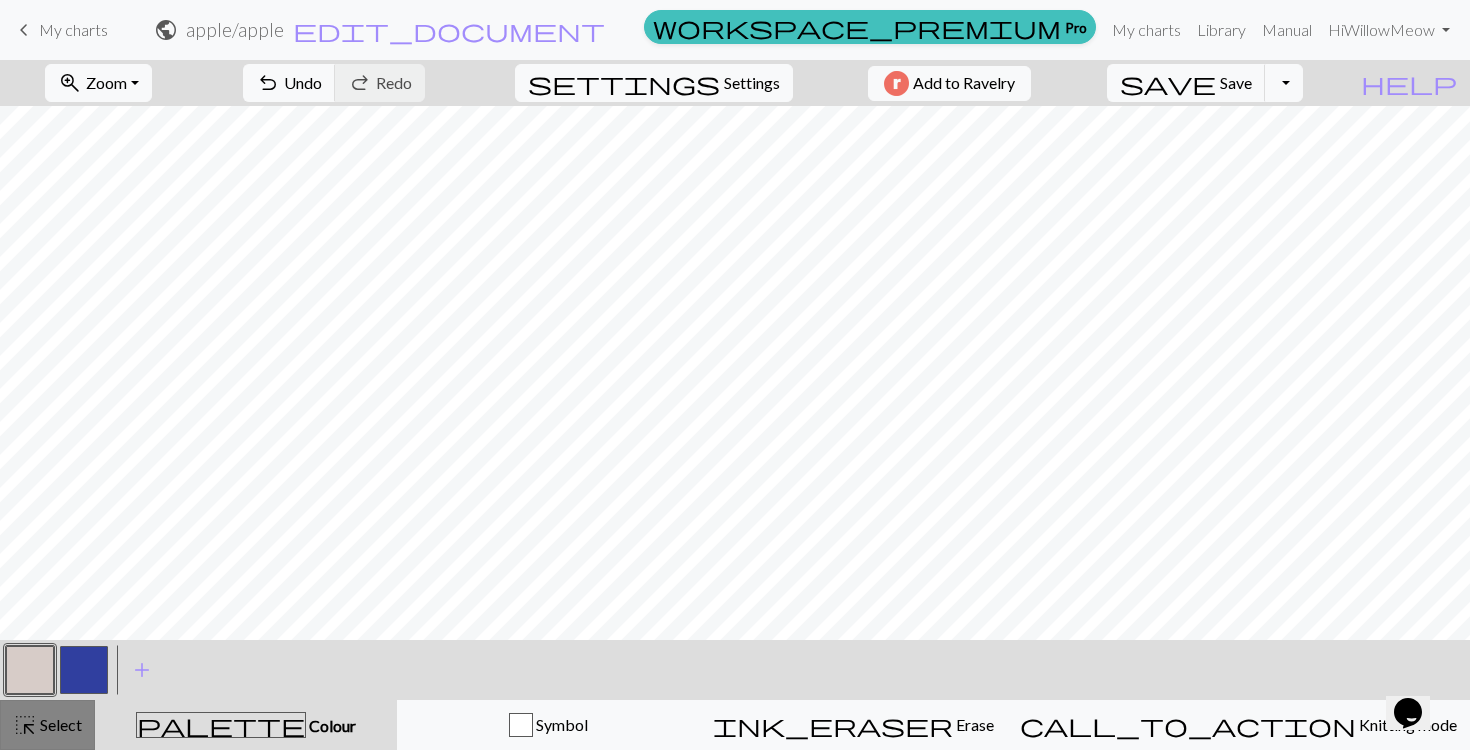 click on "Select" at bounding box center [59, 724] 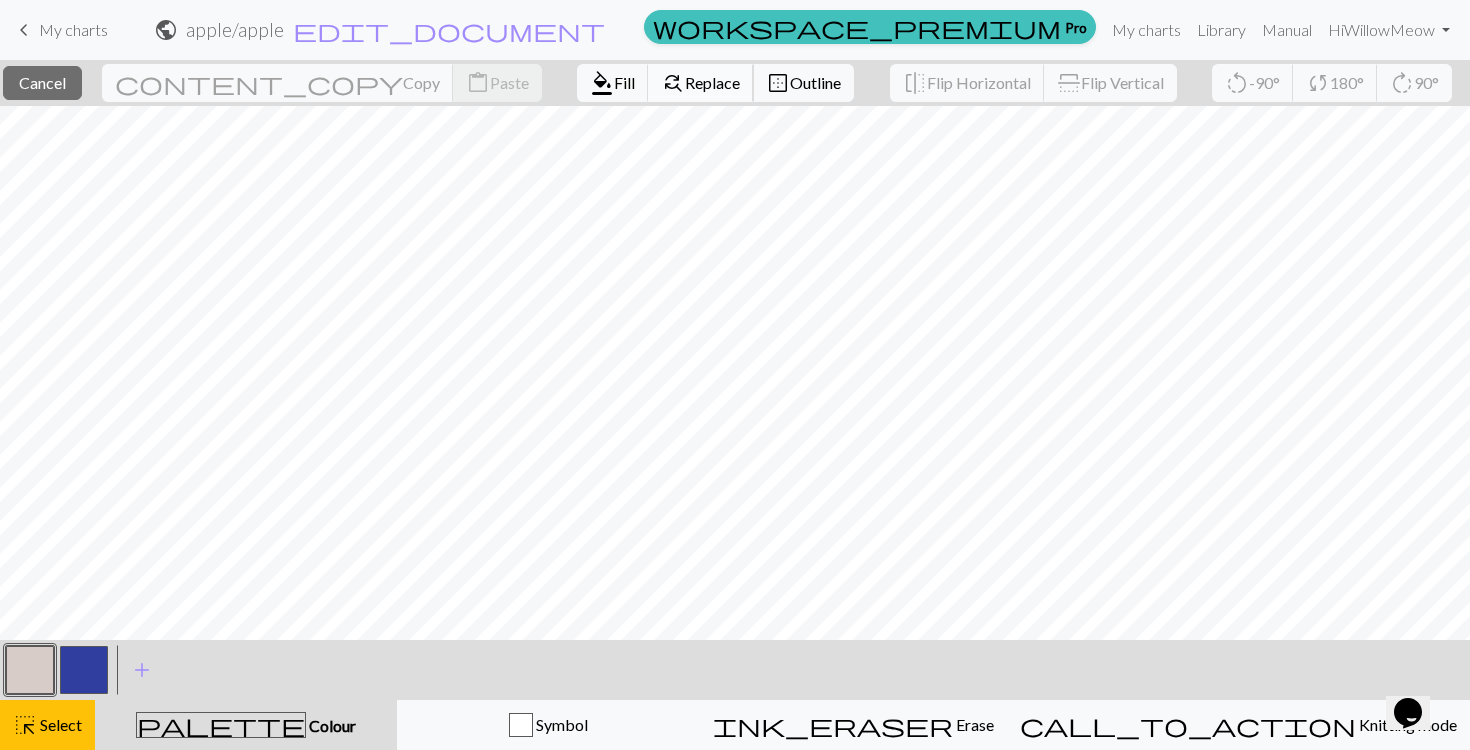 click on "Replace" at bounding box center [712, 82] 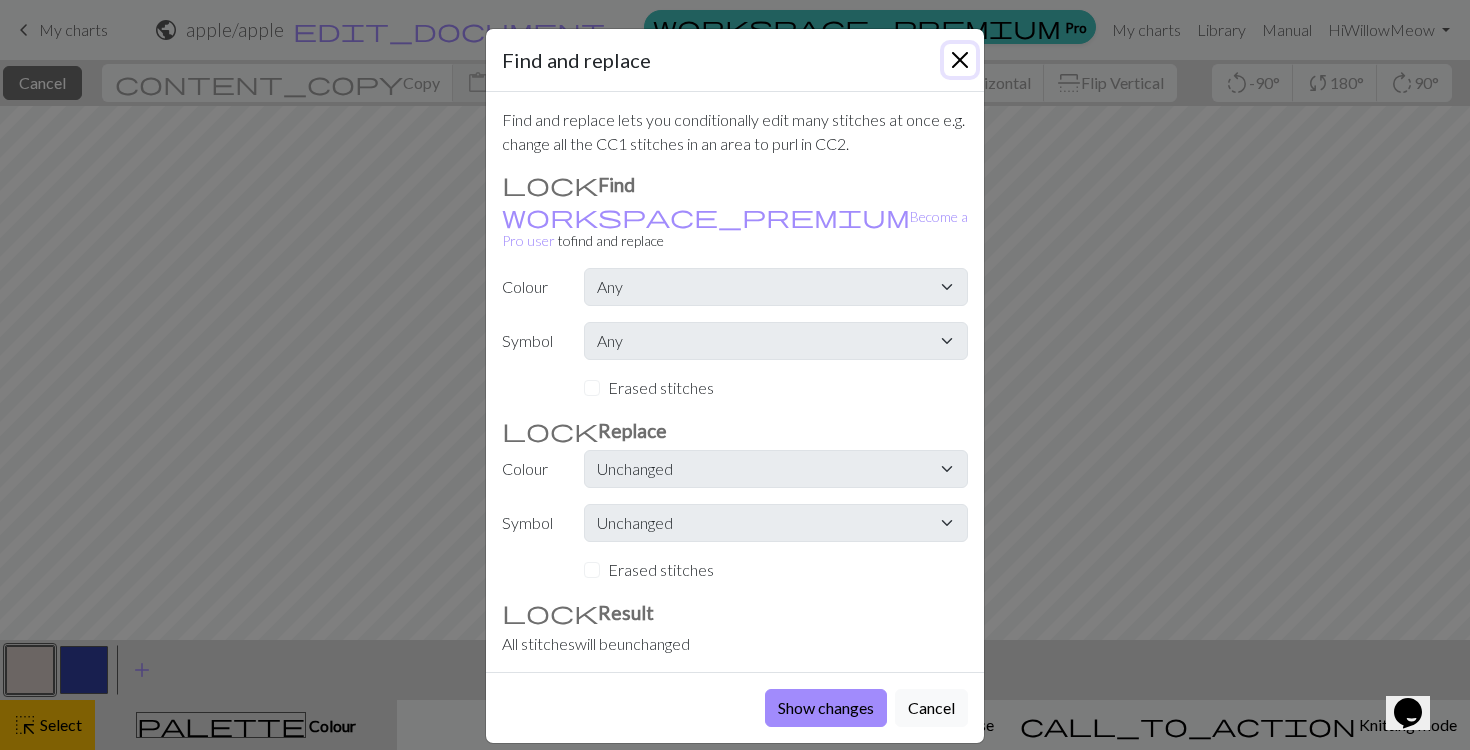 click at bounding box center (960, 60) 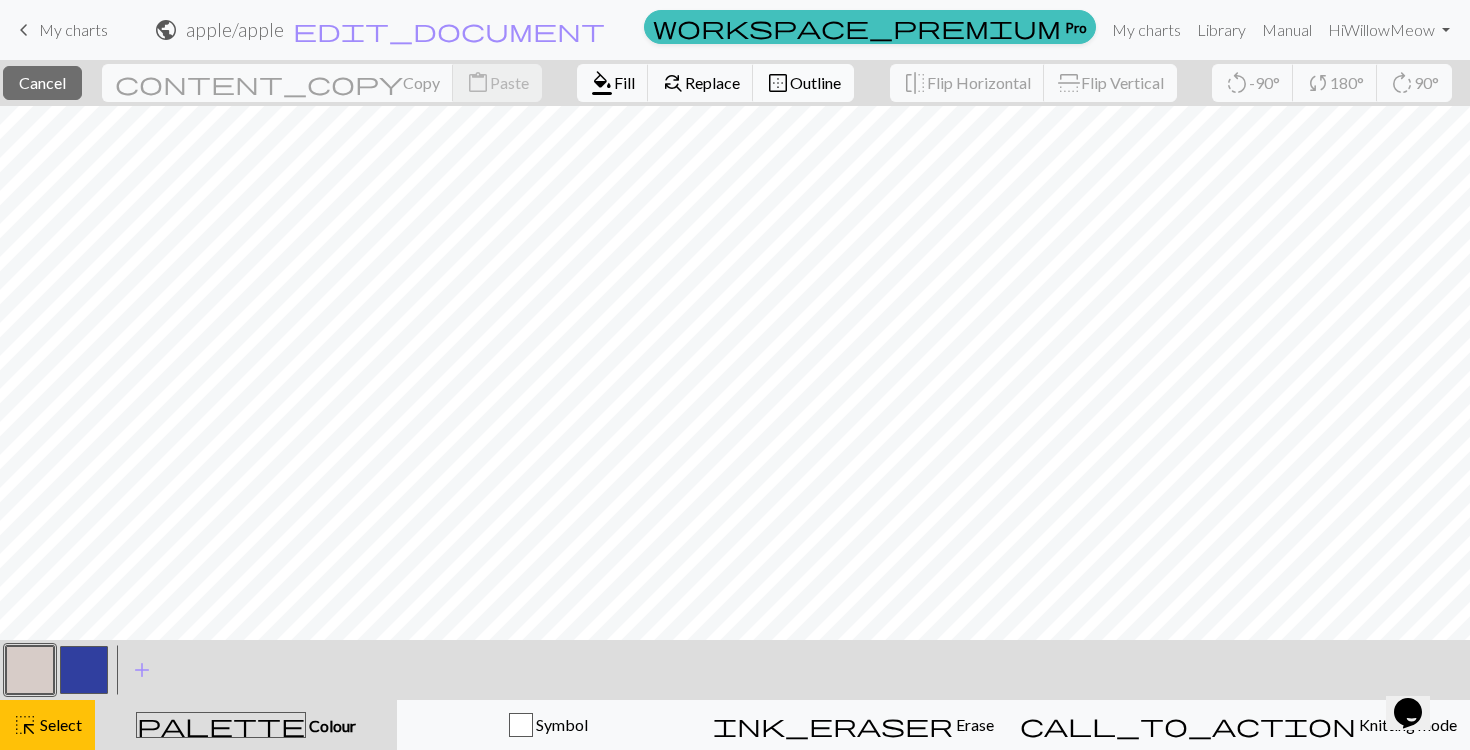 click on "Outline" at bounding box center (815, 82) 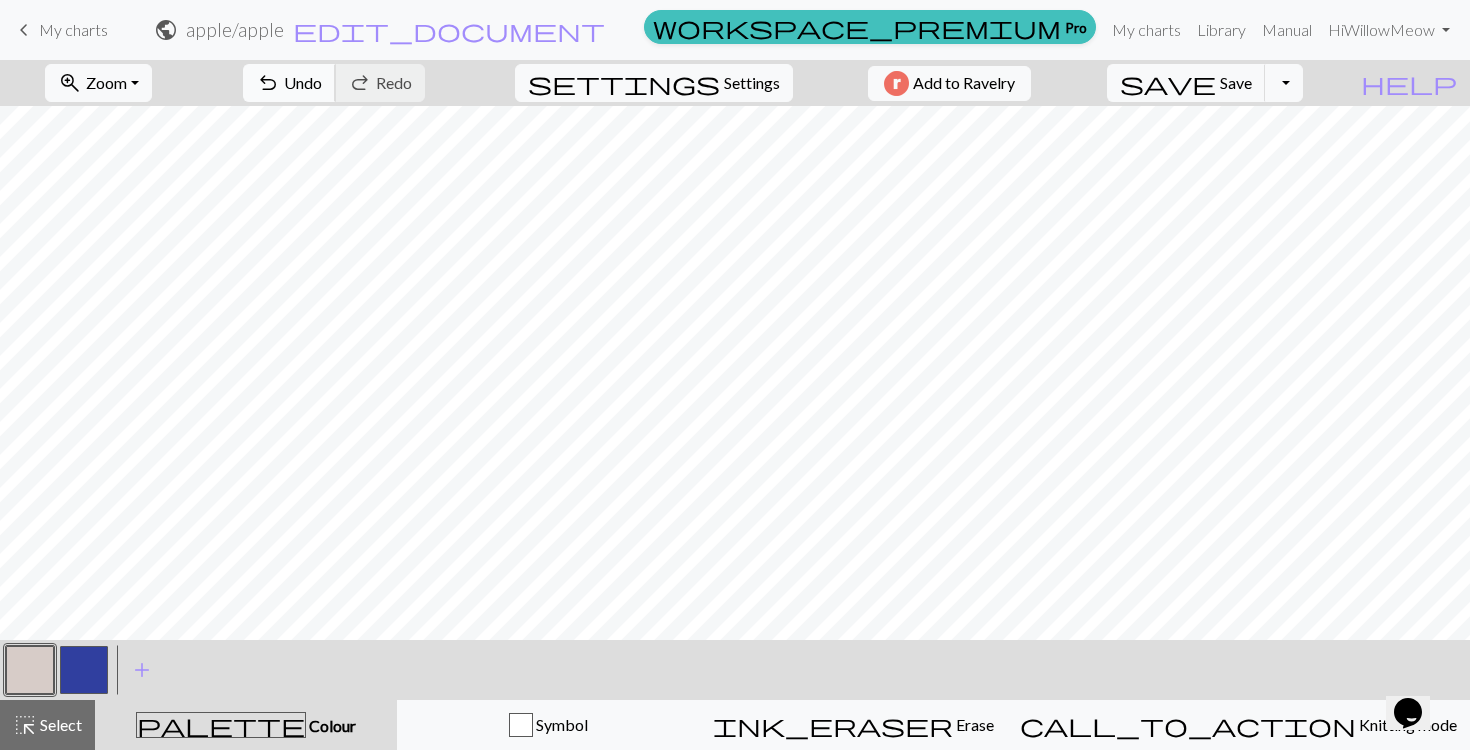 click on "Undo" at bounding box center (303, 82) 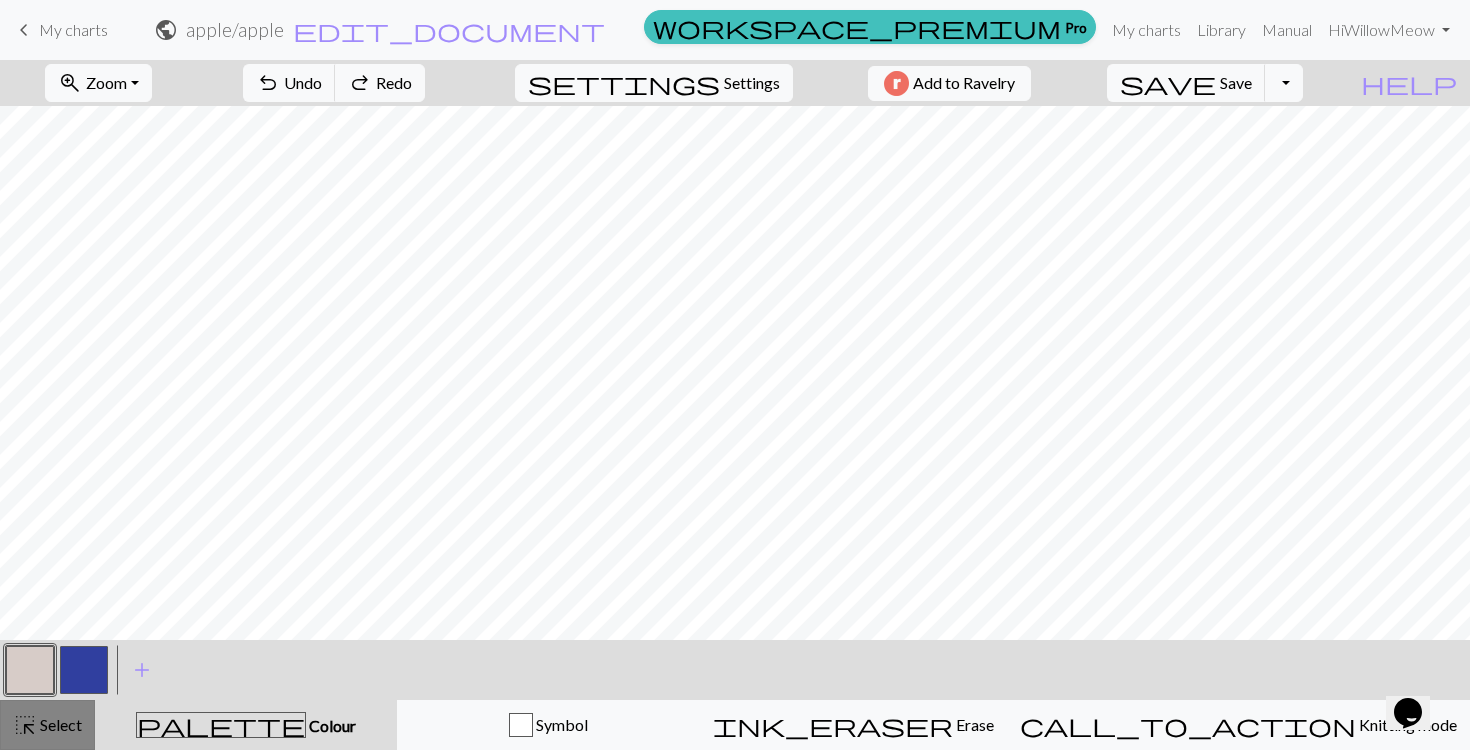 click on "highlight_alt" at bounding box center (25, 725) 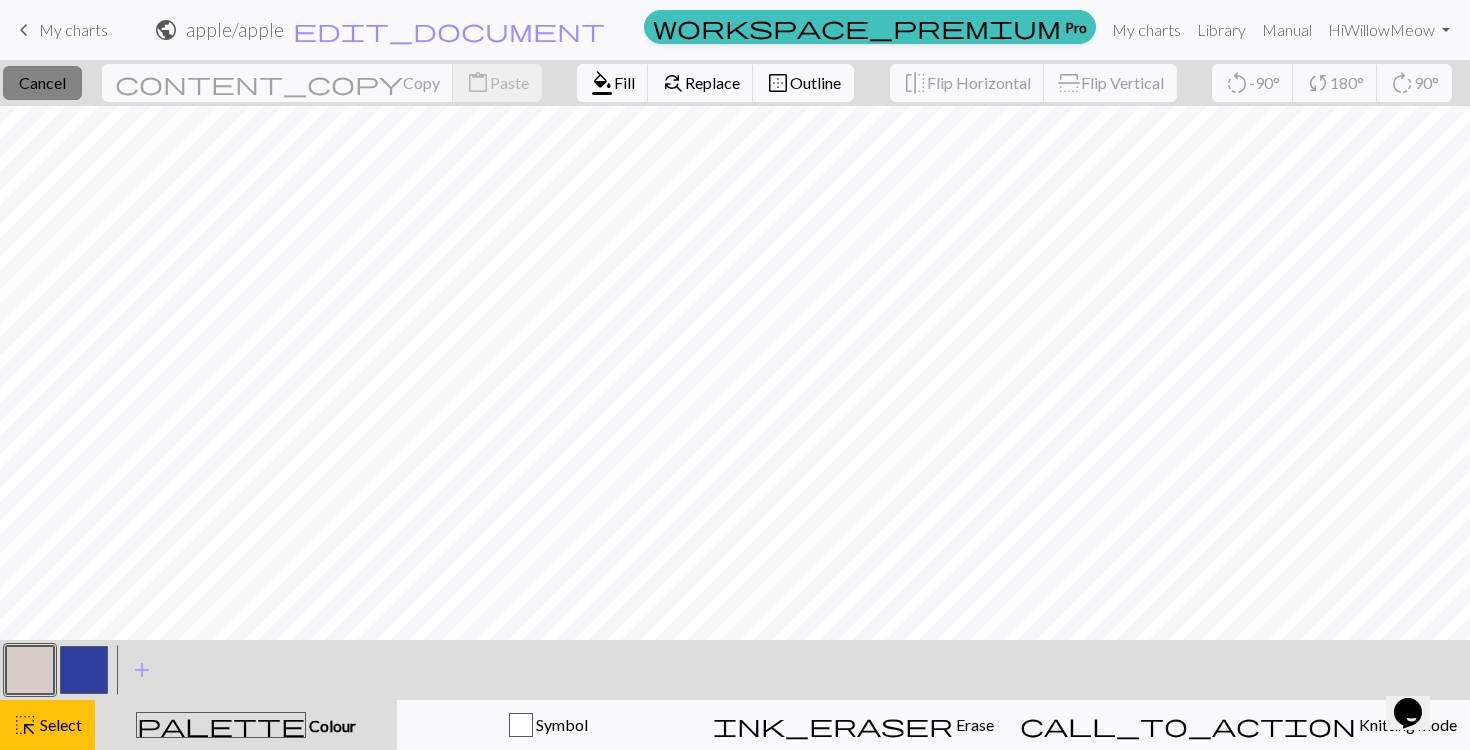 click on "Cancel" at bounding box center (42, 82) 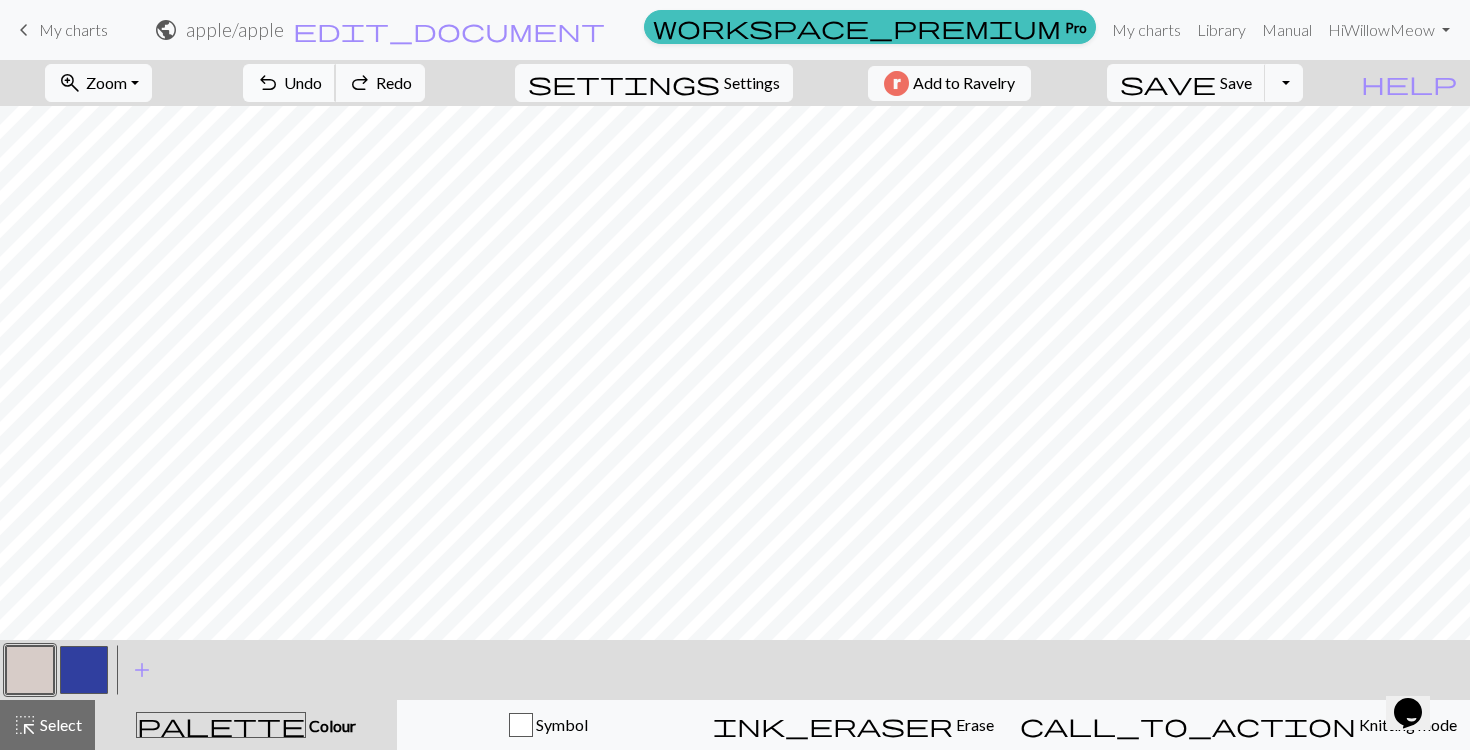 click on "Undo" at bounding box center (303, 82) 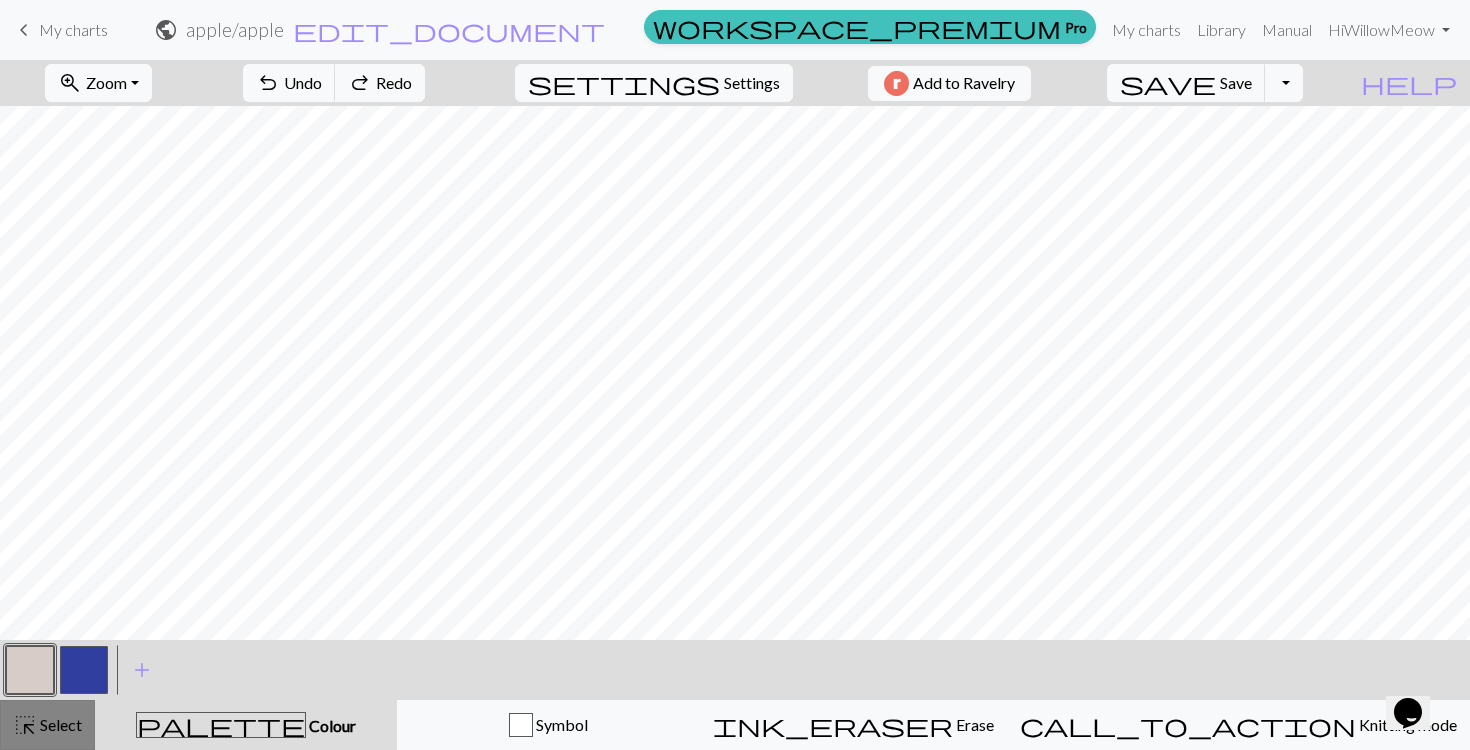 click on "Select" at bounding box center (59, 724) 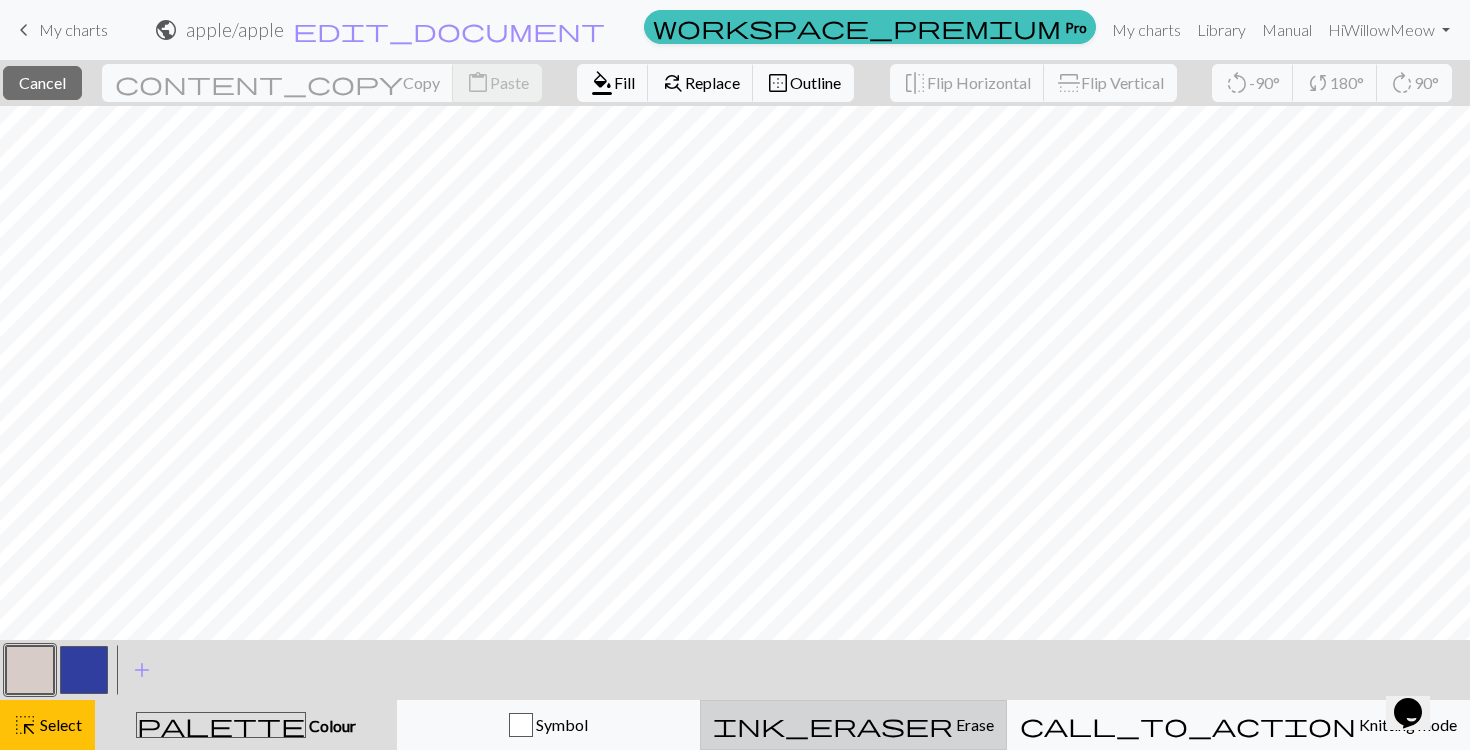 click on "Erase" at bounding box center [973, 724] 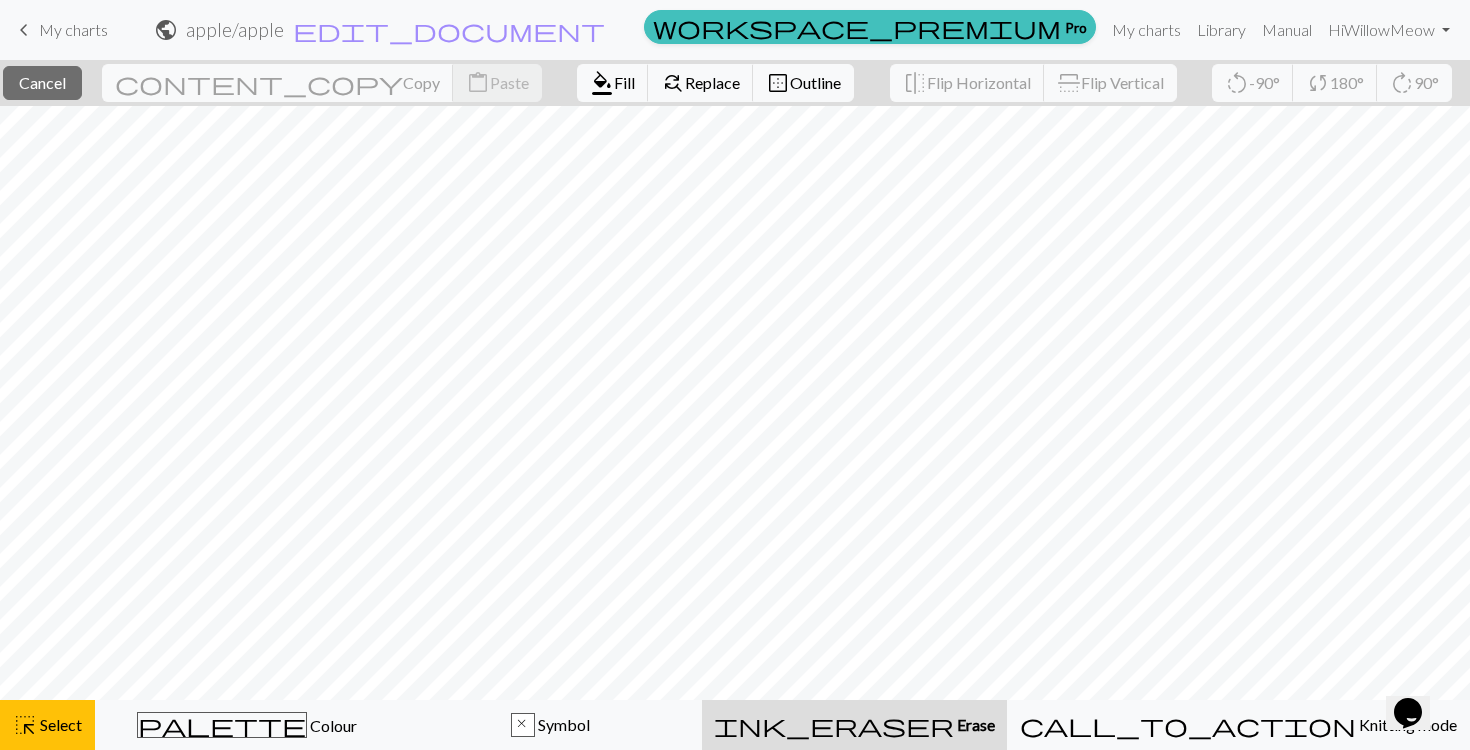 click on "Erase" at bounding box center [974, 724] 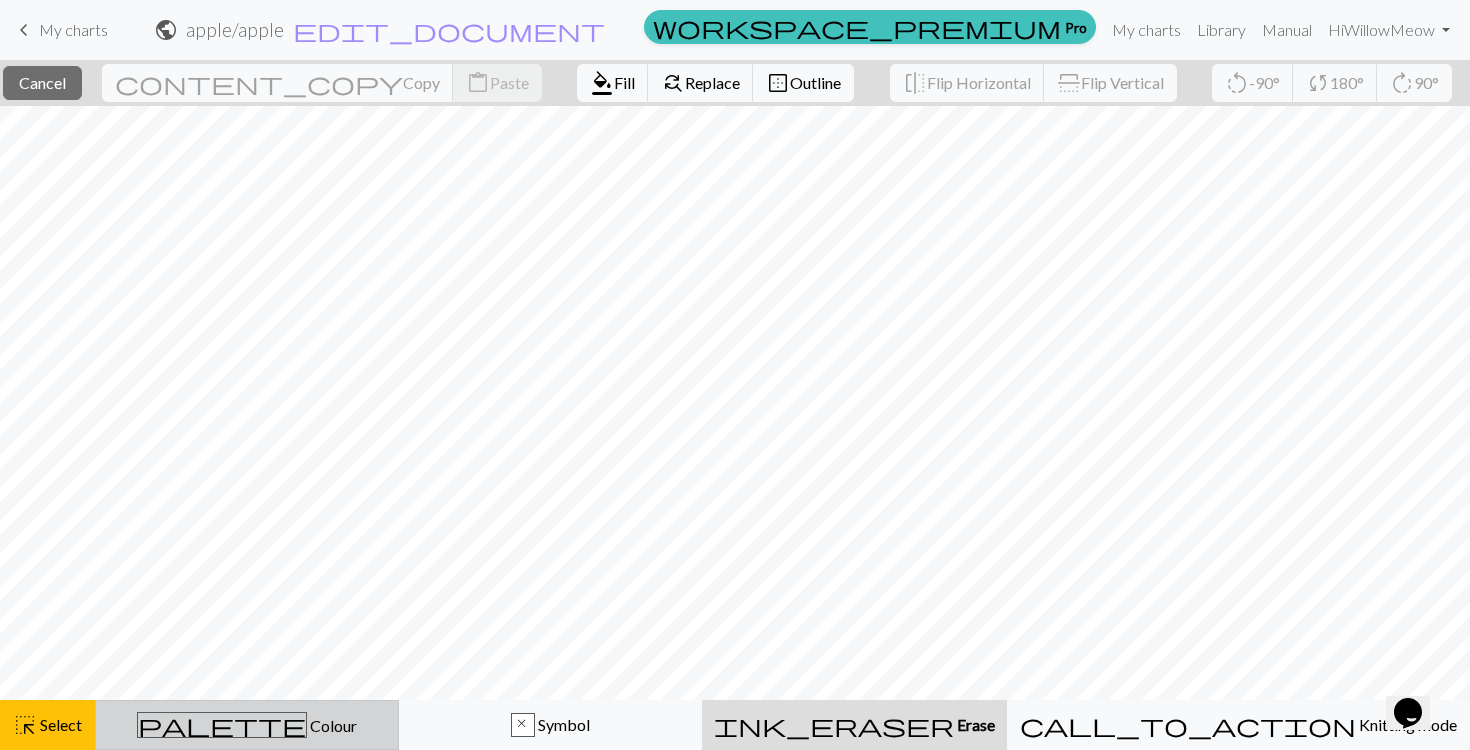 click on "palette" at bounding box center (222, 725) 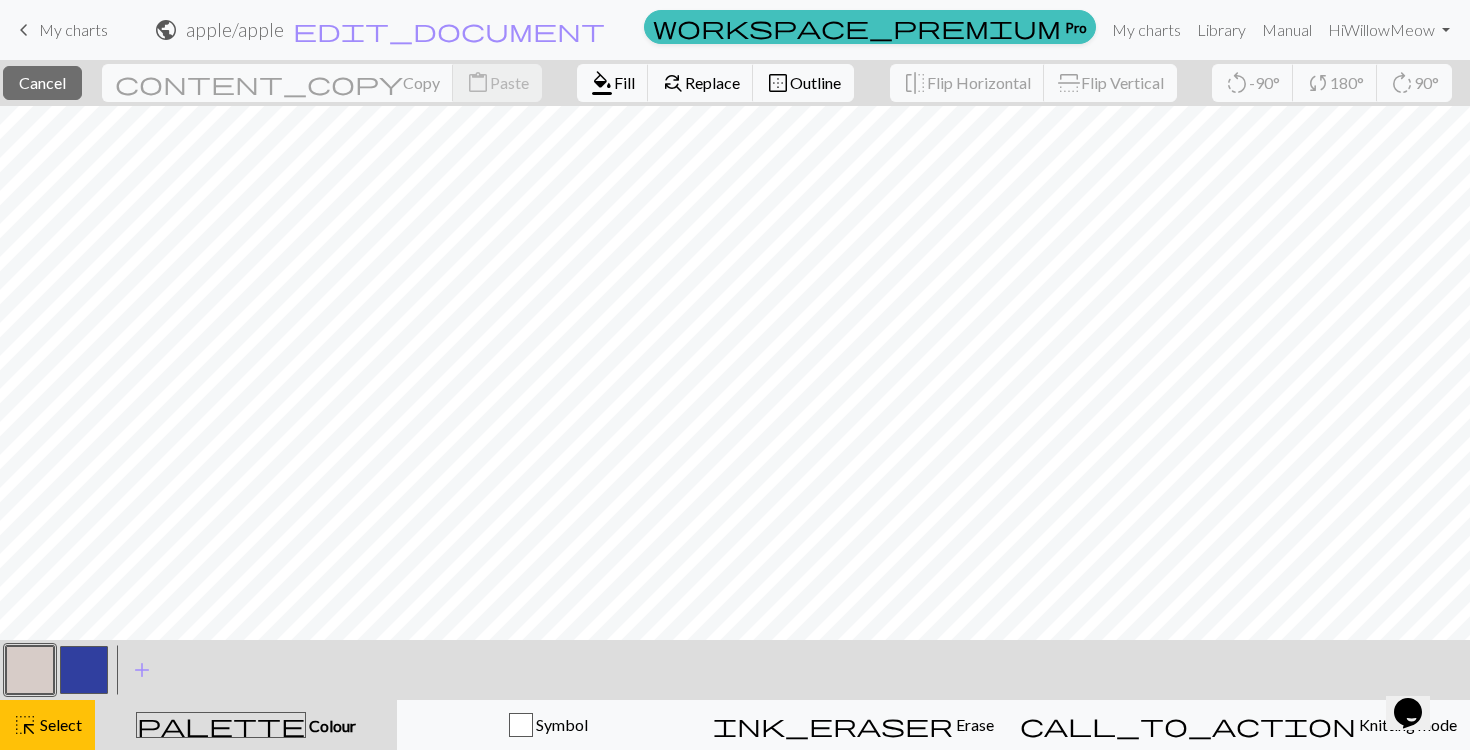 click at bounding box center (30, 670) 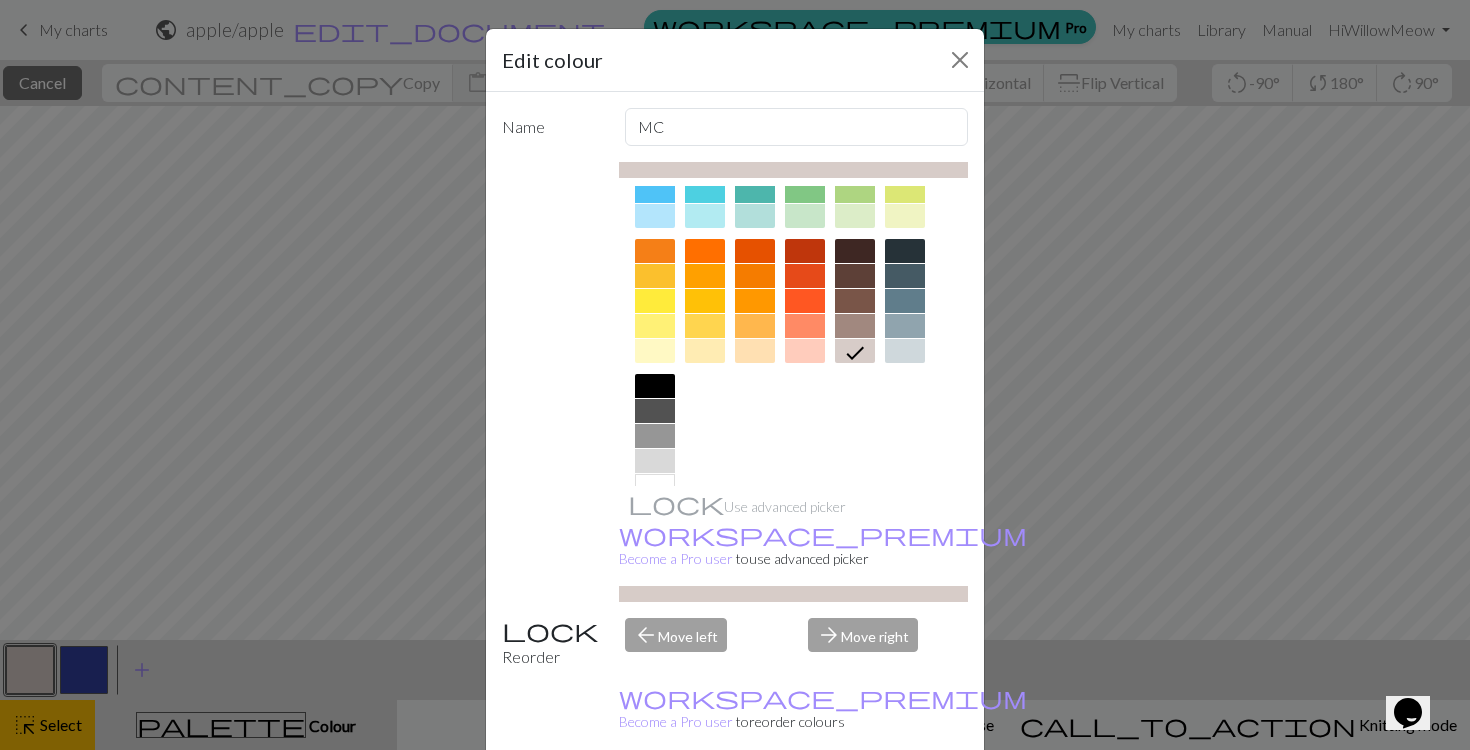 scroll, scrollTop: 267, scrollLeft: 0, axis: vertical 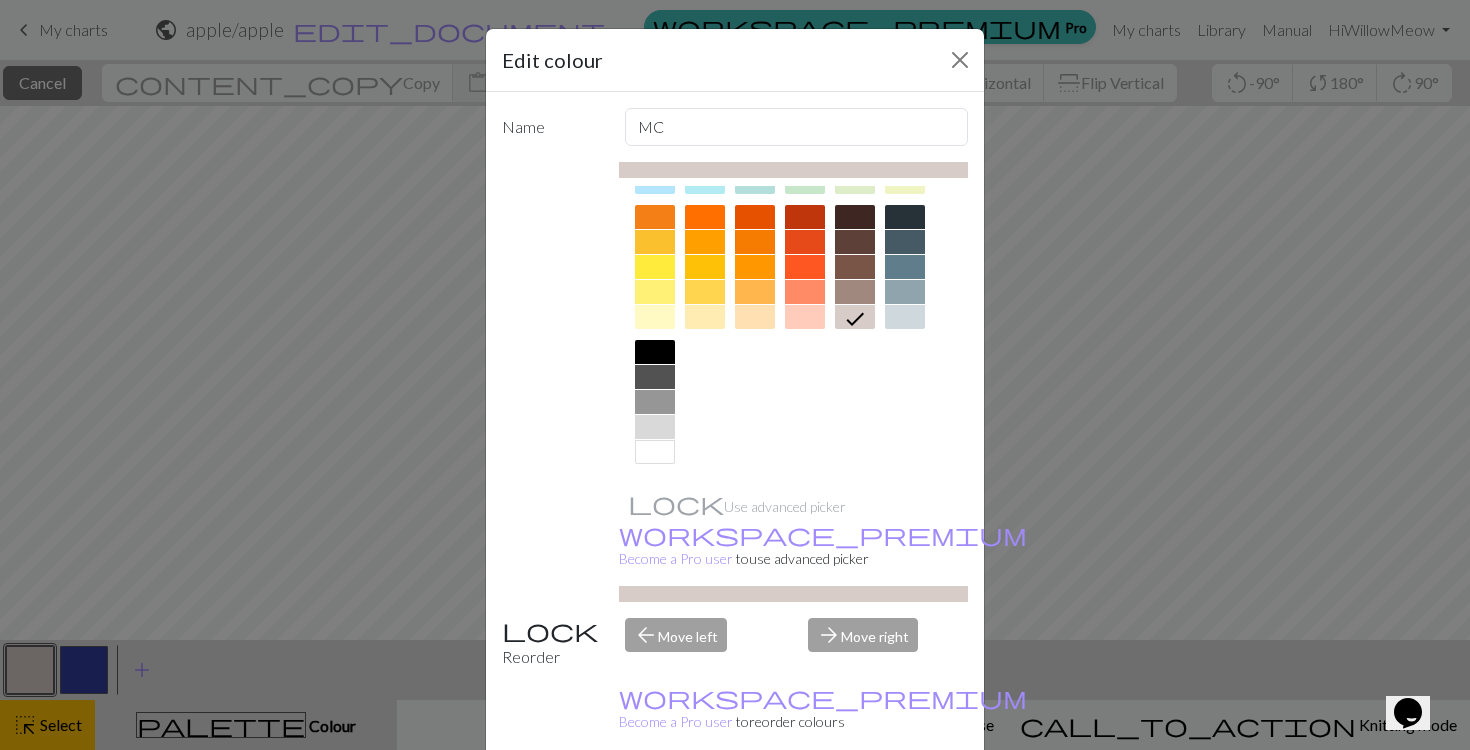 click at bounding box center (655, 452) 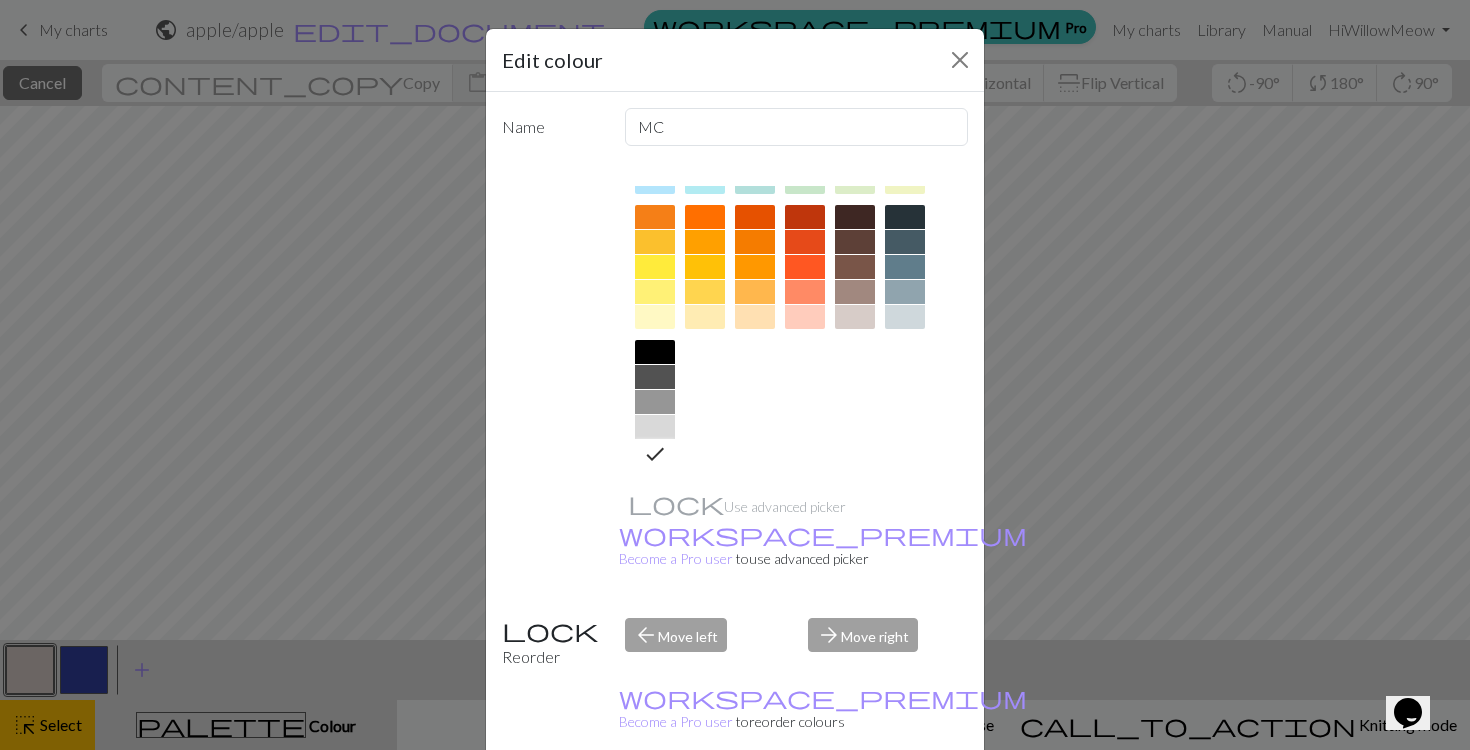 click on "Done" at bounding box center (855, 801) 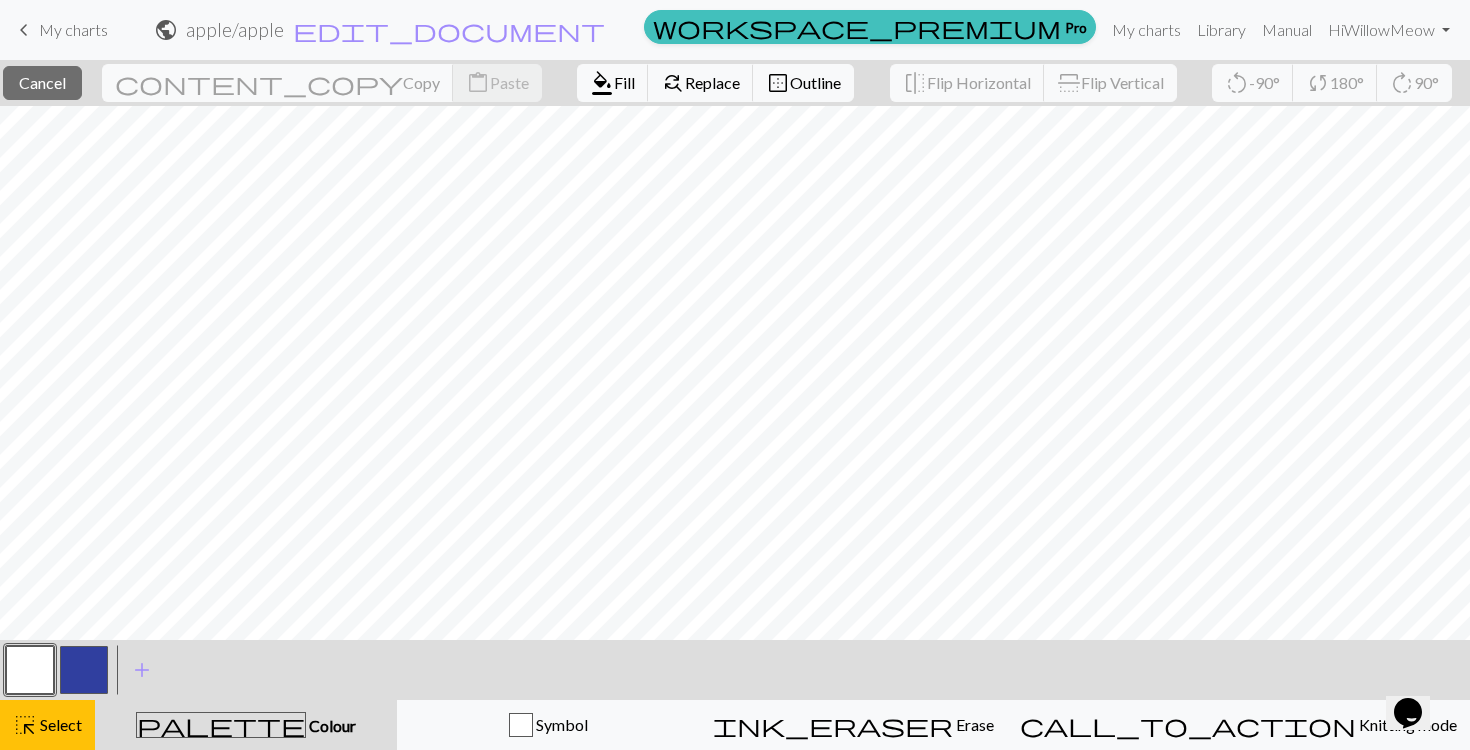 click at bounding box center (30, 670) 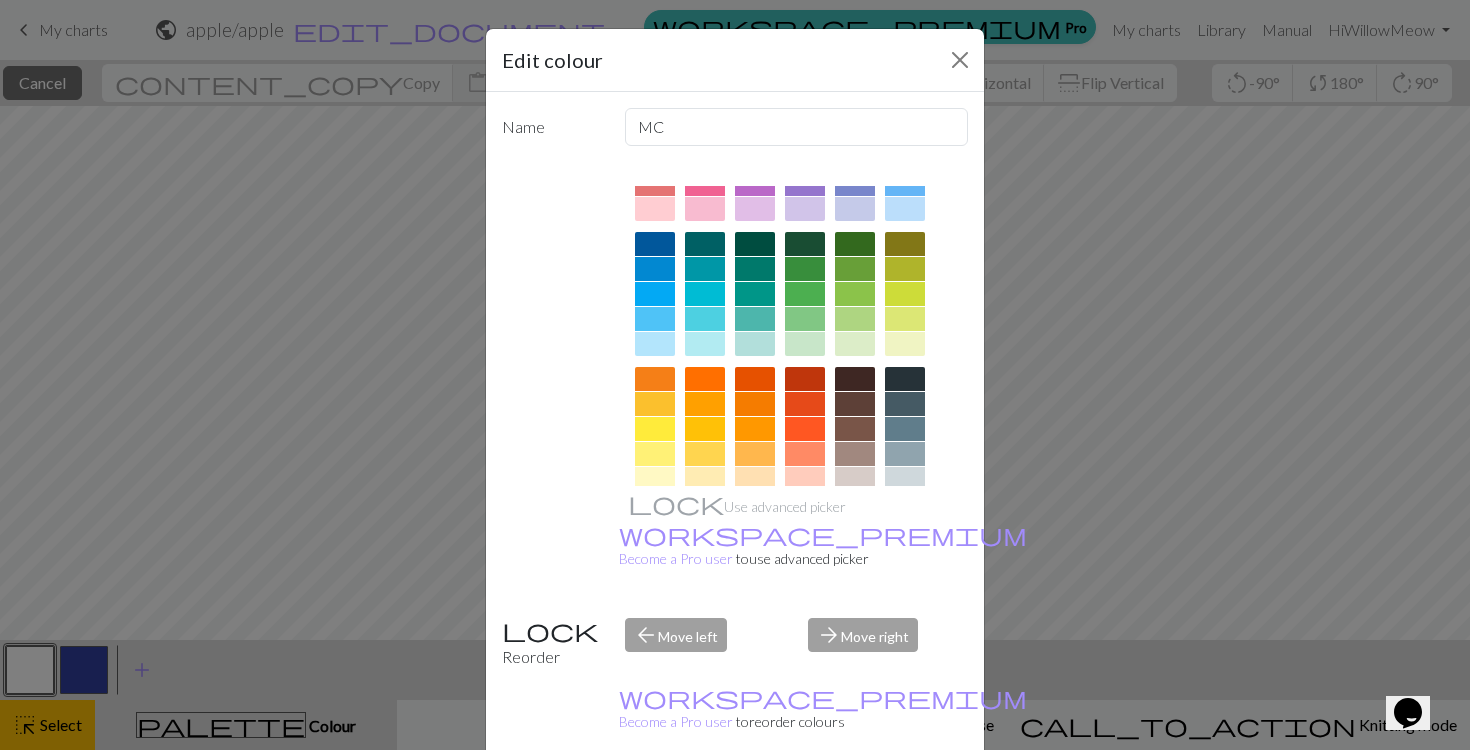 scroll, scrollTop: 135, scrollLeft: 0, axis: vertical 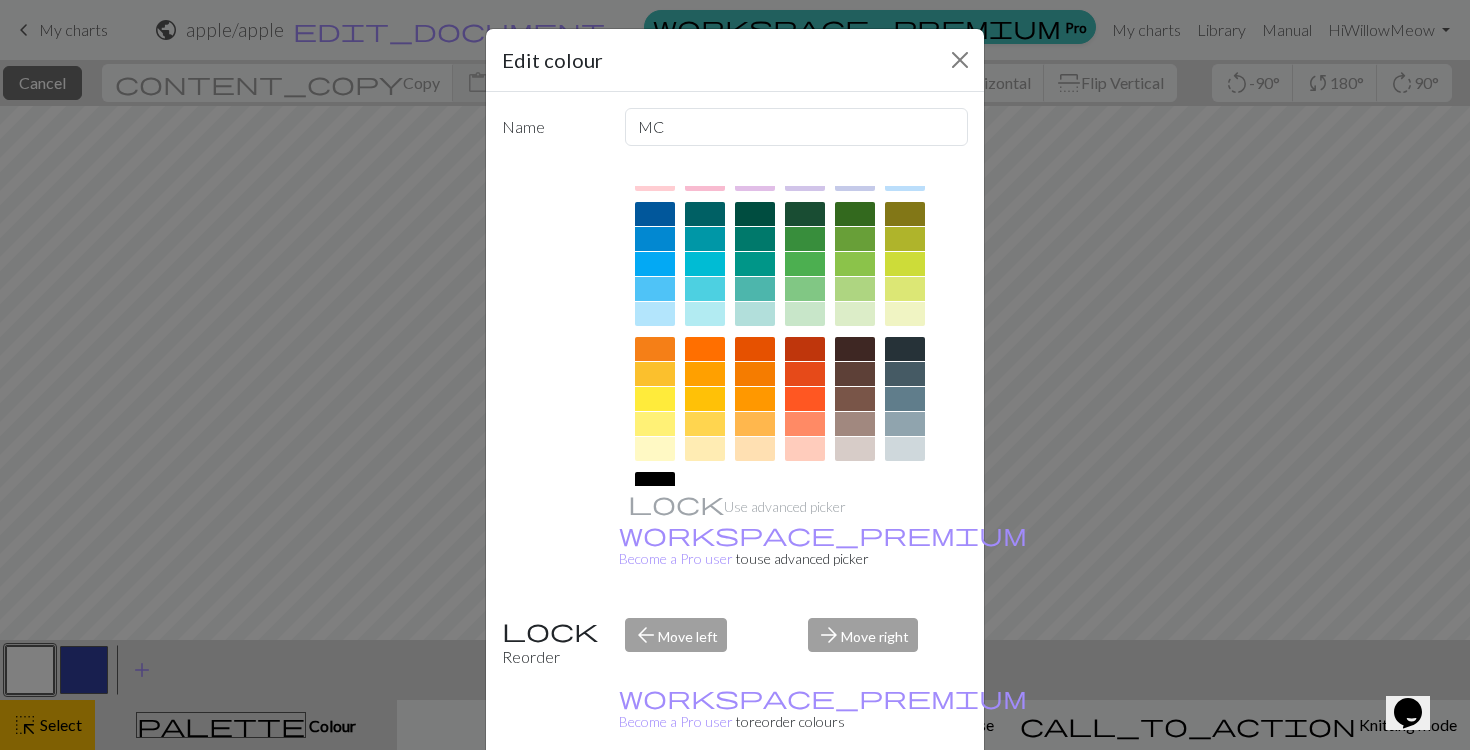 click at bounding box center [855, 449] 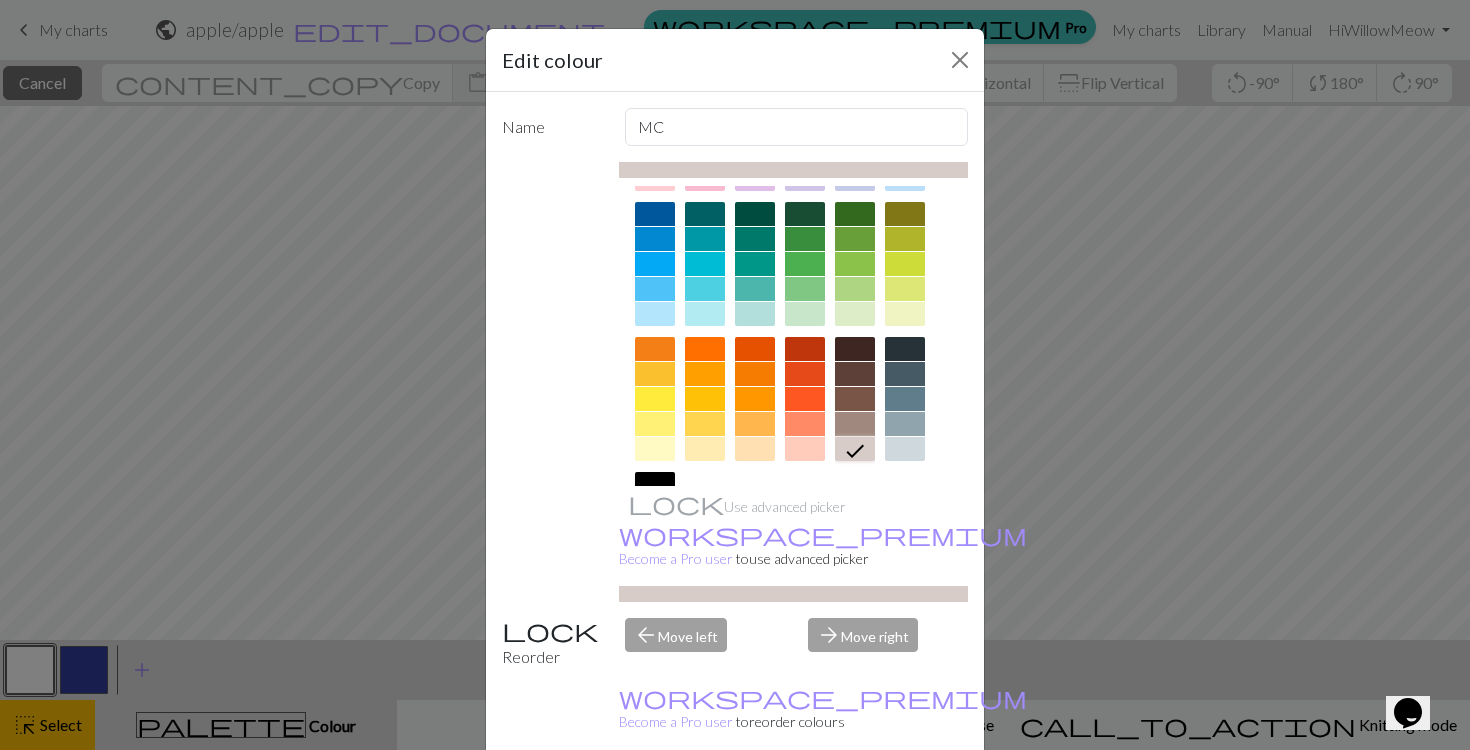 click on "Done" at bounding box center (855, 801) 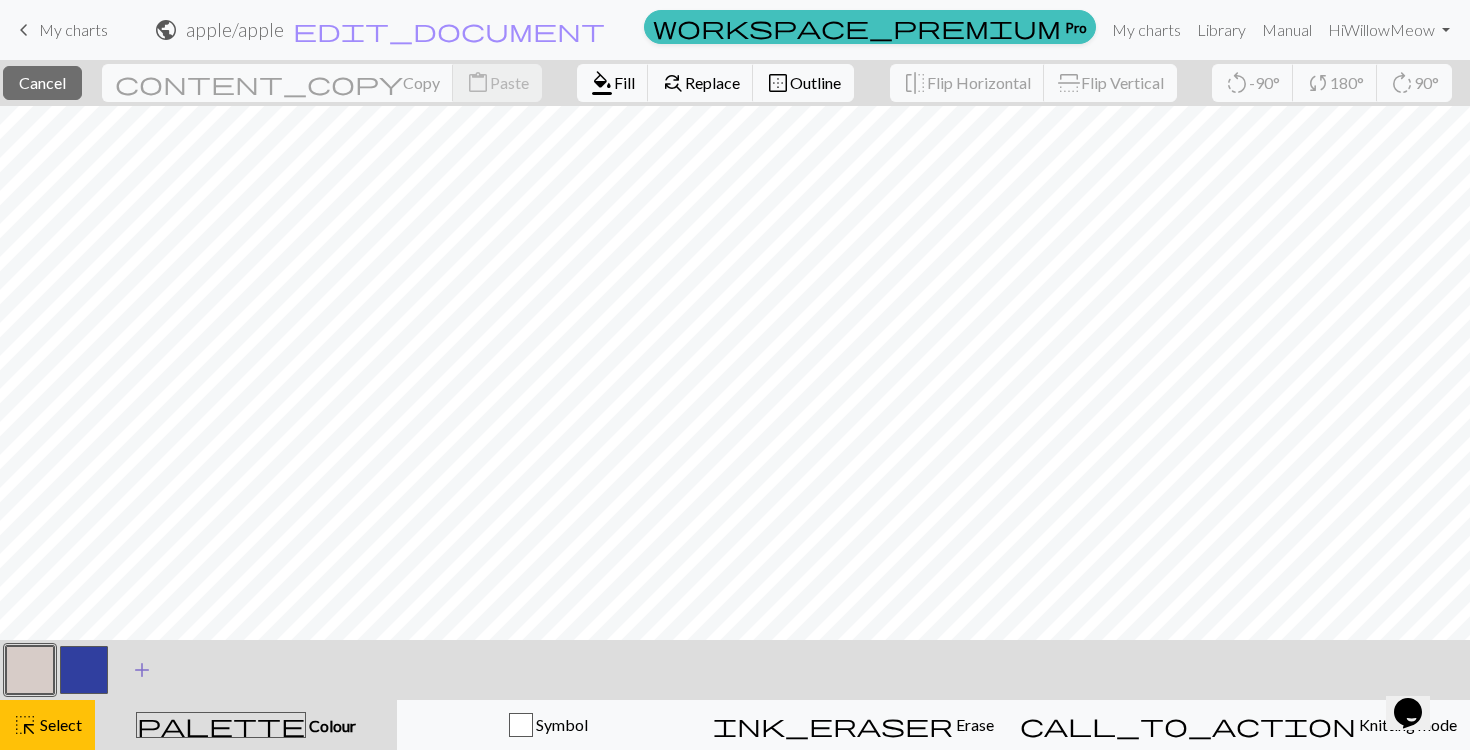 click on "add" at bounding box center [142, 670] 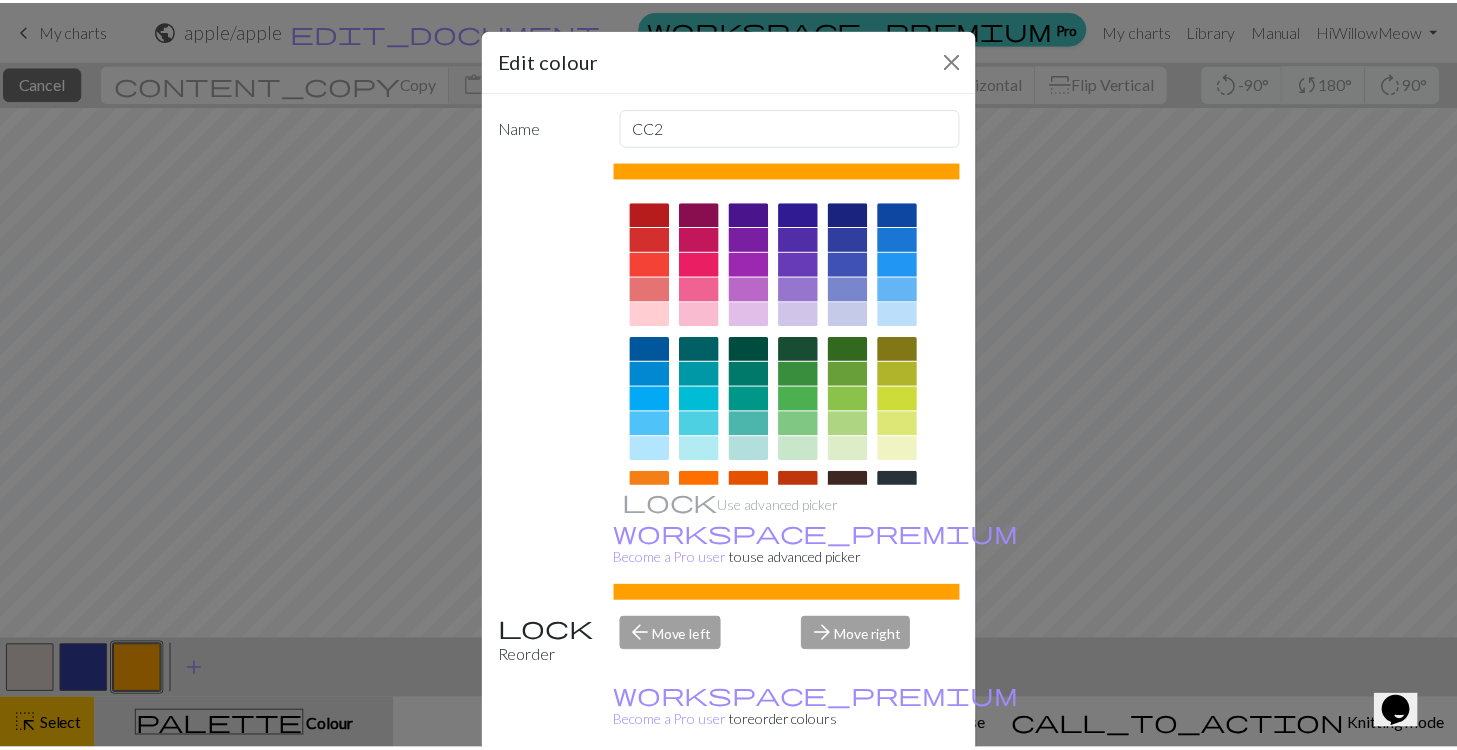 scroll, scrollTop: 268, scrollLeft: 0, axis: vertical 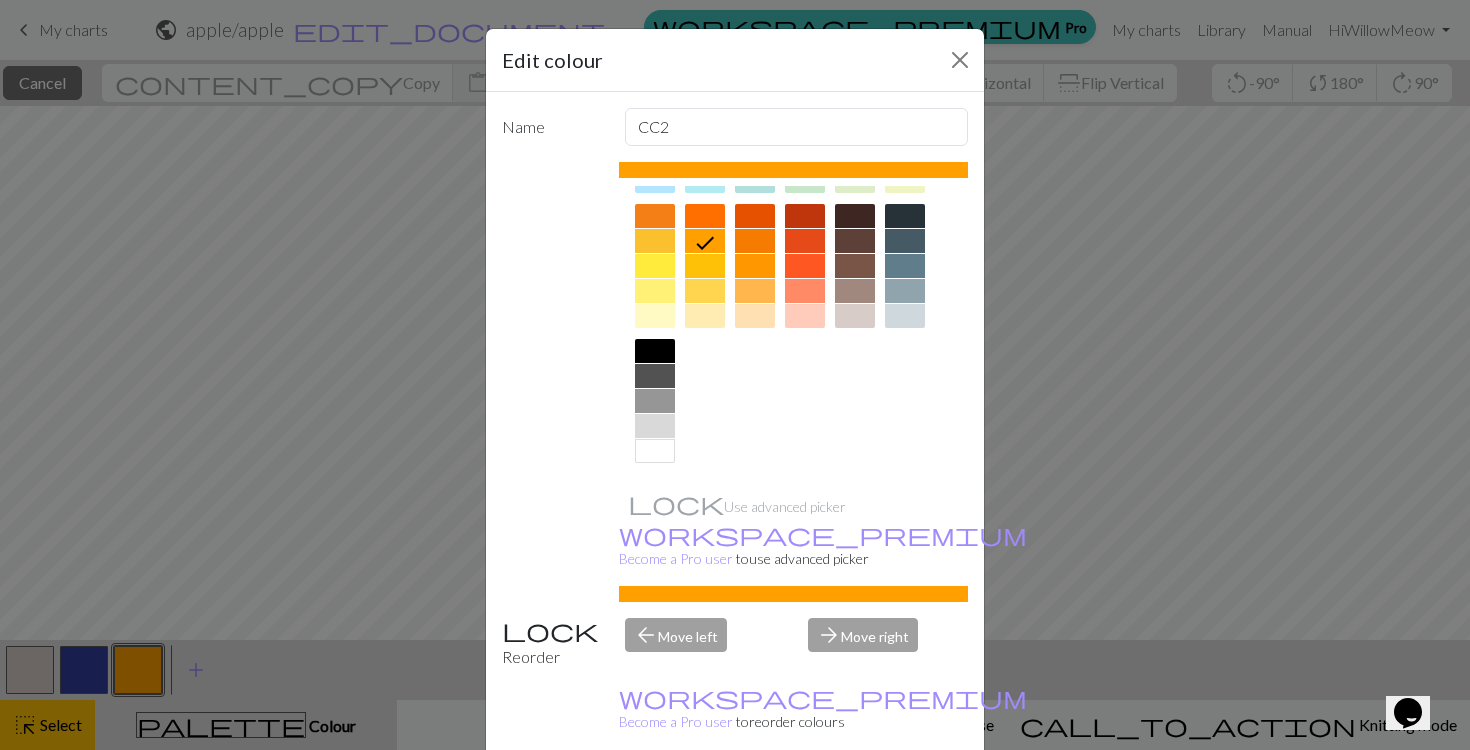 click at bounding box center (655, 426) 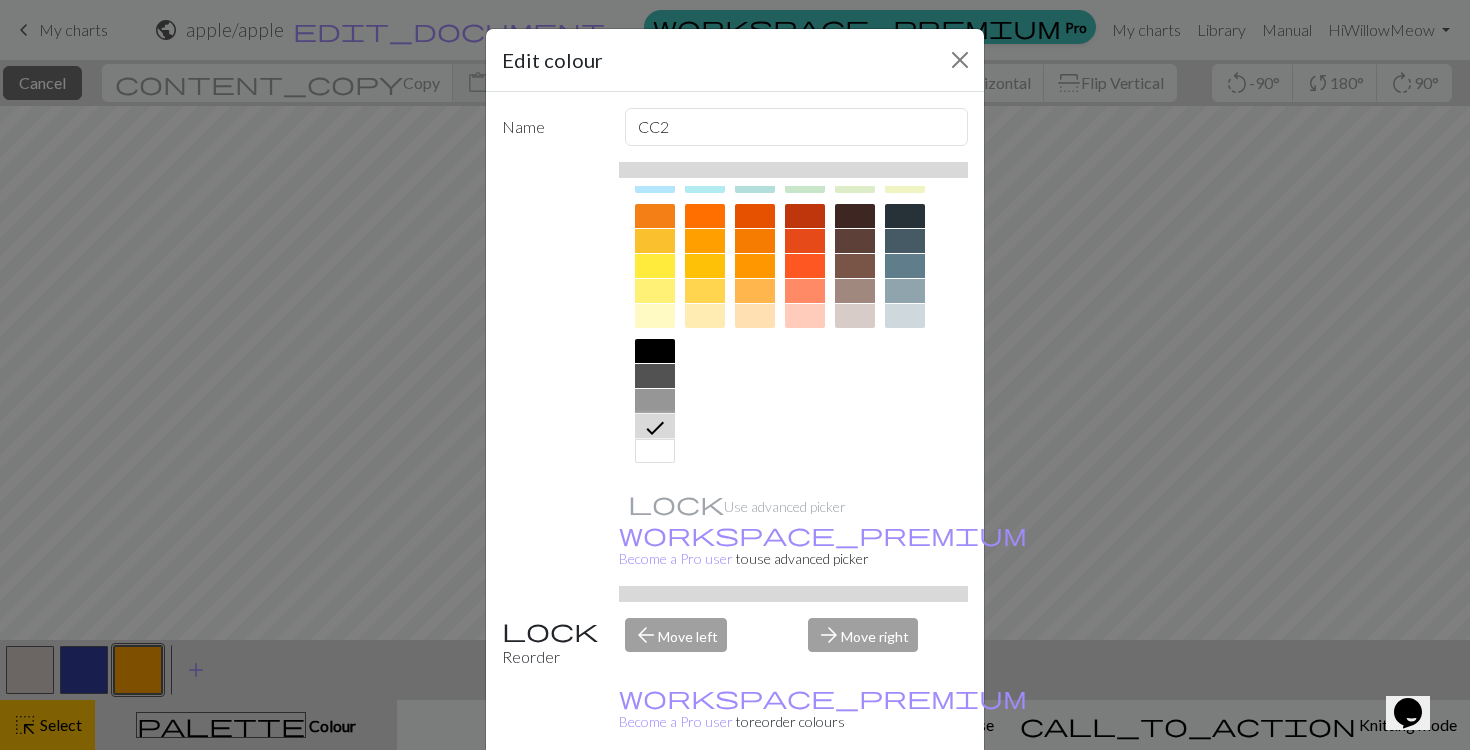 click on "Done" at bounding box center [855, 801] 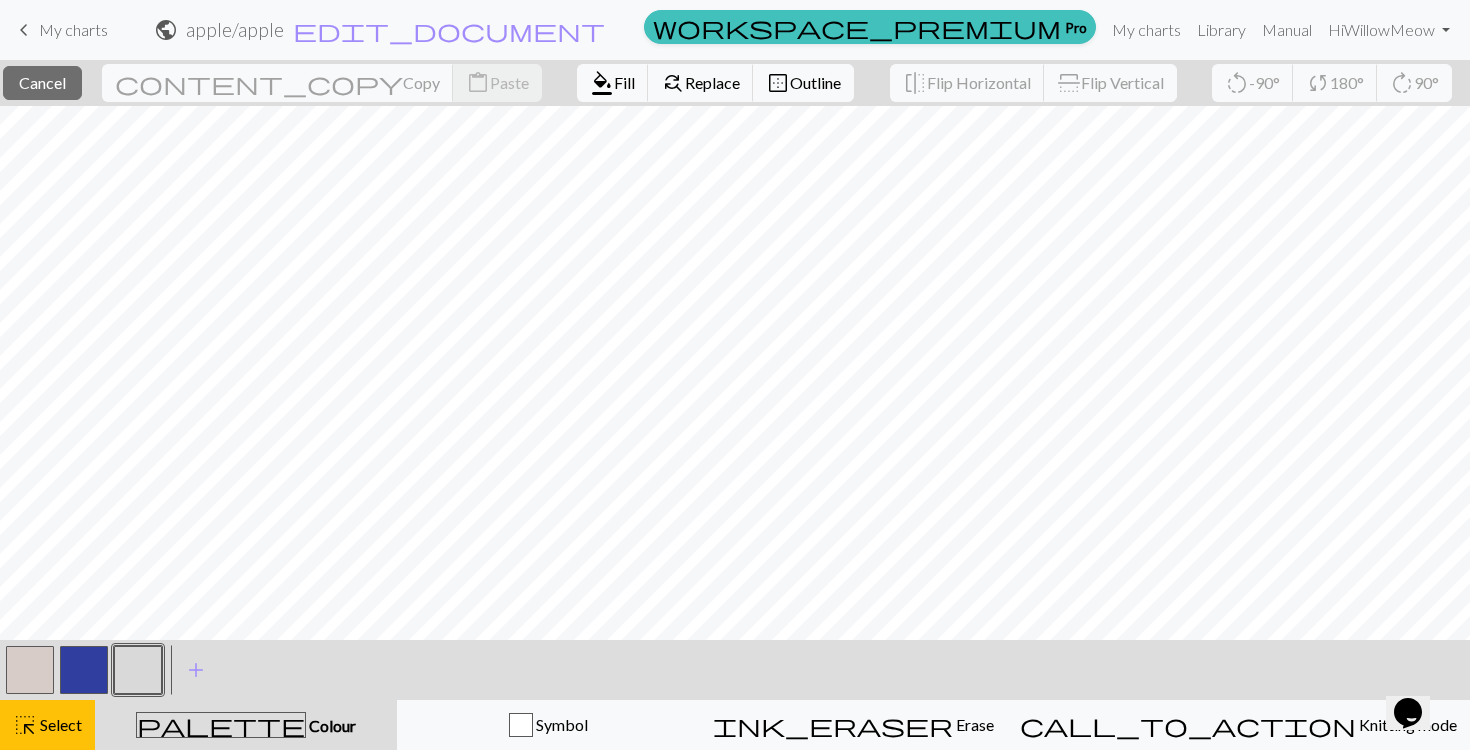 click at bounding box center (138, 670) 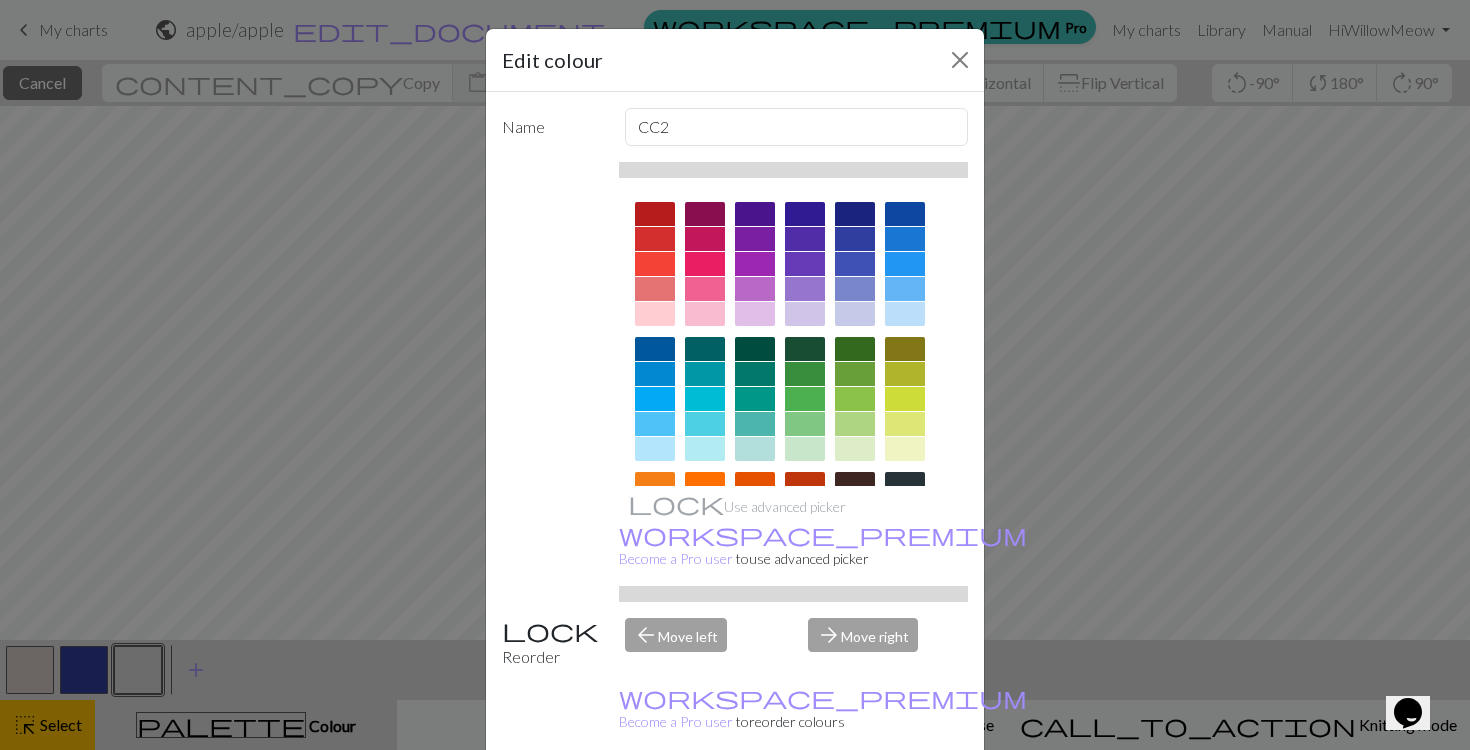 click on "Edit colour Name CC2 Use advanced picker workspace_premium Become a Pro user   to  use advanced picker Reorder arrow_back Move left arrow_forward Move right workspace_premium Become a Pro user   to  reorder colours Delete Done Cancel" at bounding box center (735, 375) 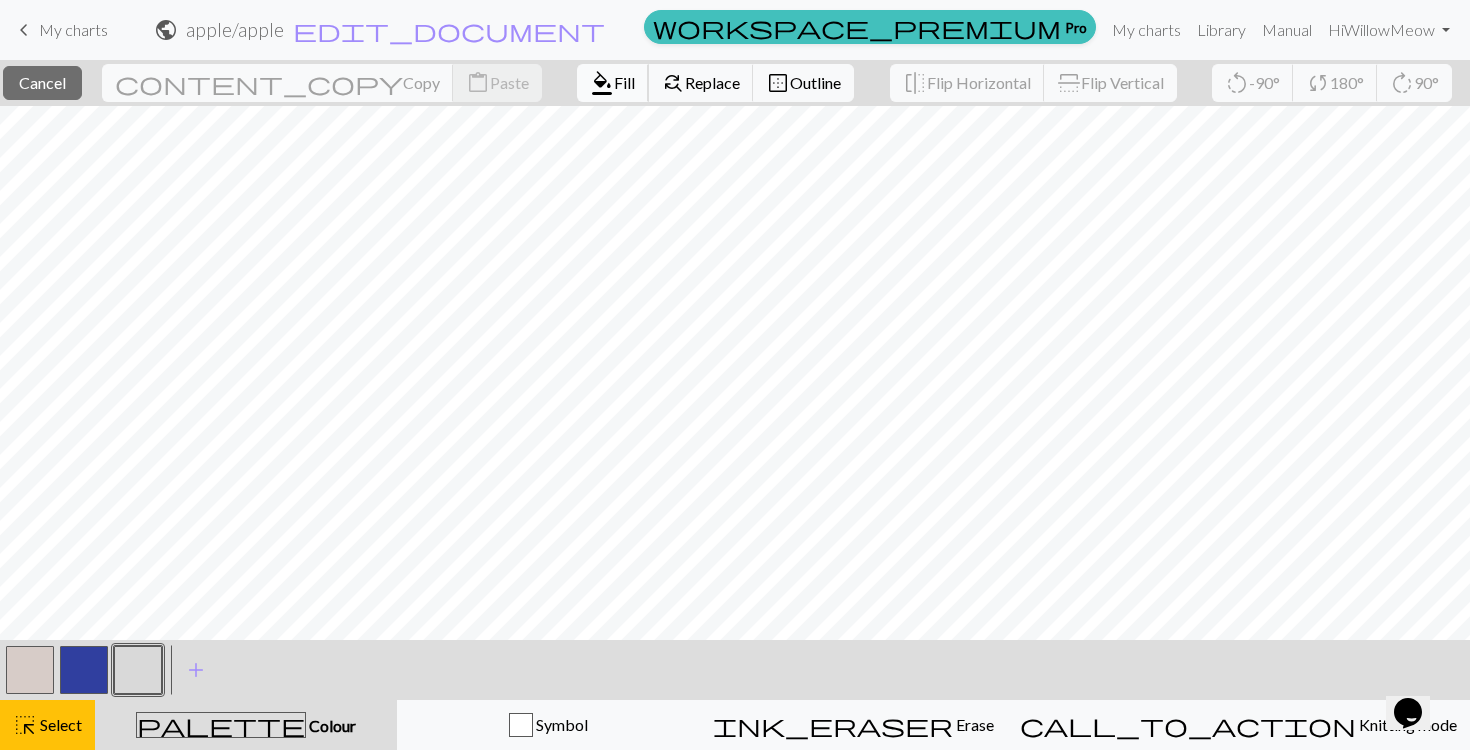 click on "Fill" at bounding box center (624, 82) 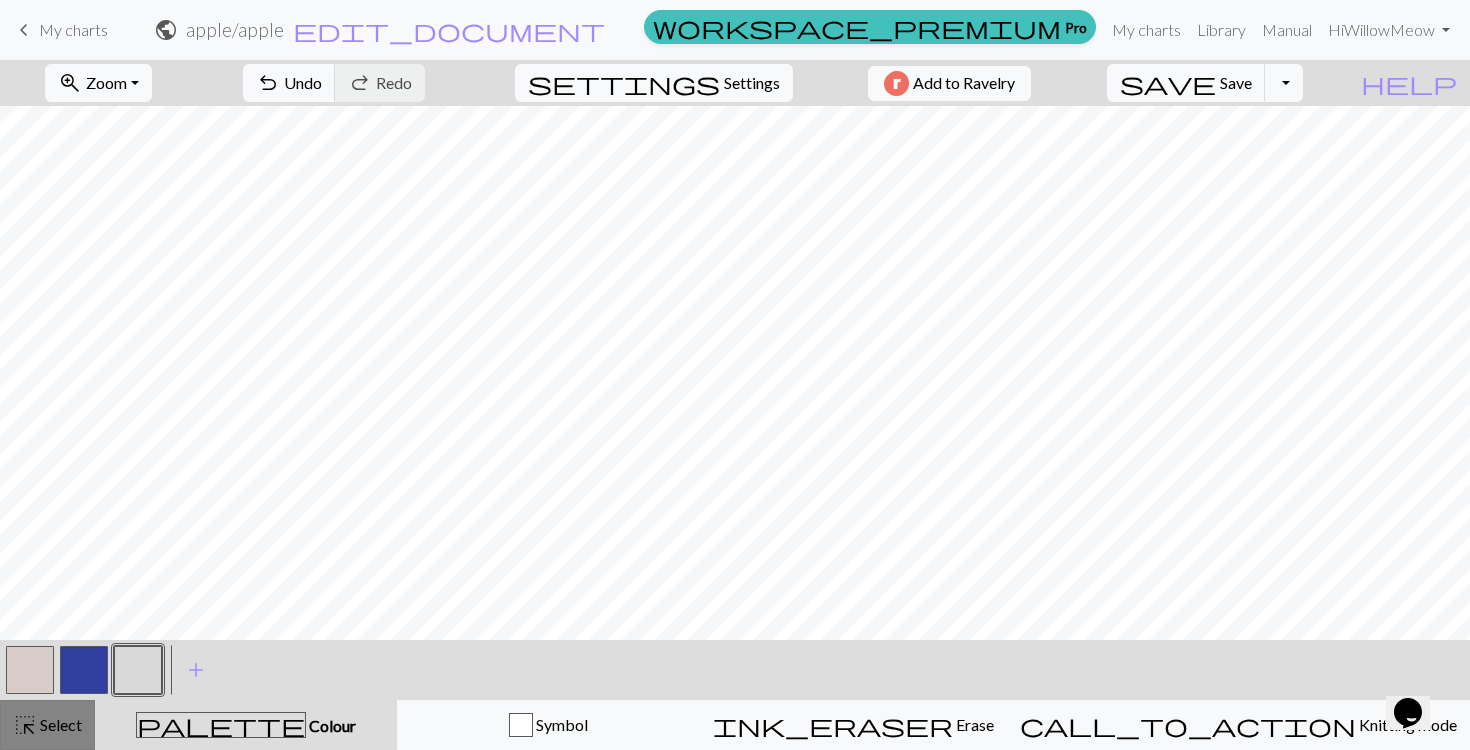 click on "highlight_alt" at bounding box center (25, 725) 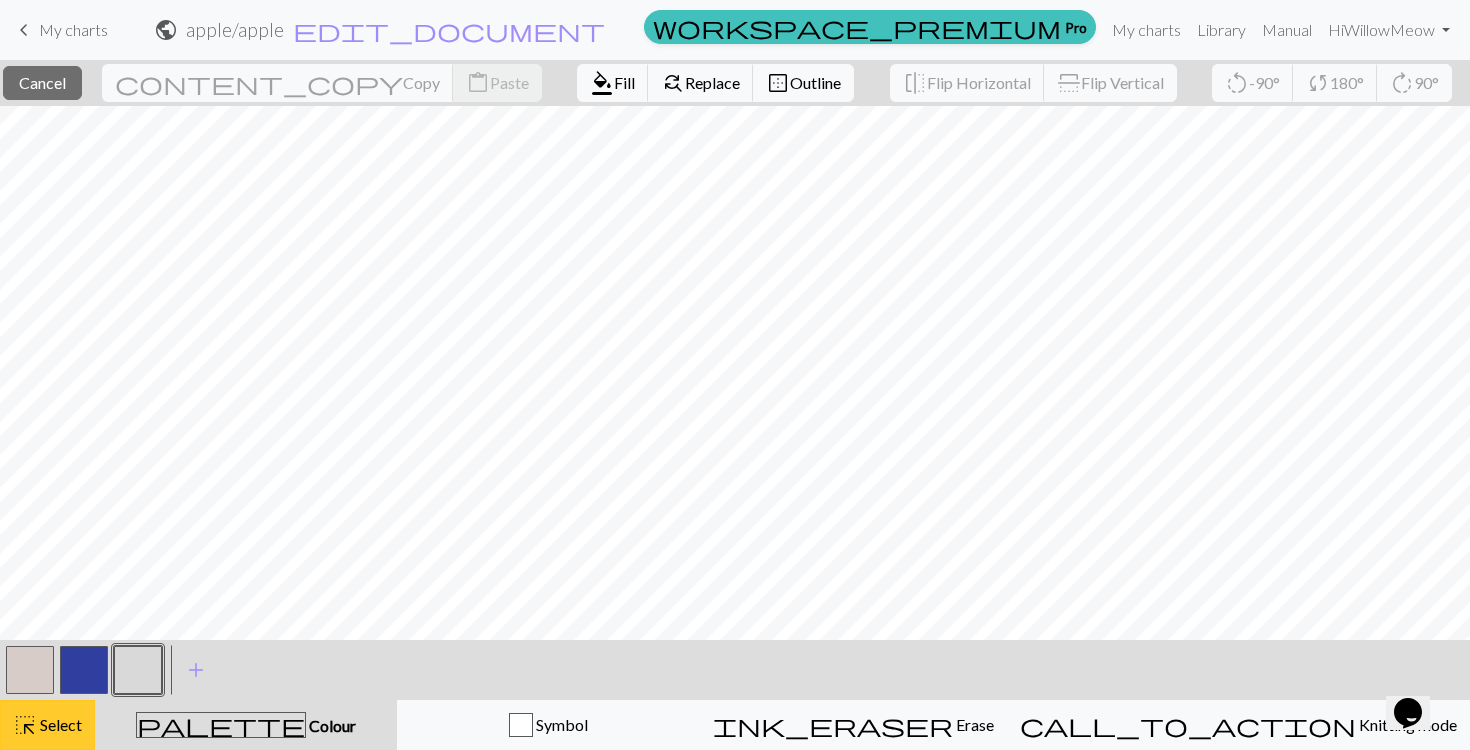 click on "Select" at bounding box center [59, 724] 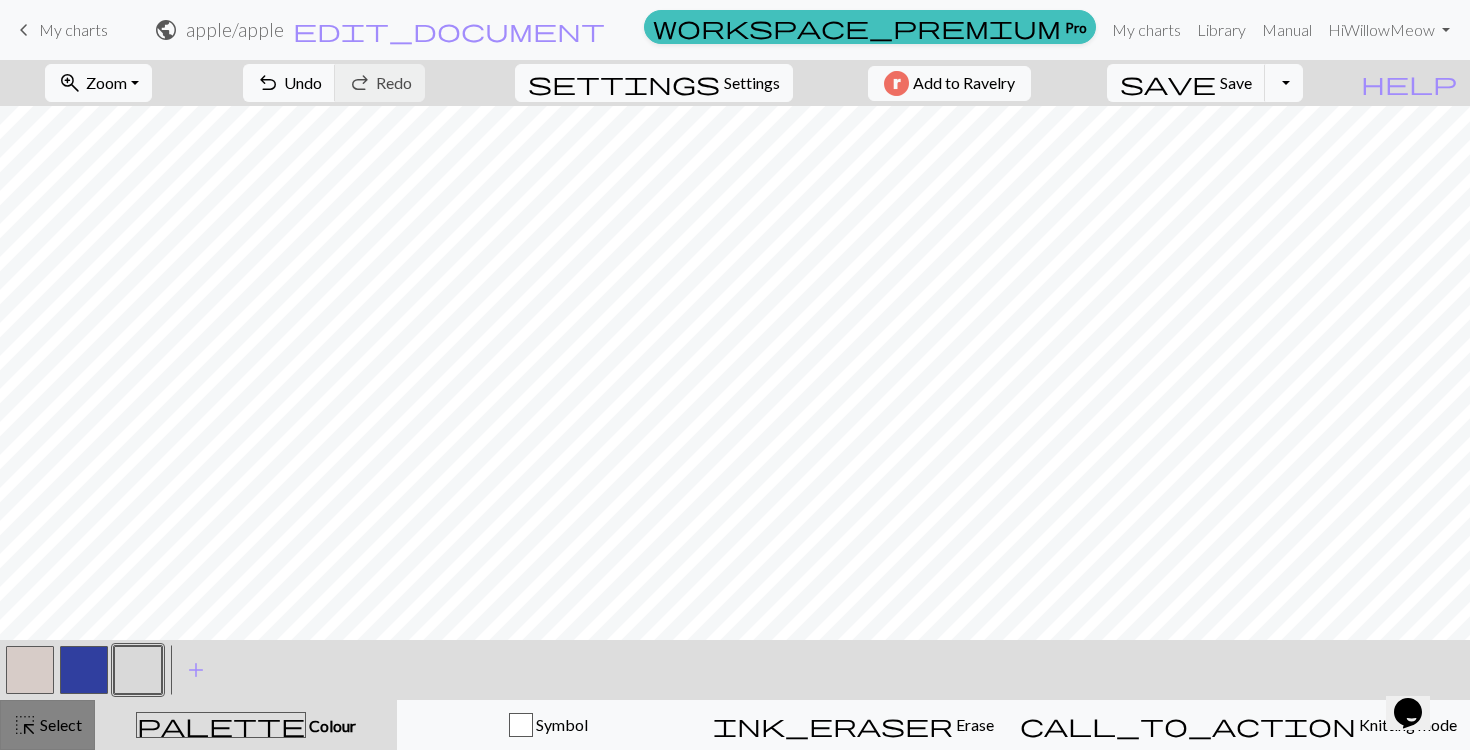 click on "Select" at bounding box center [59, 724] 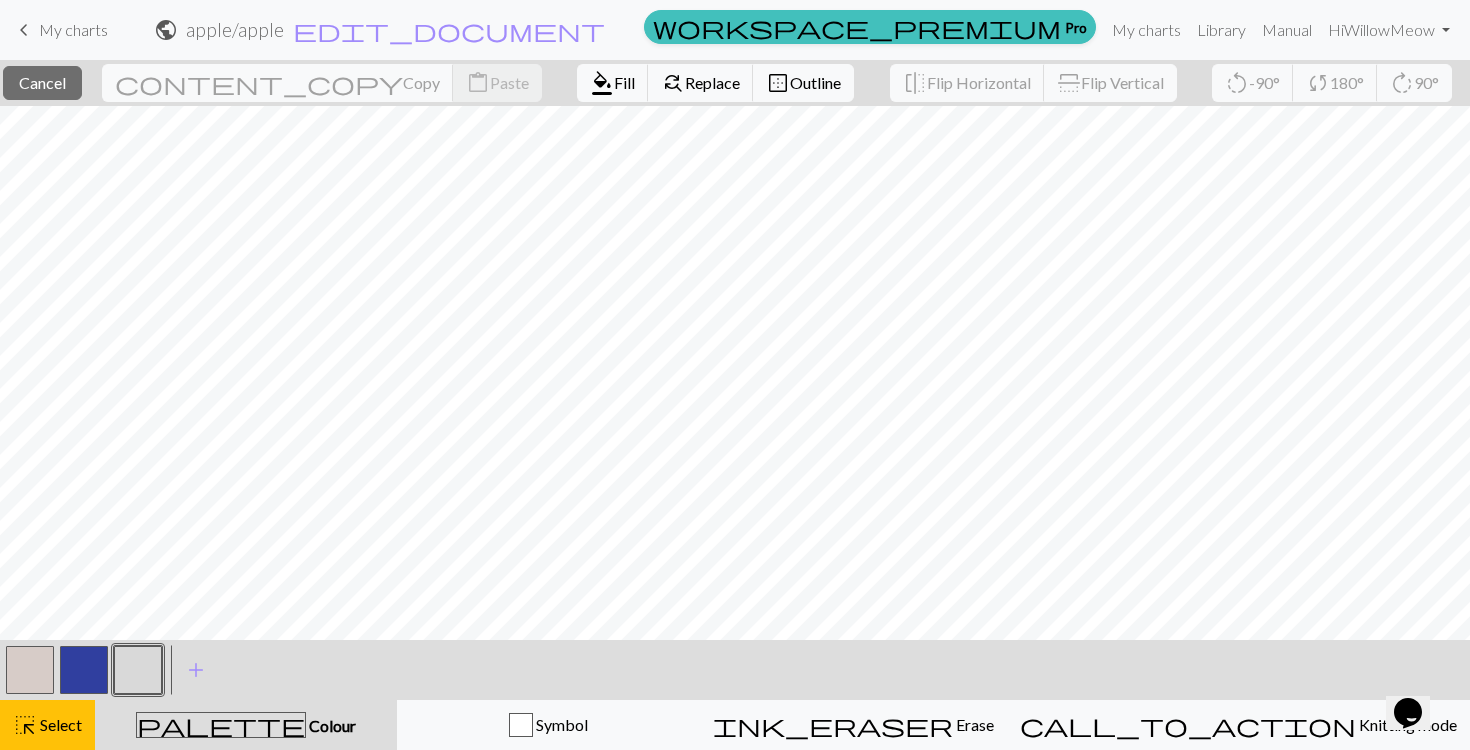 click at bounding box center (138, 670) 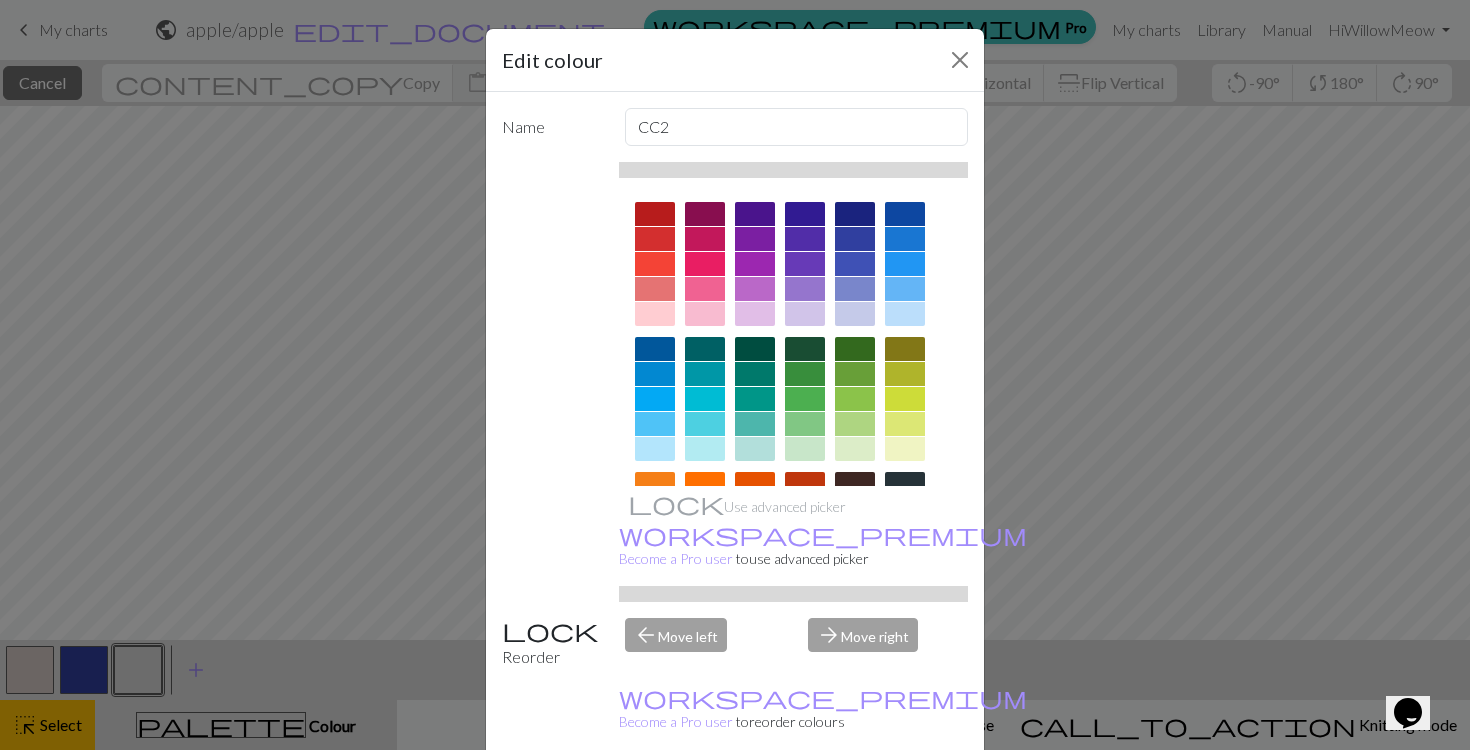 click on "Done" at bounding box center [855, 801] 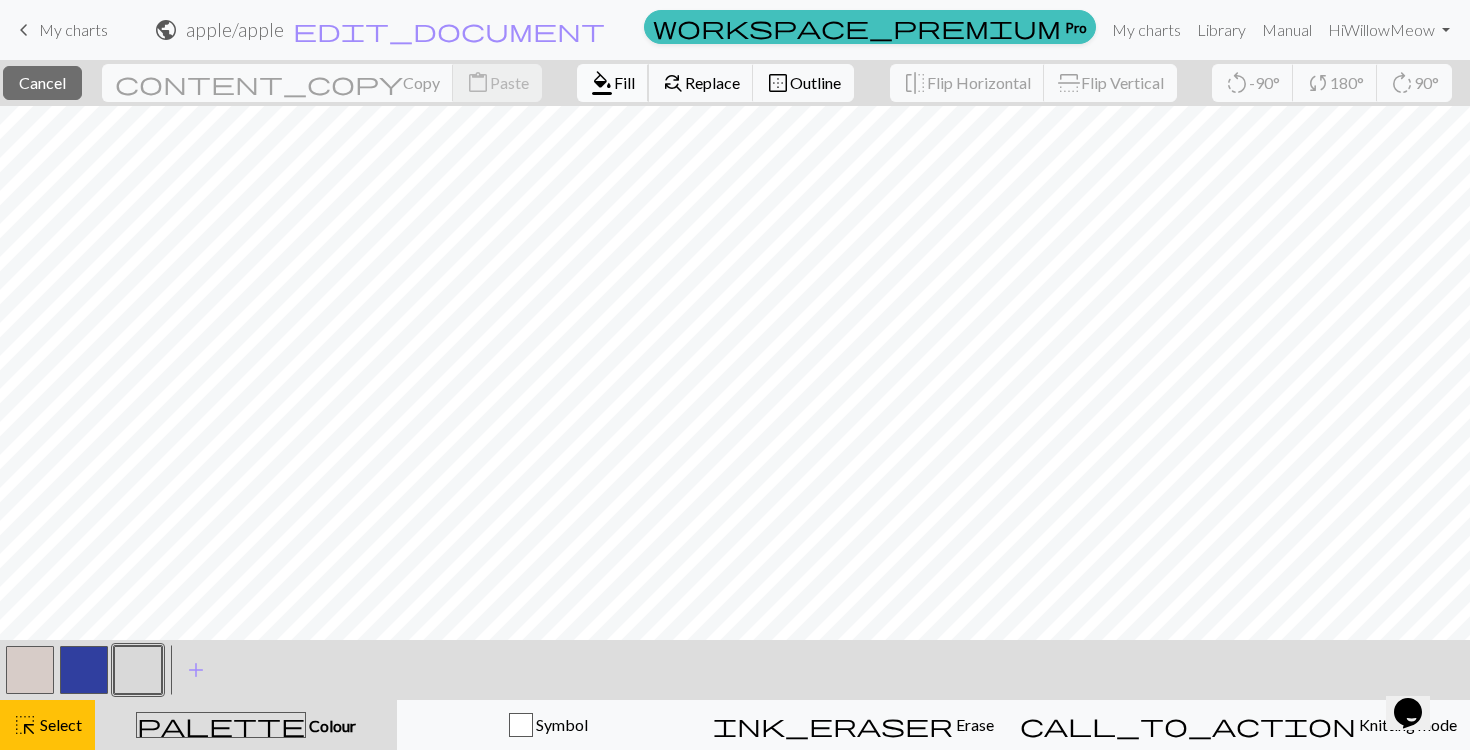 click on "Fill" at bounding box center [624, 82] 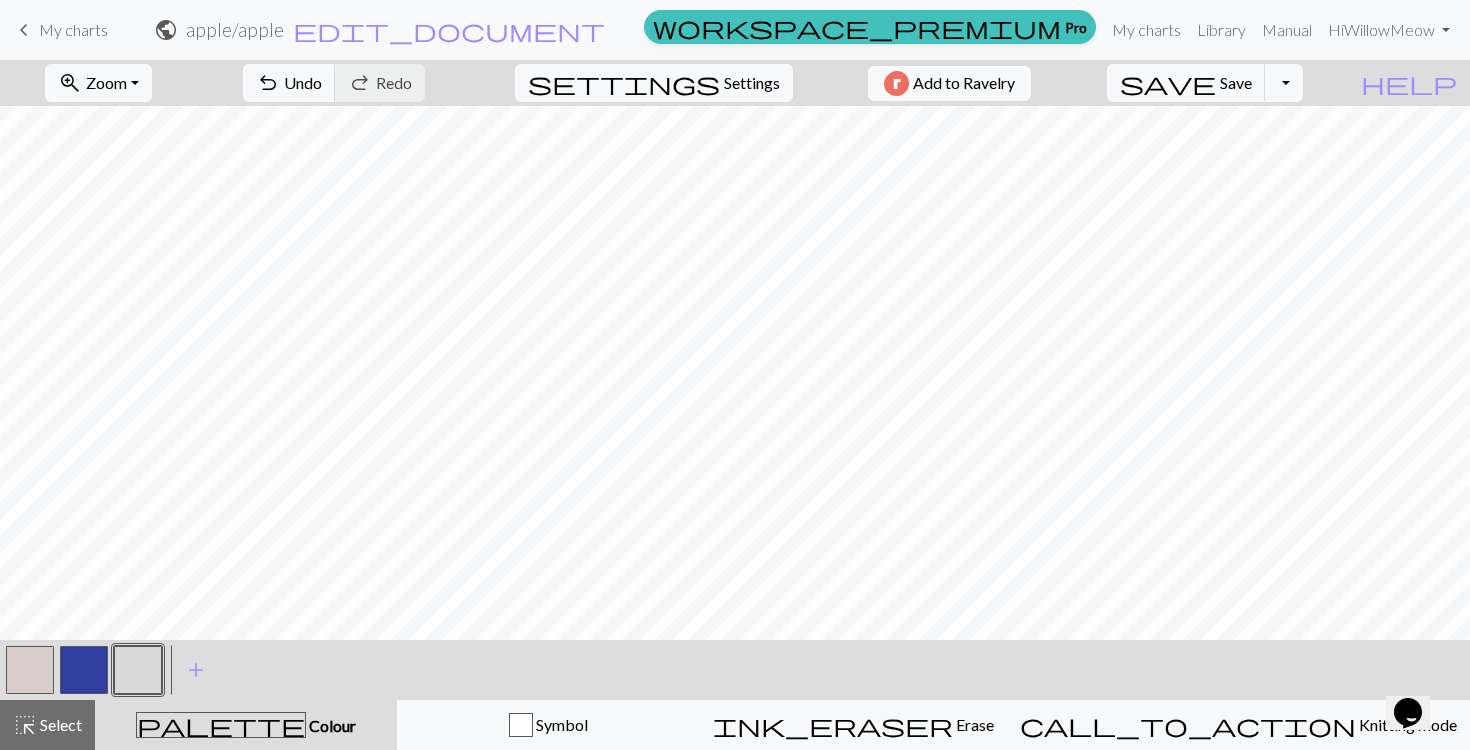 click at bounding box center (138, 670) 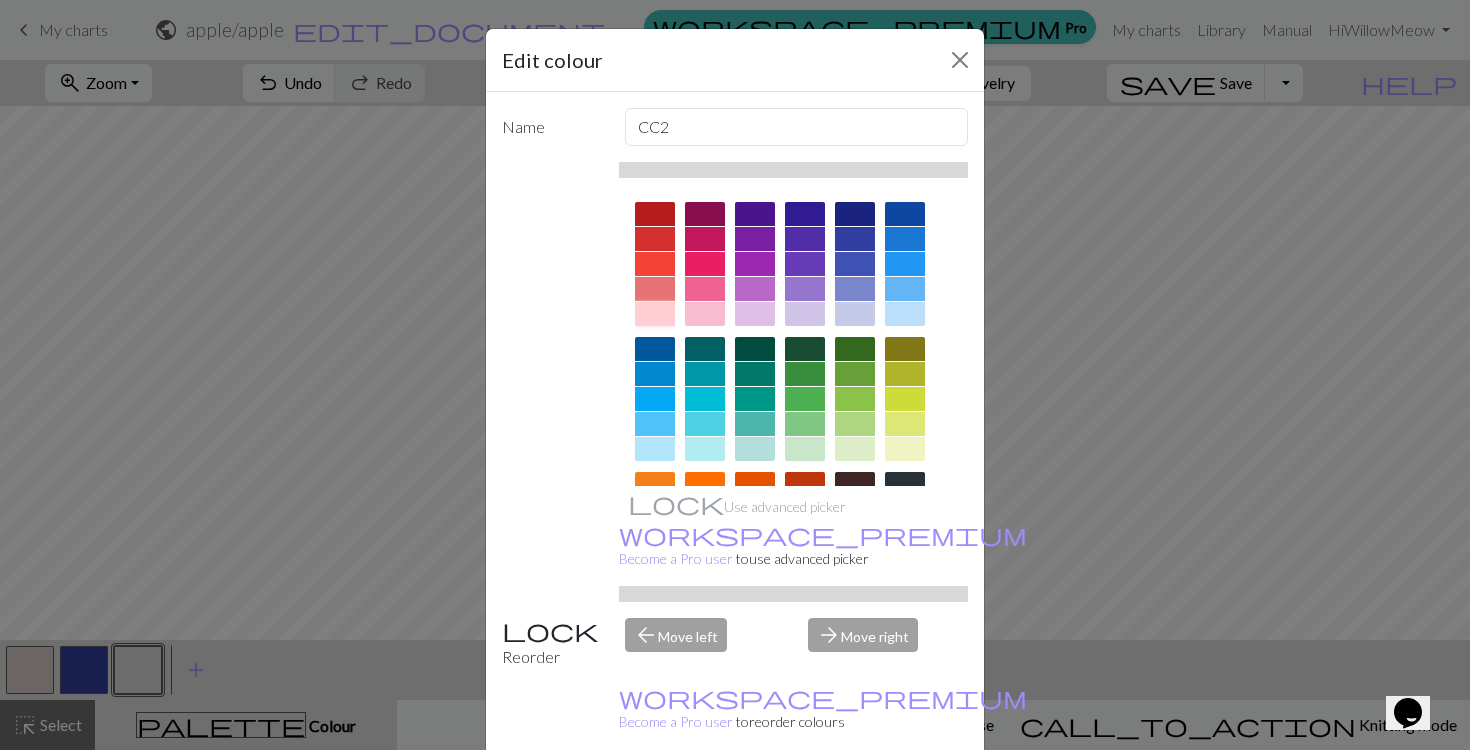 click at bounding box center (655, 314) 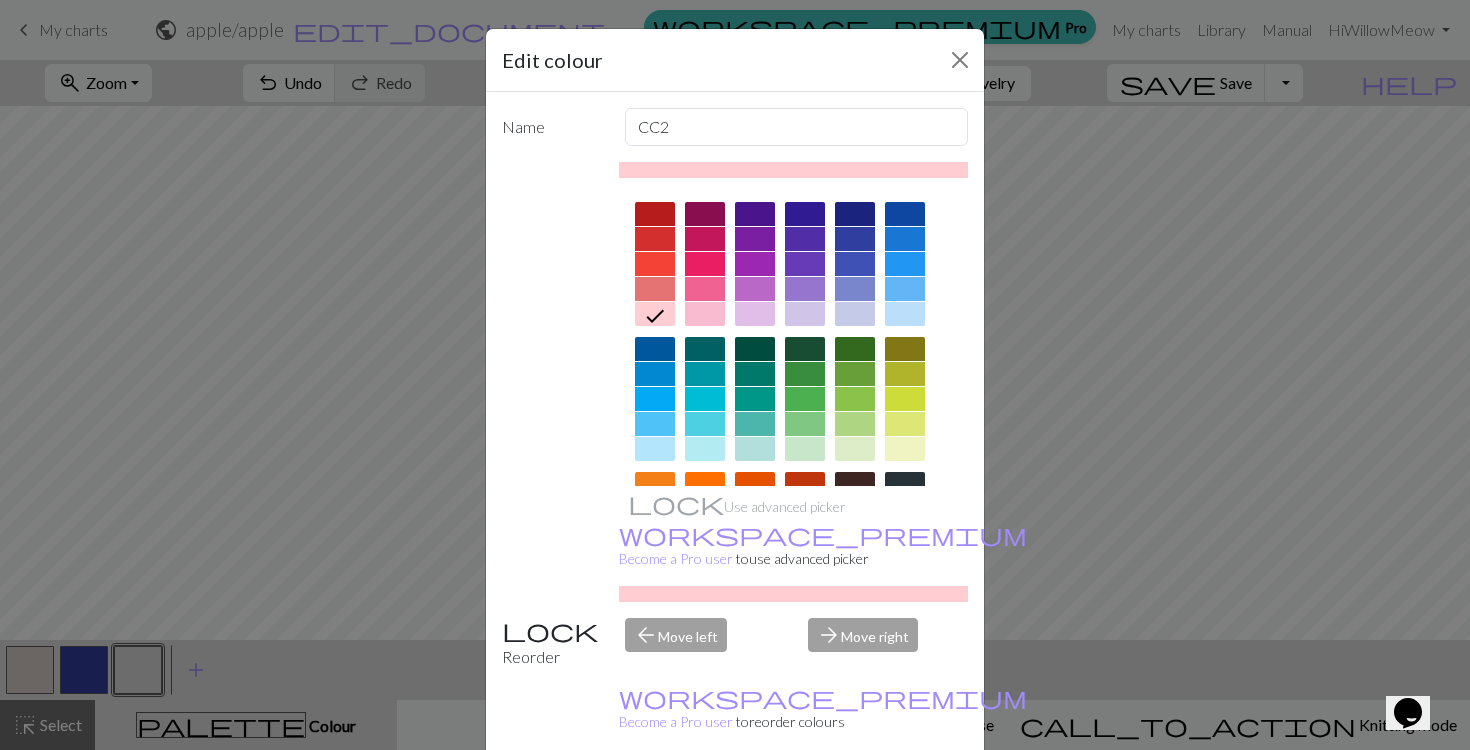 click on "Done" at bounding box center (855, 801) 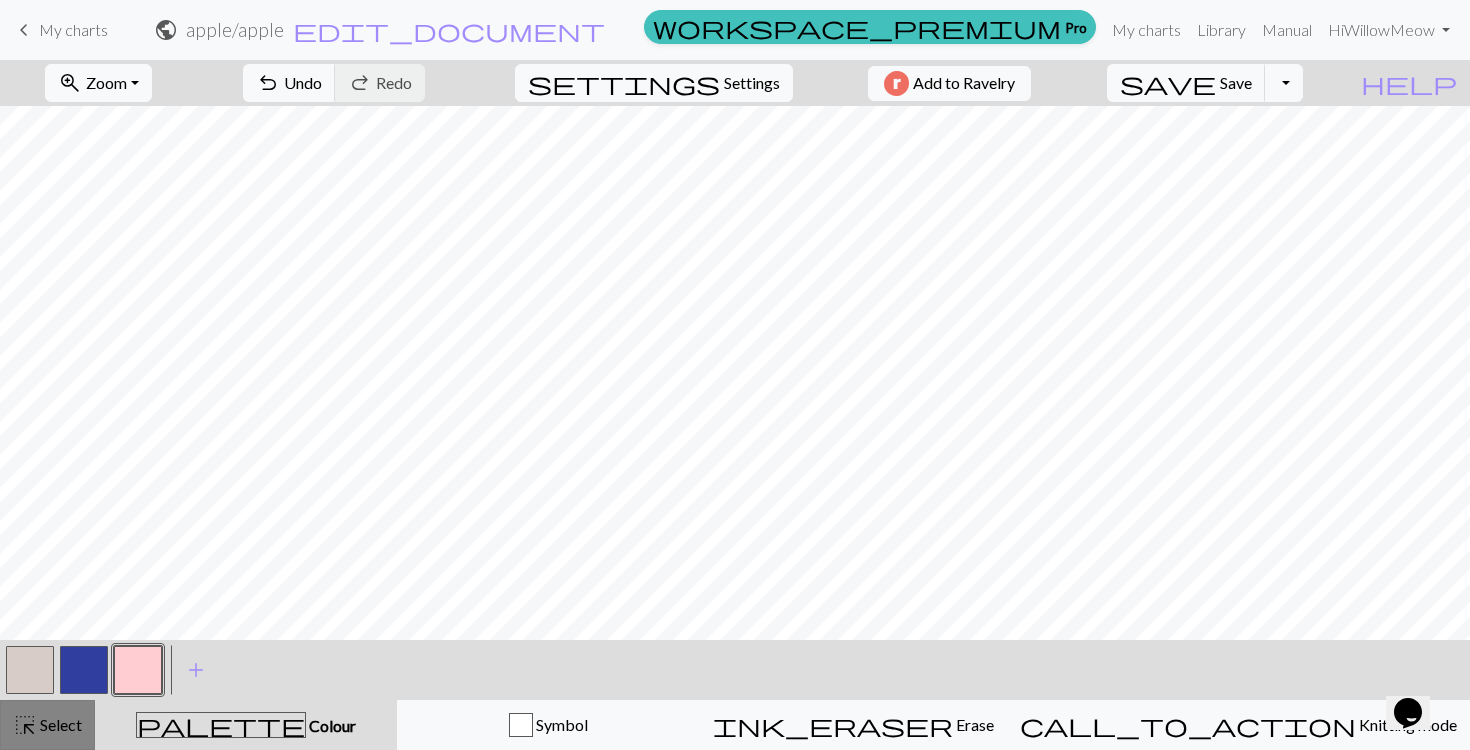 click on "Select" at bounding box center [59, 724] 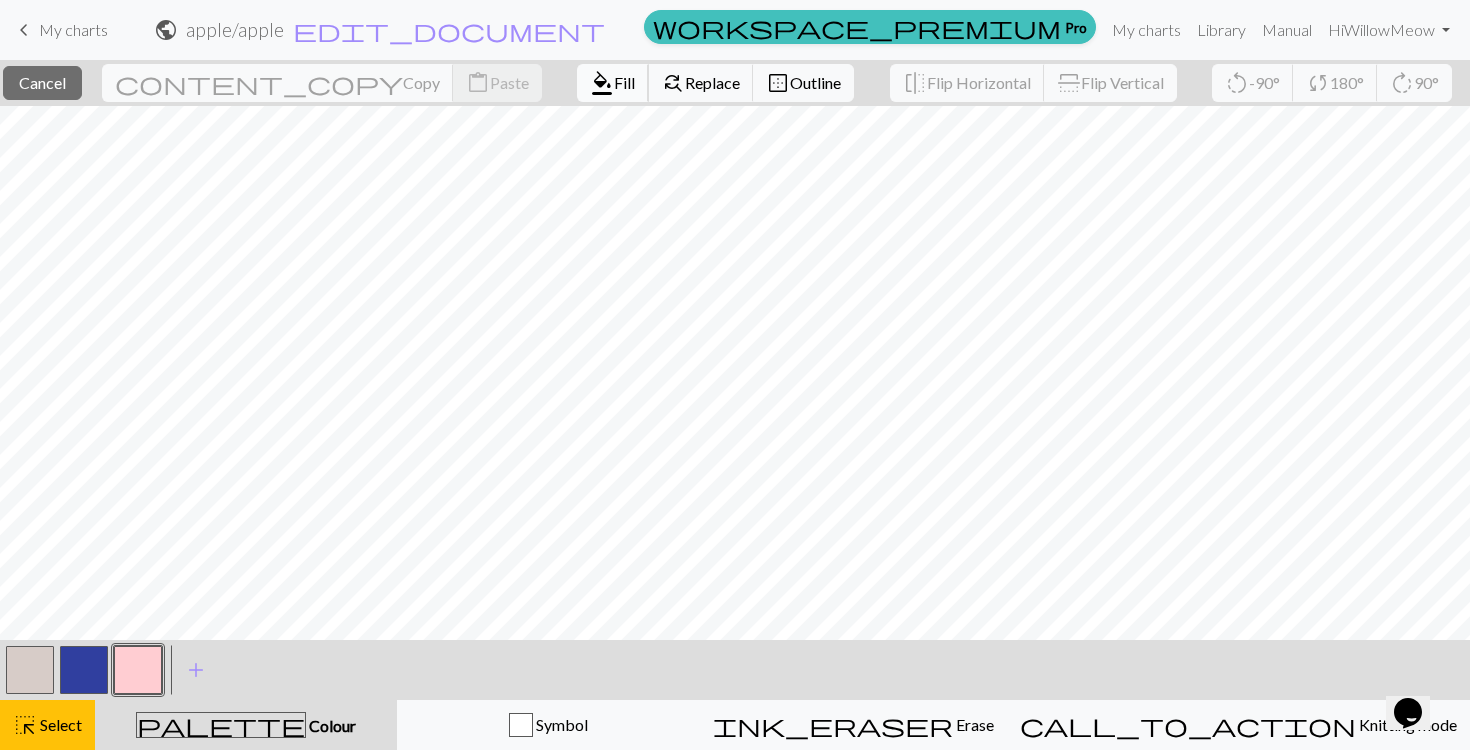 click on "Fill" at bounding box center [624, 82] 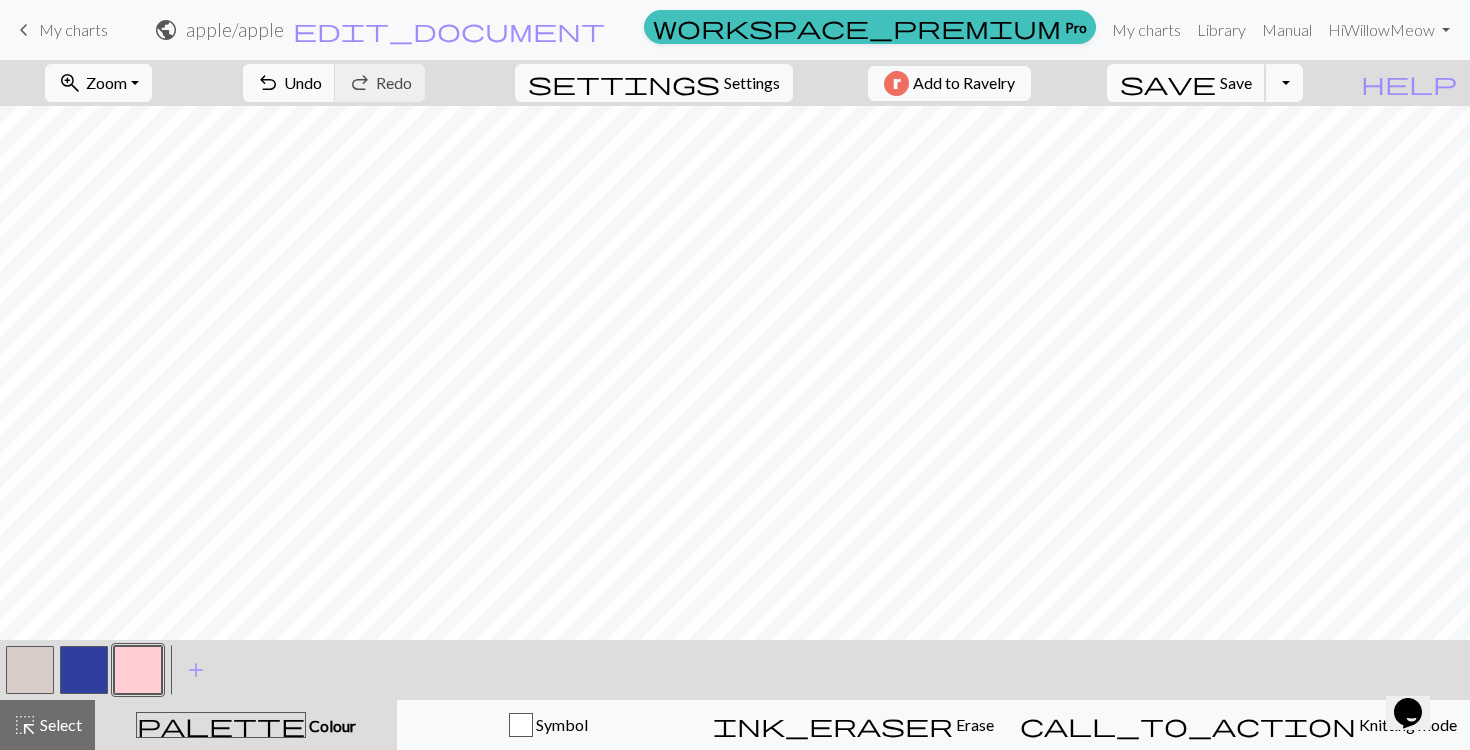 click on "save" at bounding box center [1168, 83] 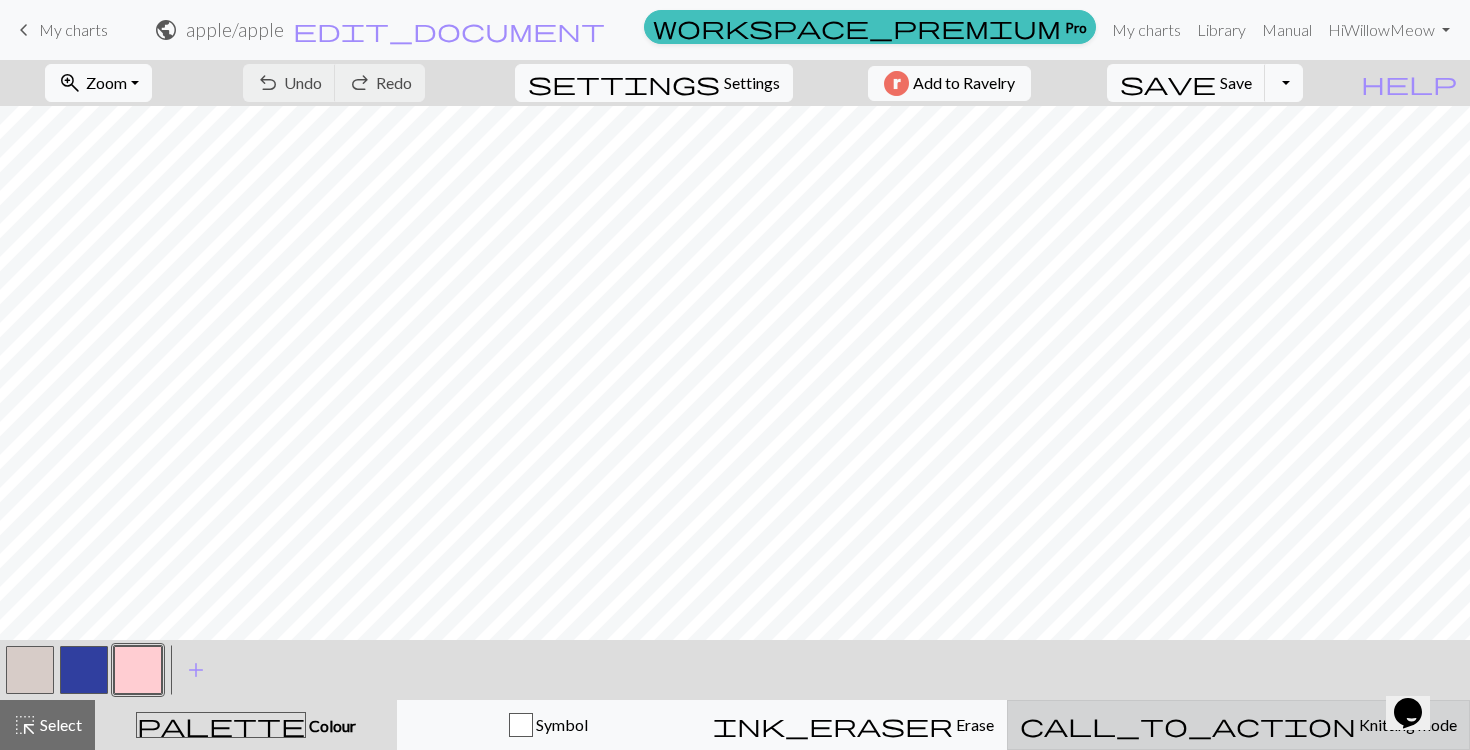 click on "Knitting mode" at bounding box center [1406, 724] 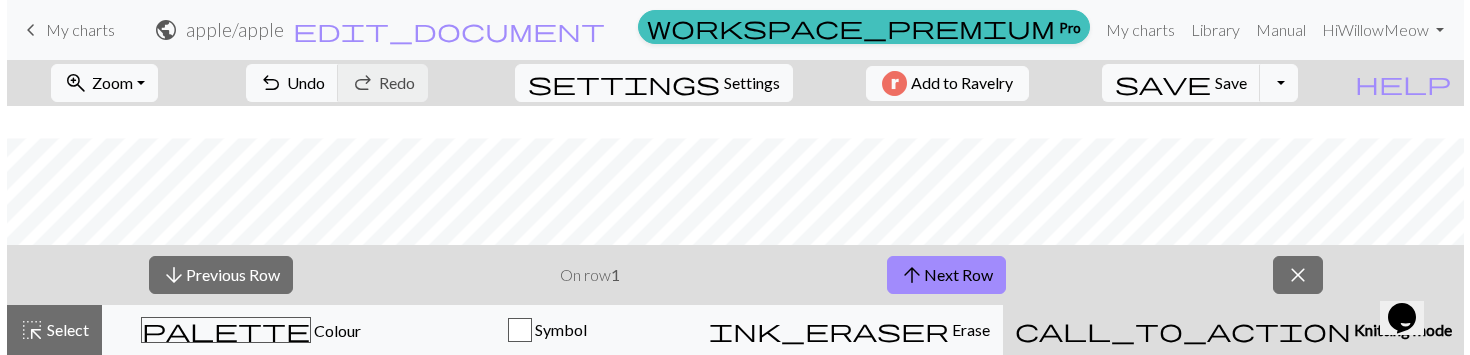scroll, scrollTop: 781, scrollLeft: 0, axis: vertical 